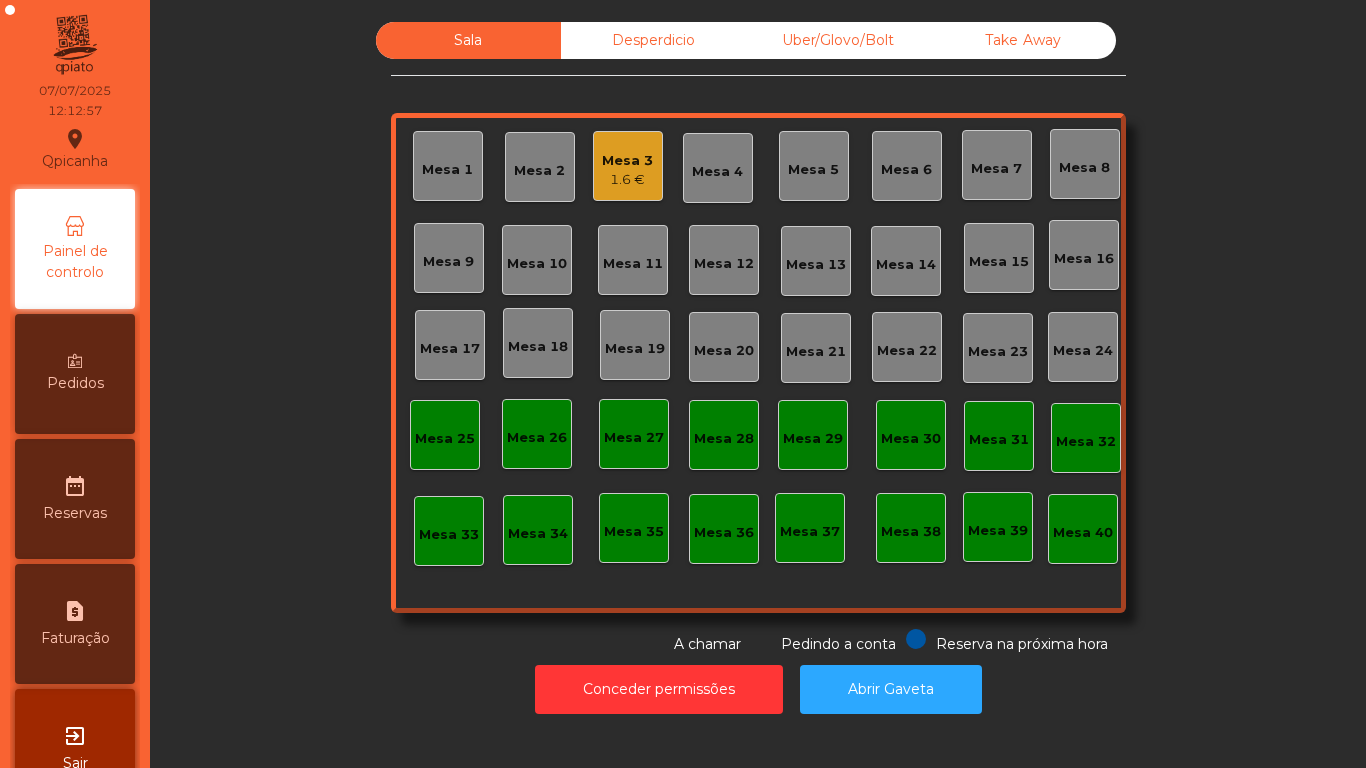 scroll, scrollTop: 0, scrollLeft: 0, axis: both 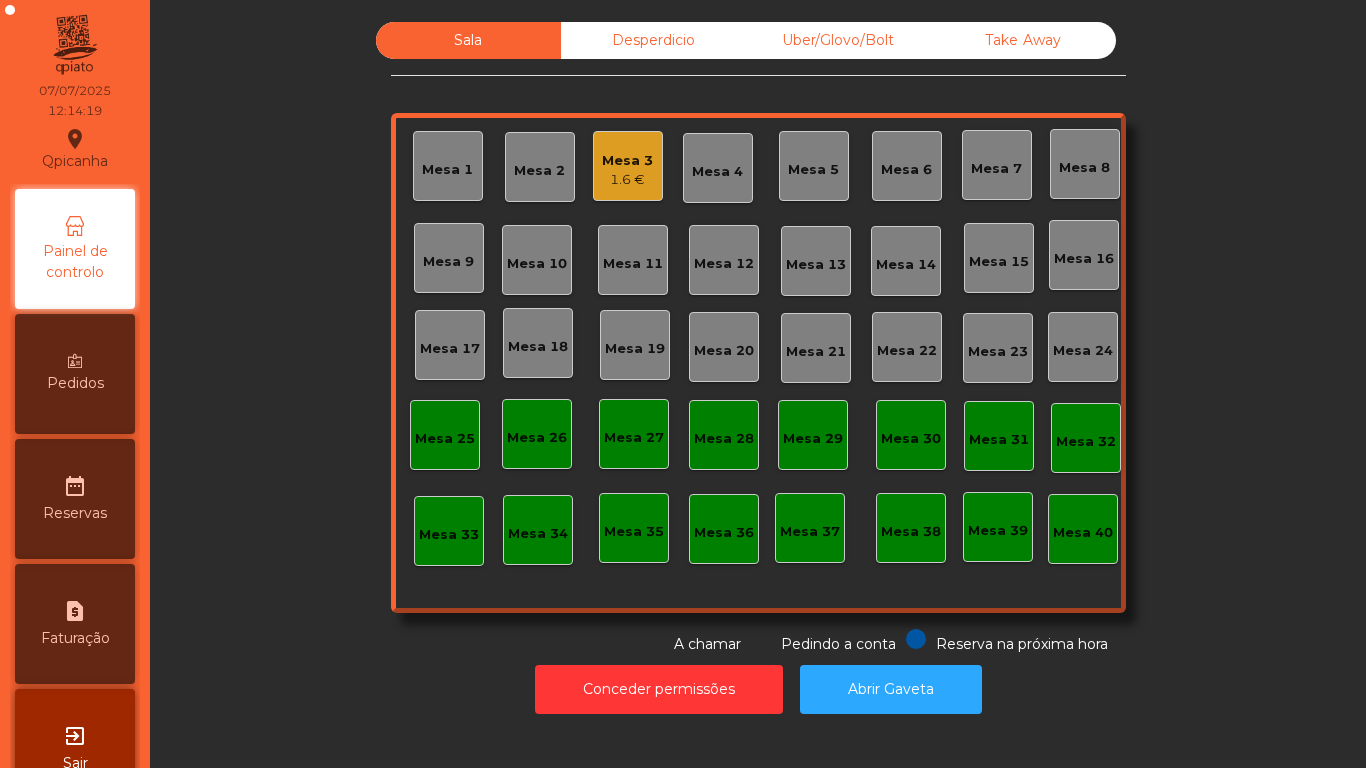 click on "1.6 €" at bounding box center [627, 180] 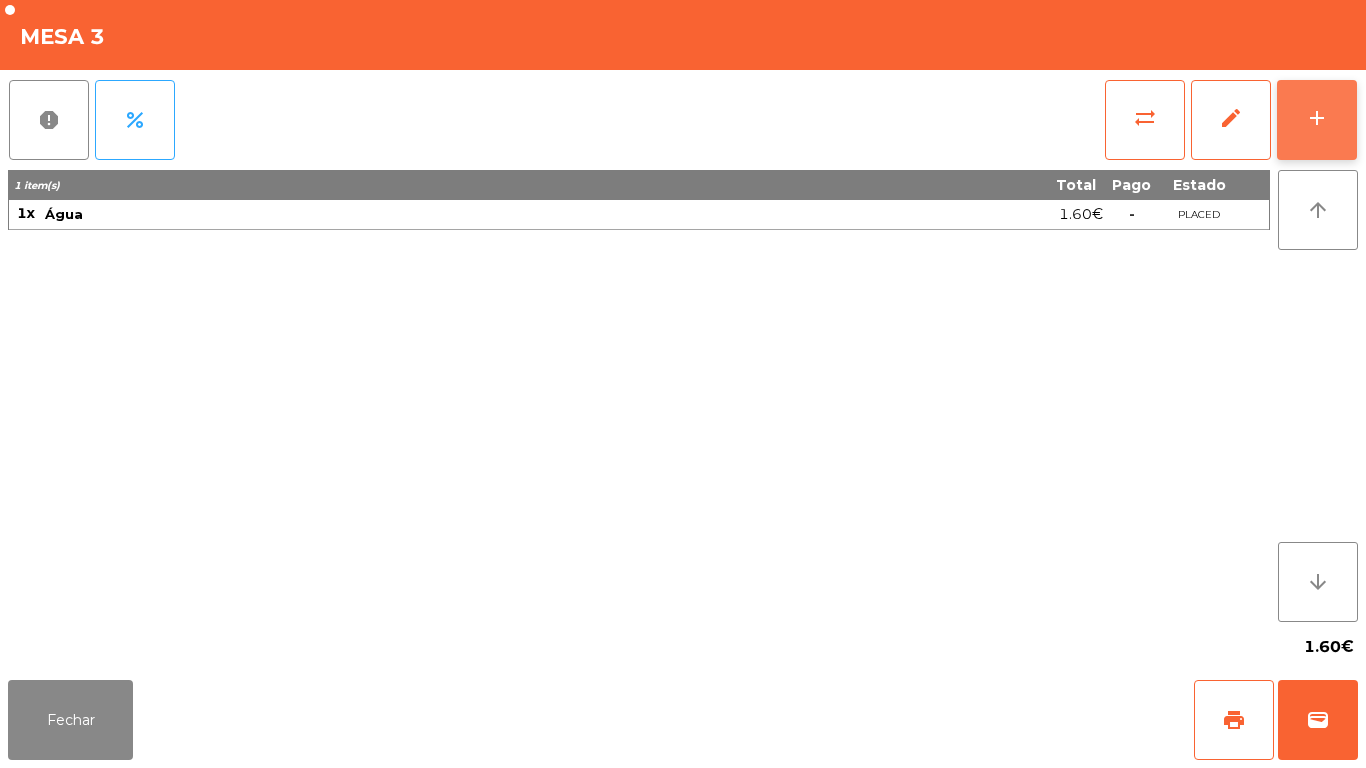click on "add" at bounding box center [1317, 118] 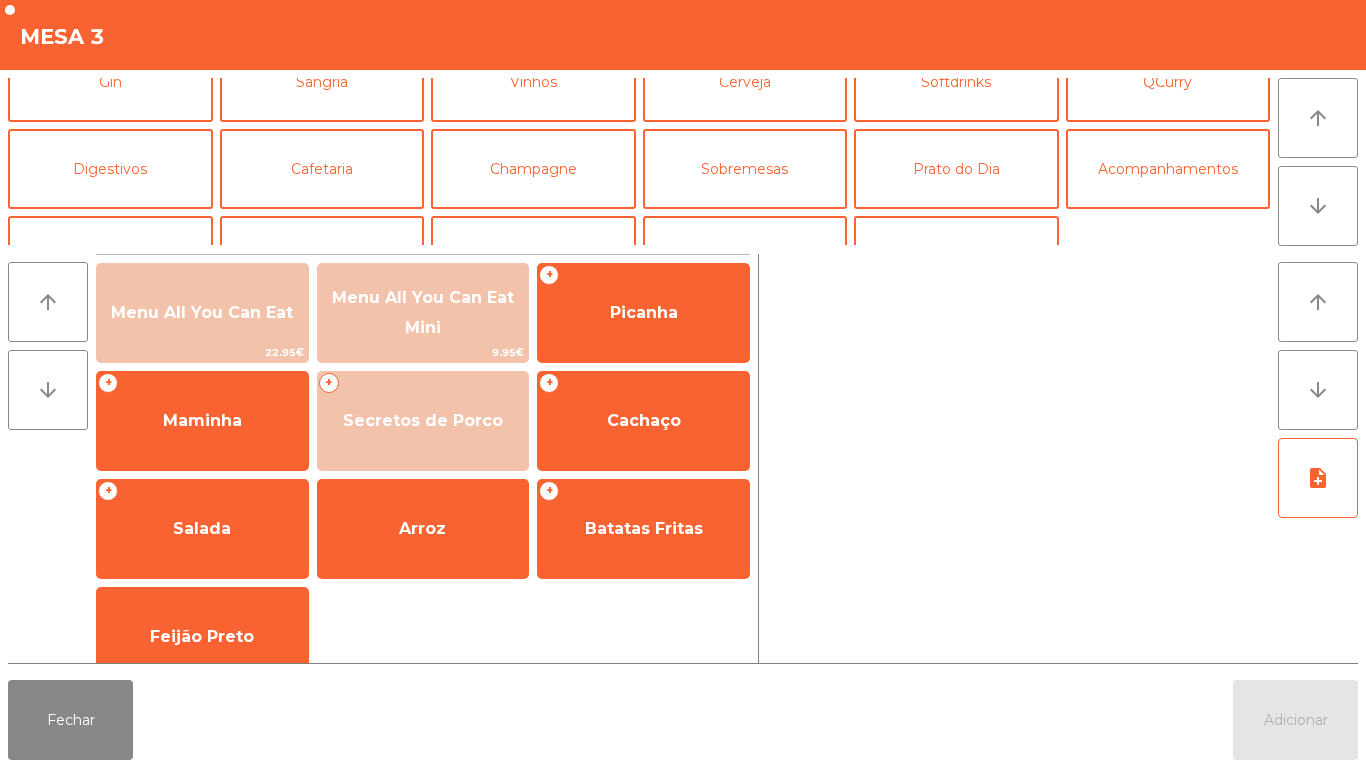 scroll, scrollTop: 122, scrollLeft: 0, axis: vertical 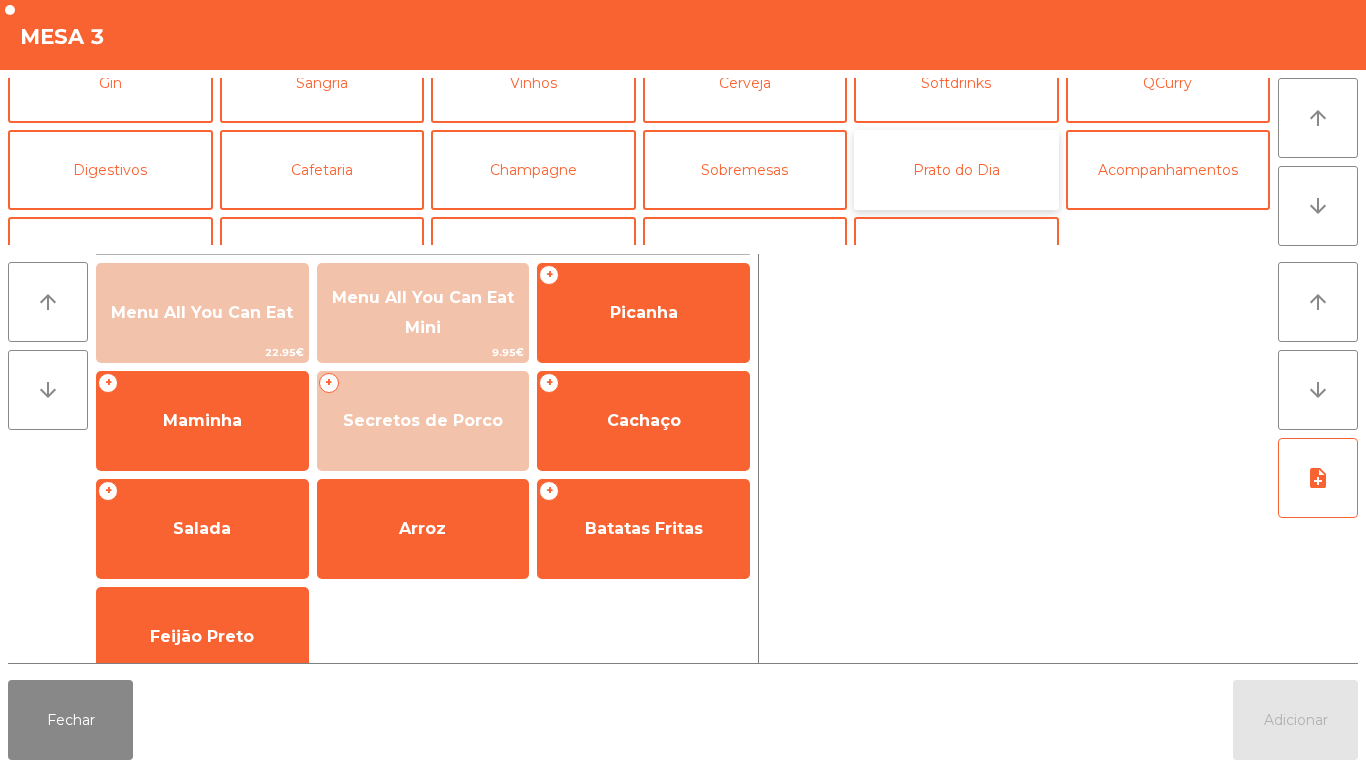 click on "Prato do Dia" at bounding box center [956, 170] 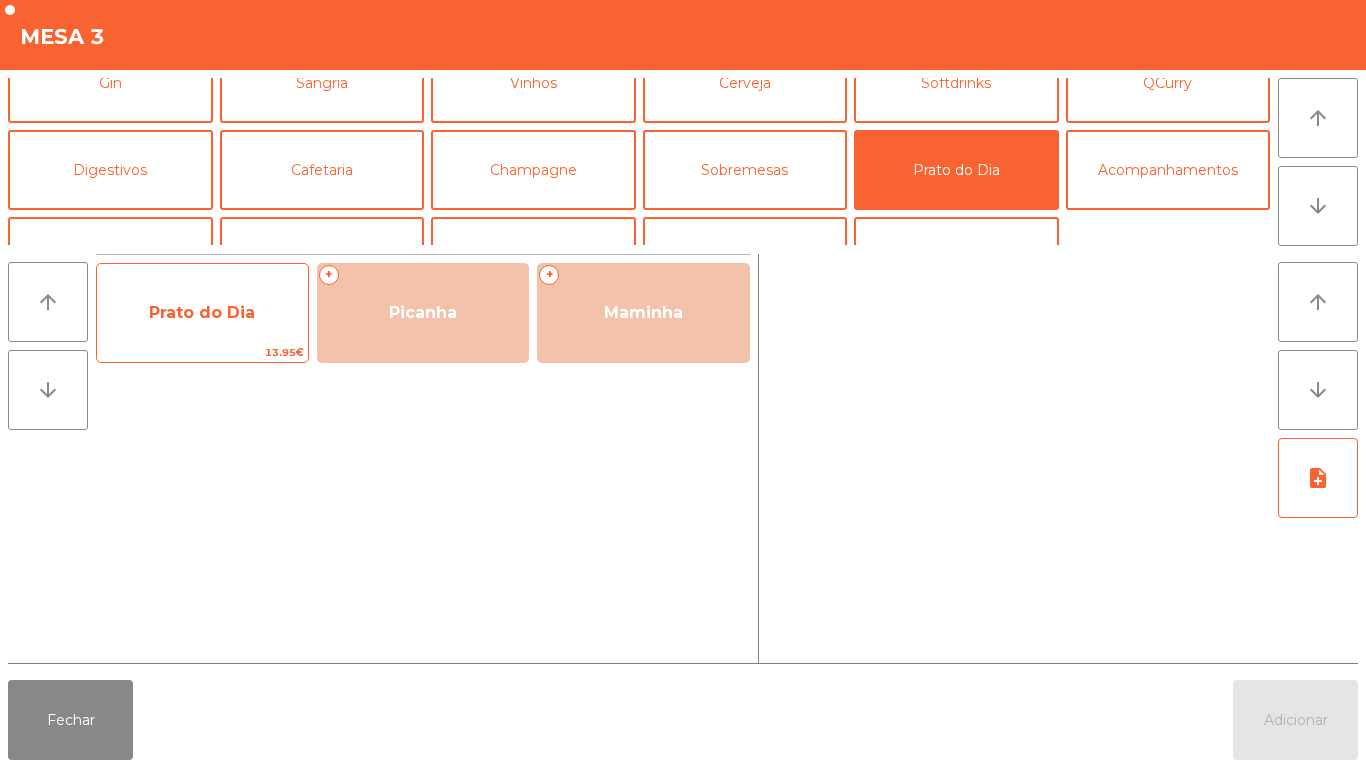 click on "Prato do Dia" at bounding box center [202, 312] 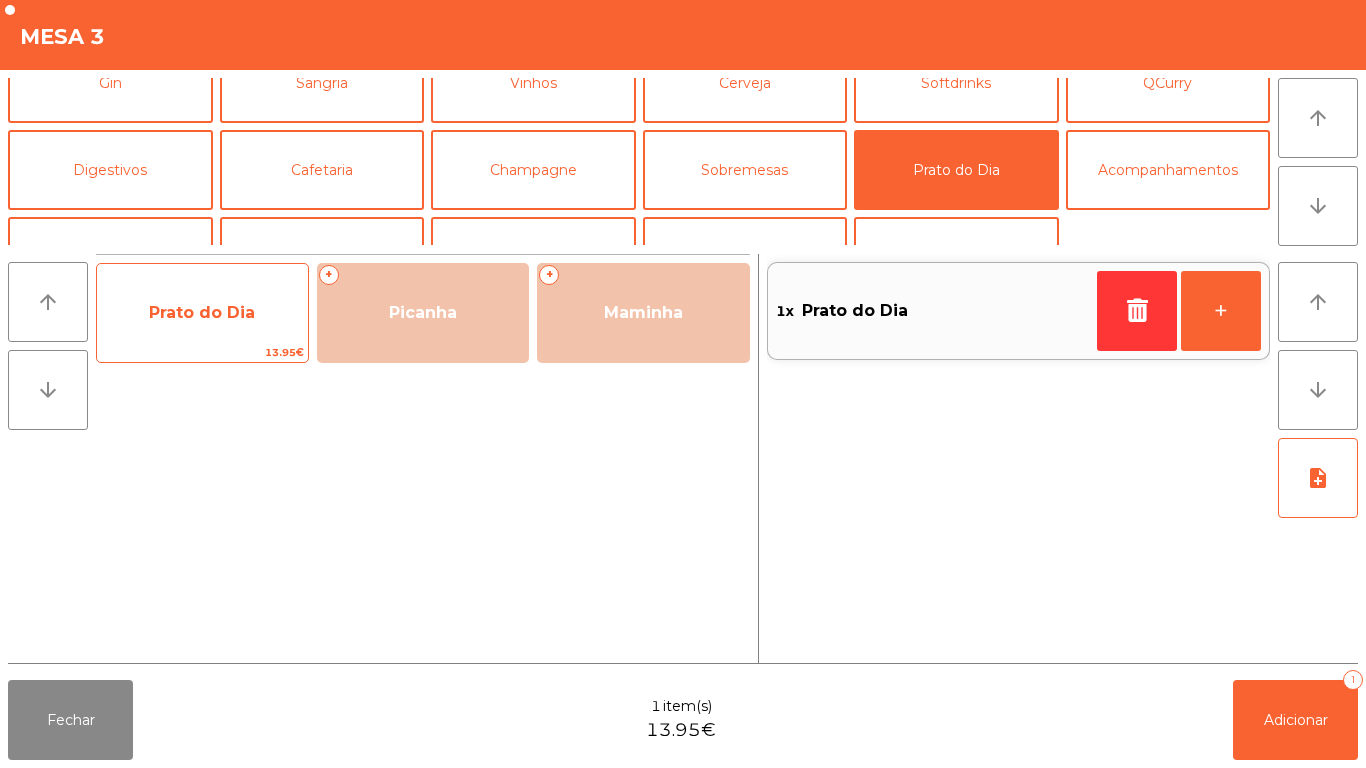 click on "Prato do Dia" at bounding box center (202, 313) 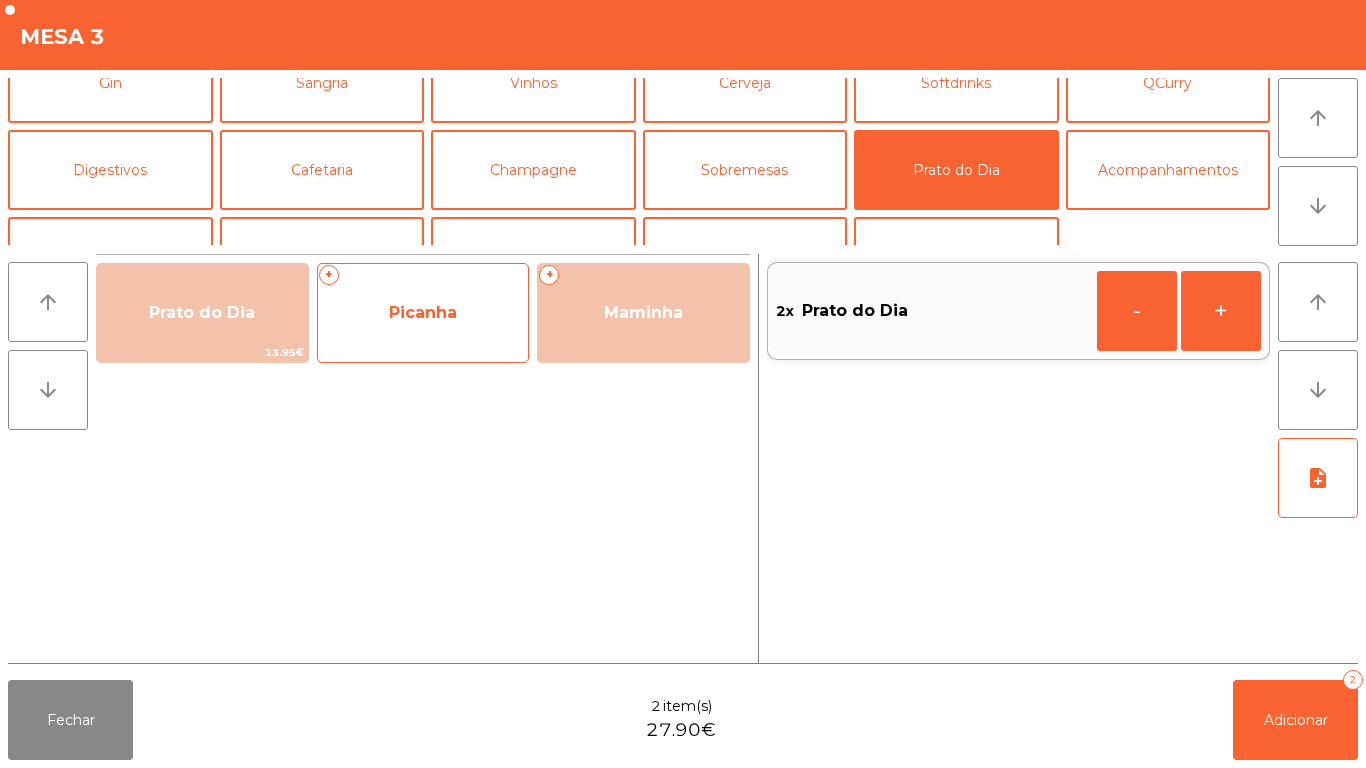 click on "Picanha" at bounding box center (423, 313) 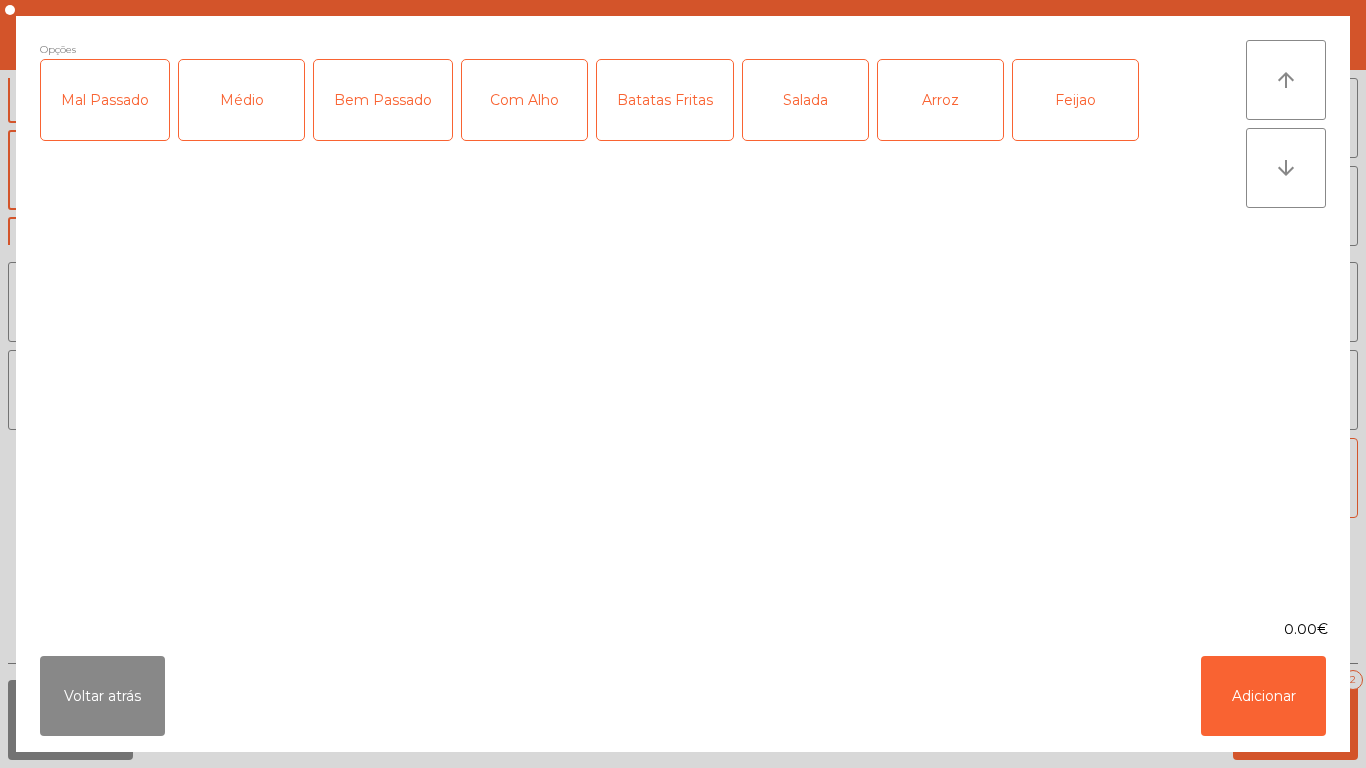 click on "Médio" at bounding box center [241, 100] 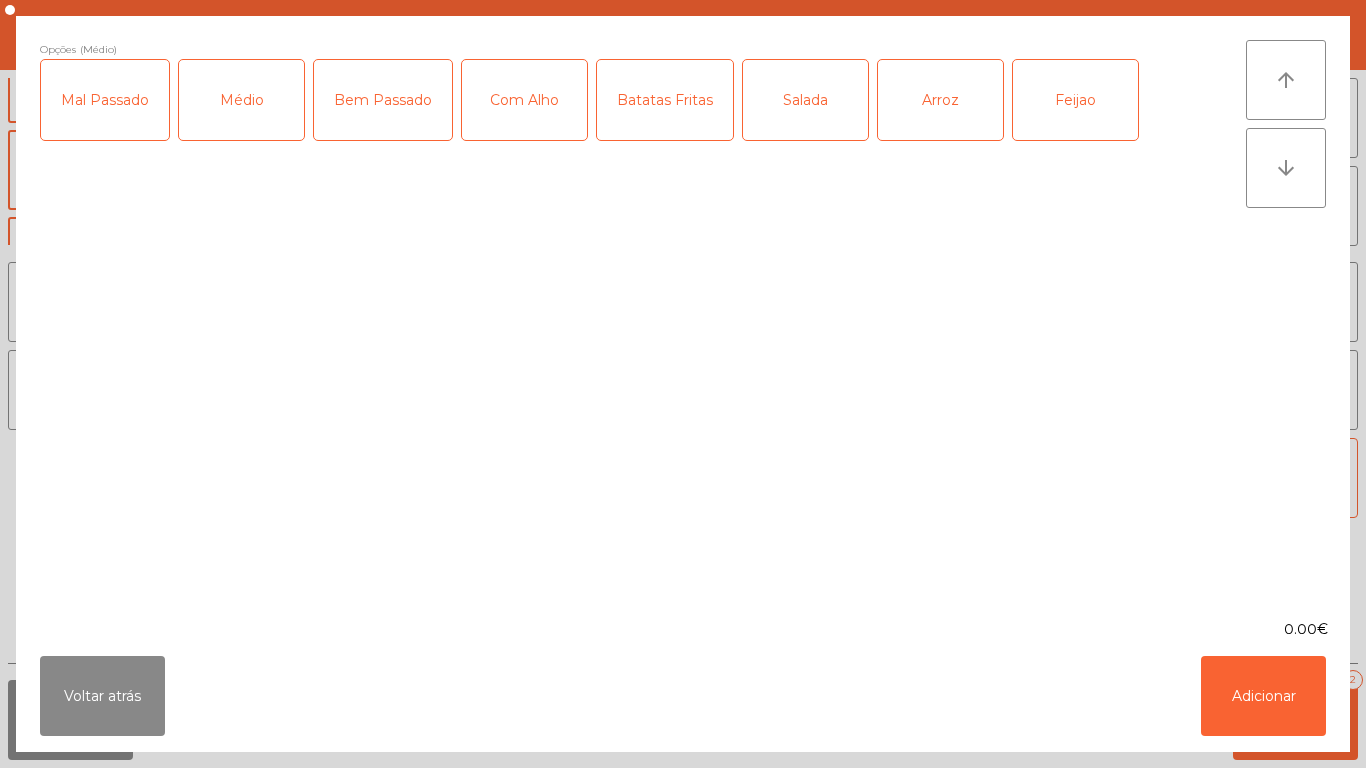 click on "Com Alho" at bounding box center [524, 100] 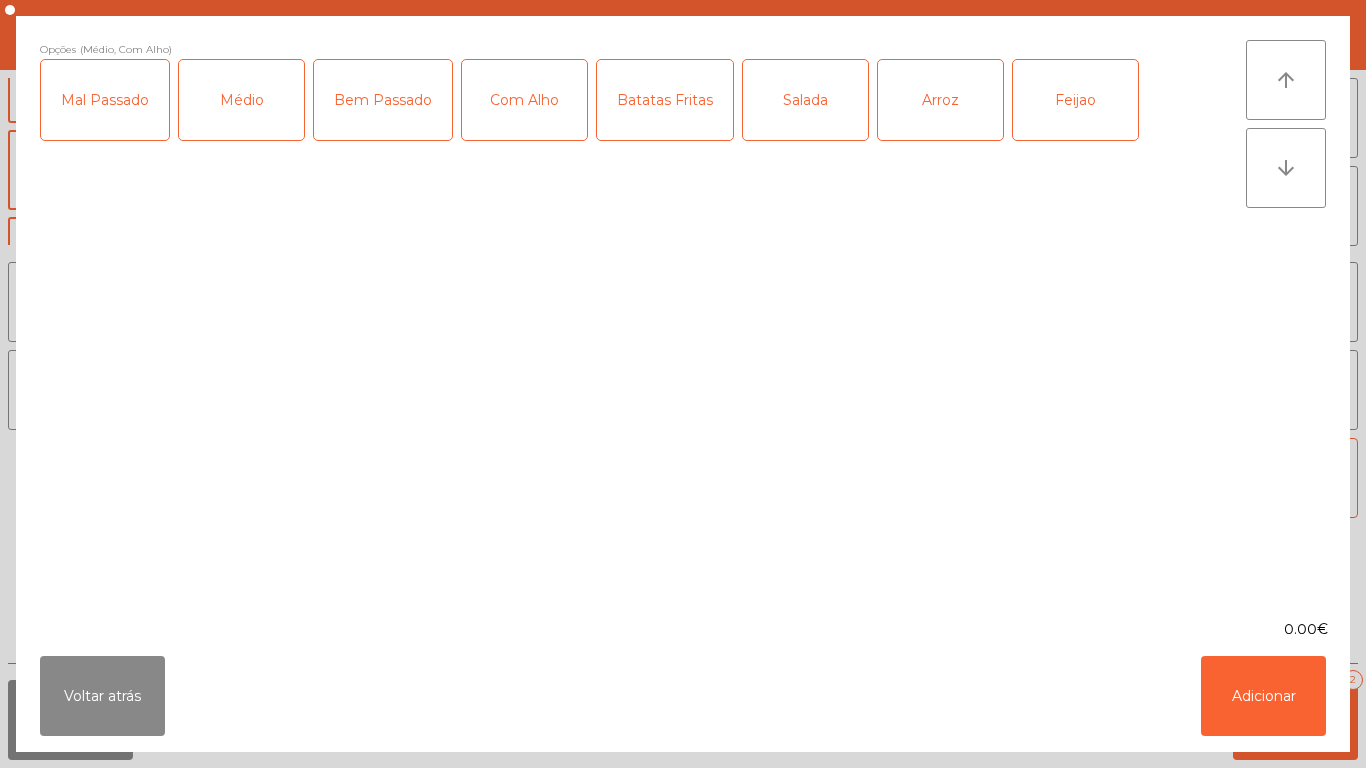 click on "Arroz" at bounding box center (940, 100) 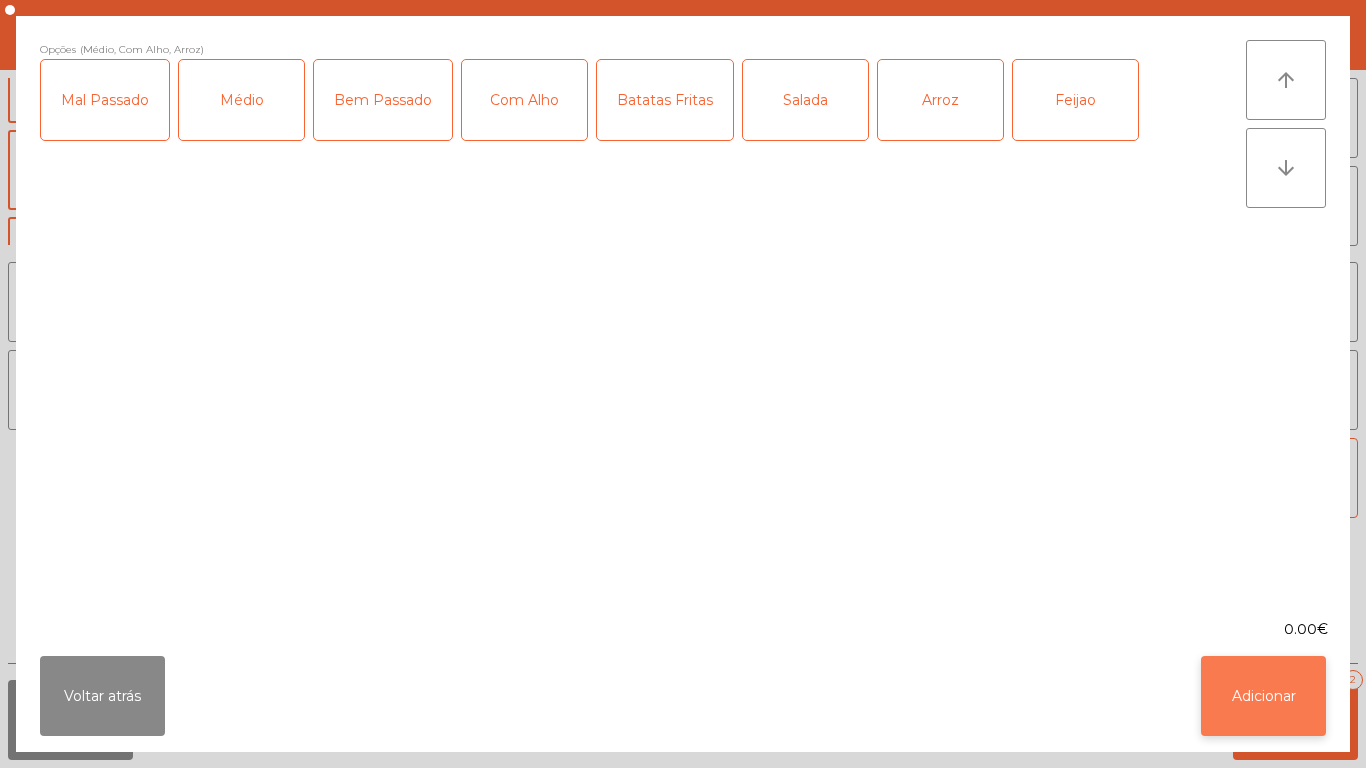 click on "Adicionar" at bounding box center [1263, 696] 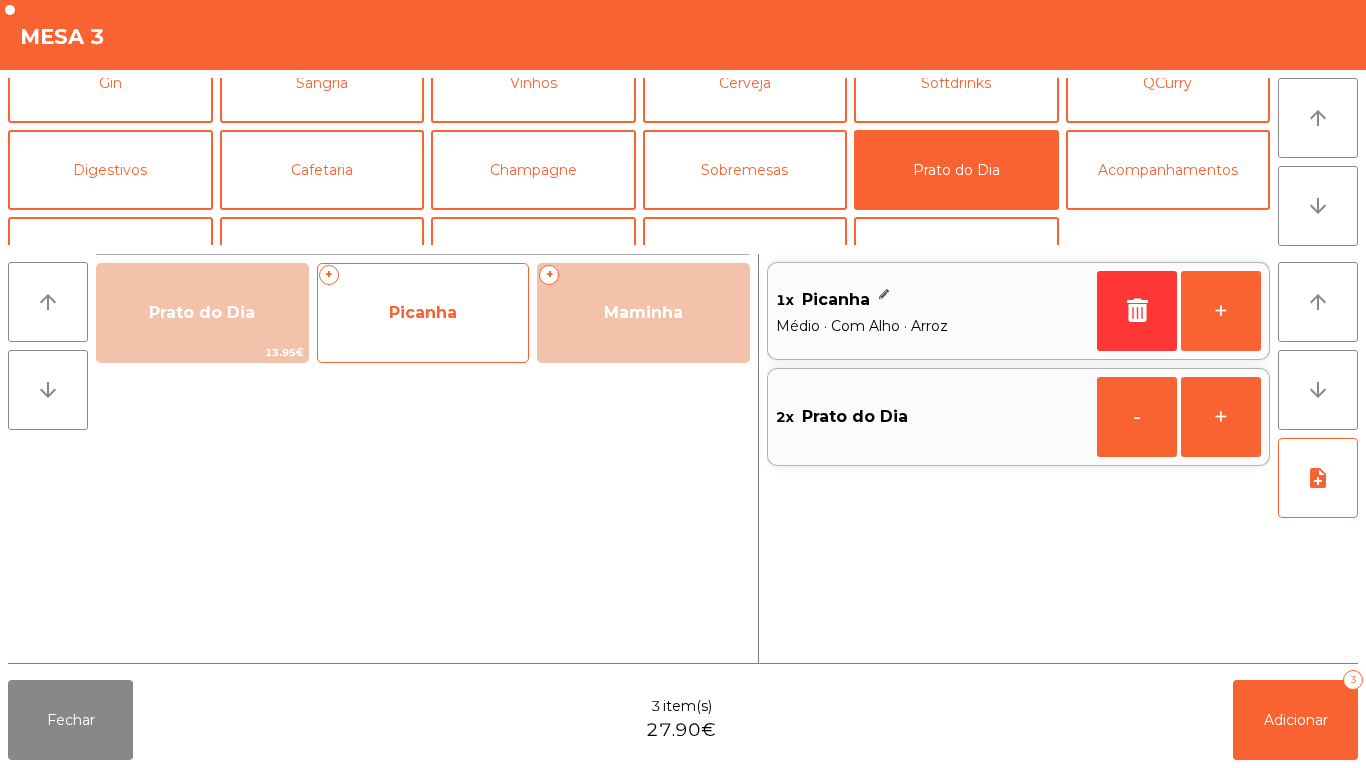 click on "Picanha" at bounding box center (202, 312) 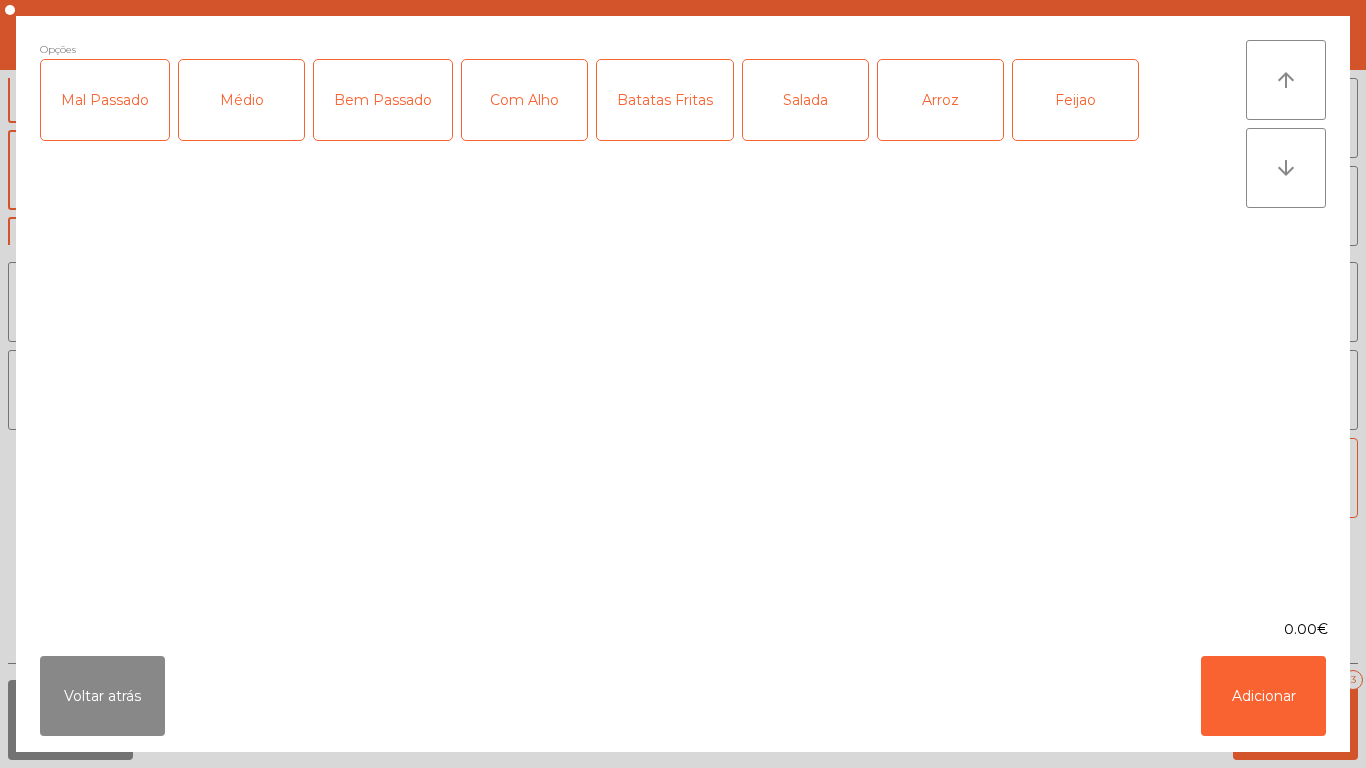 click on "Médio" at bounding box center (241, 100) 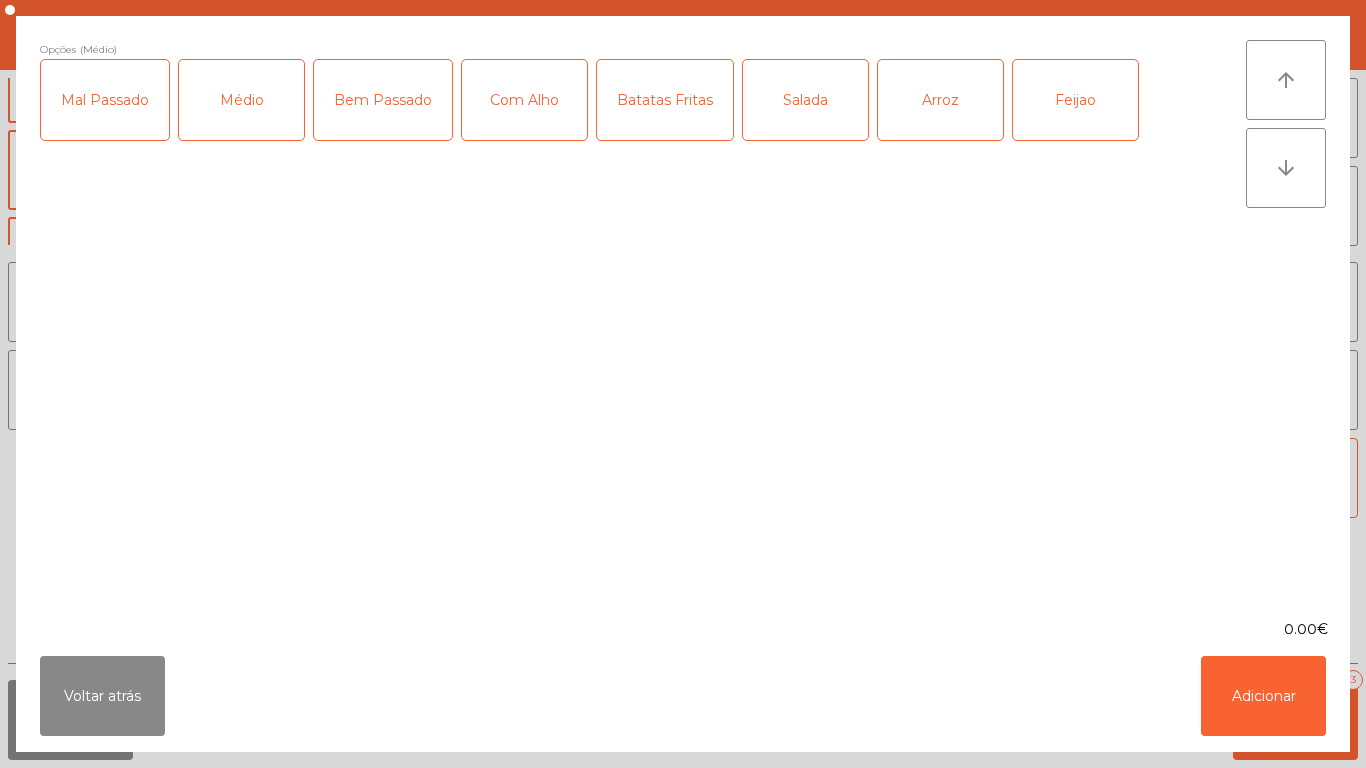 click on "Batatas Fritas" at bounding box center [665, 100] 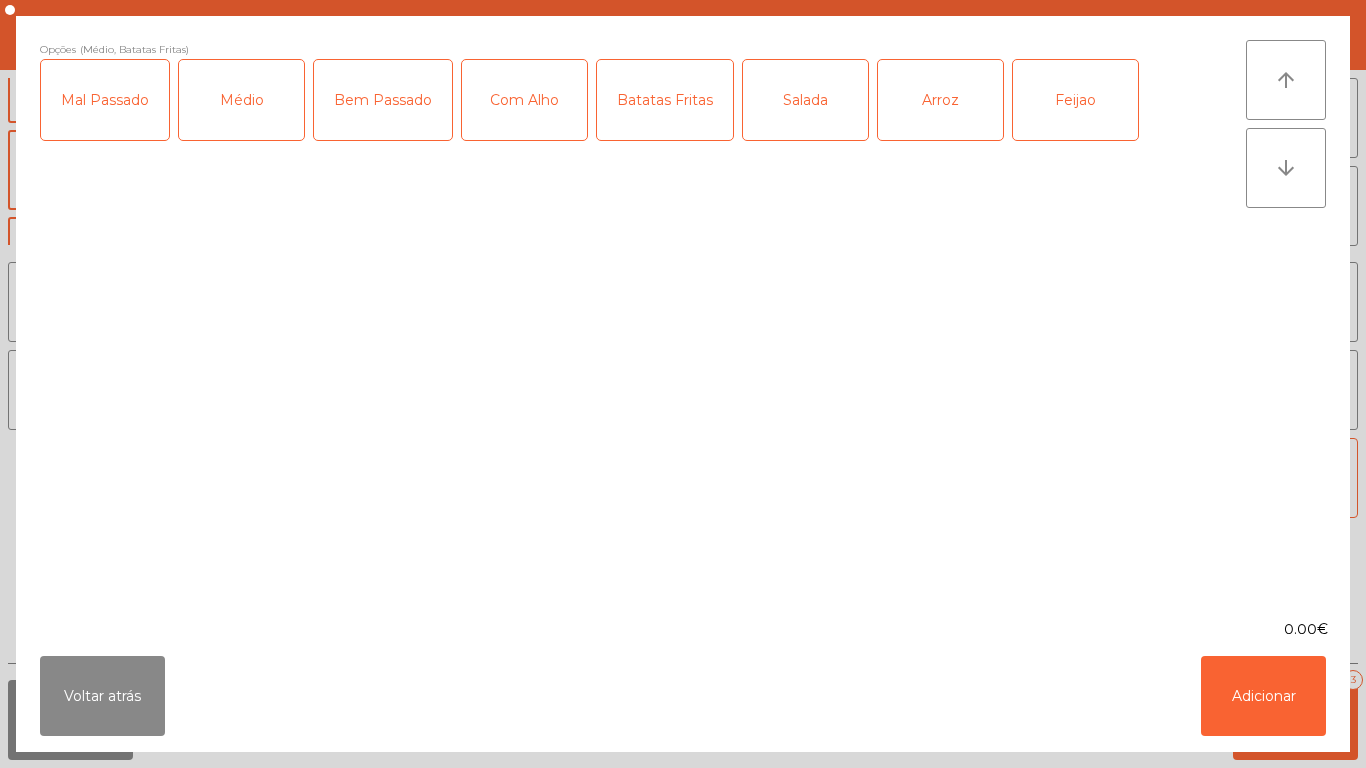 click on "Arroz" at bounding box center [940, 100] 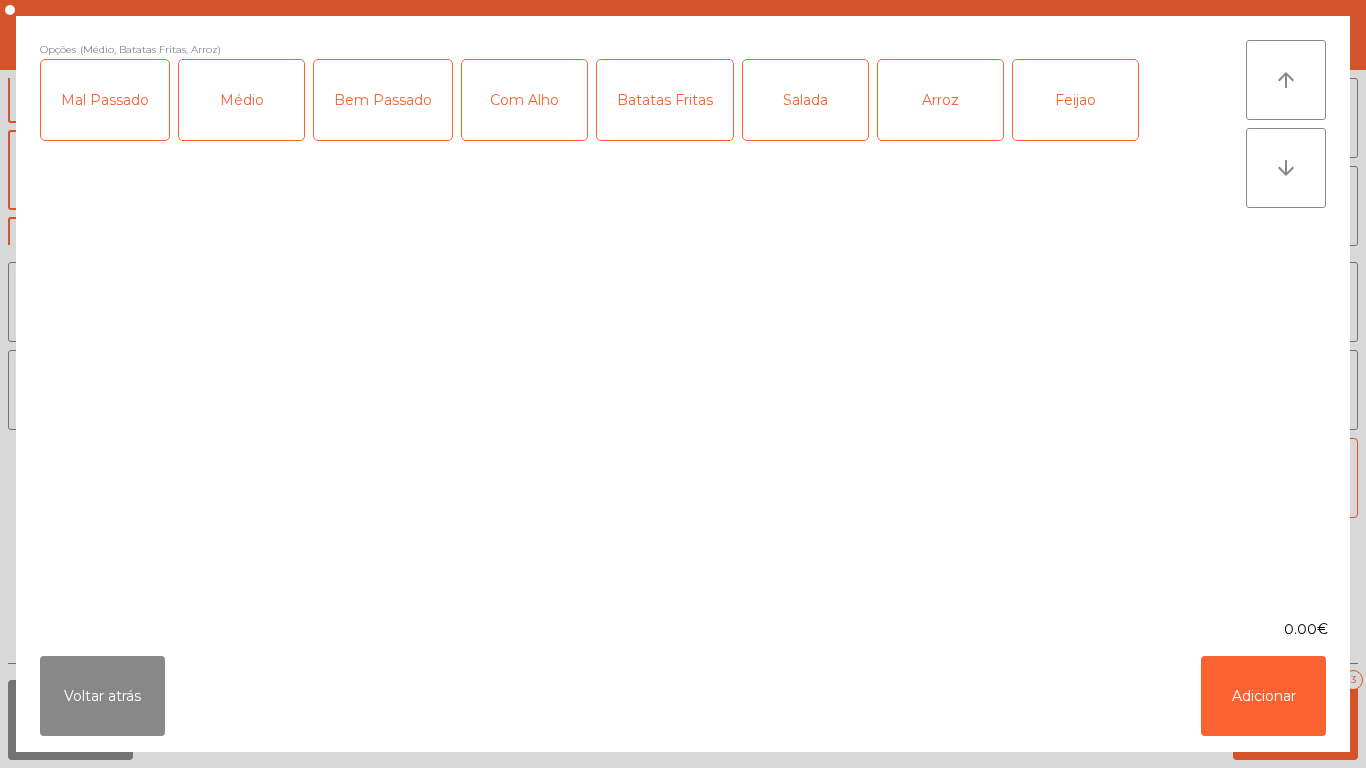 click on "Feijao" at bounding box center (1075, 100) 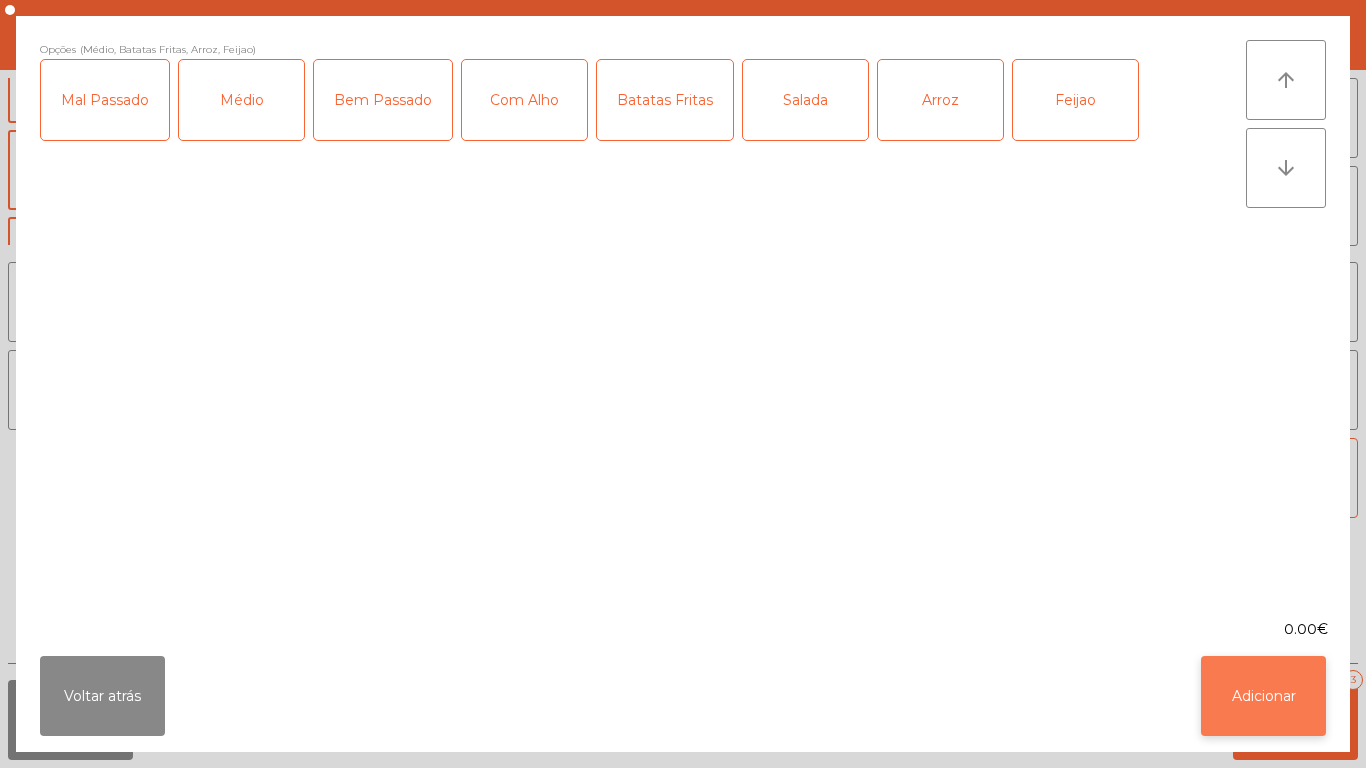 click on "Adicionar" at bounding box center [1263, 696] 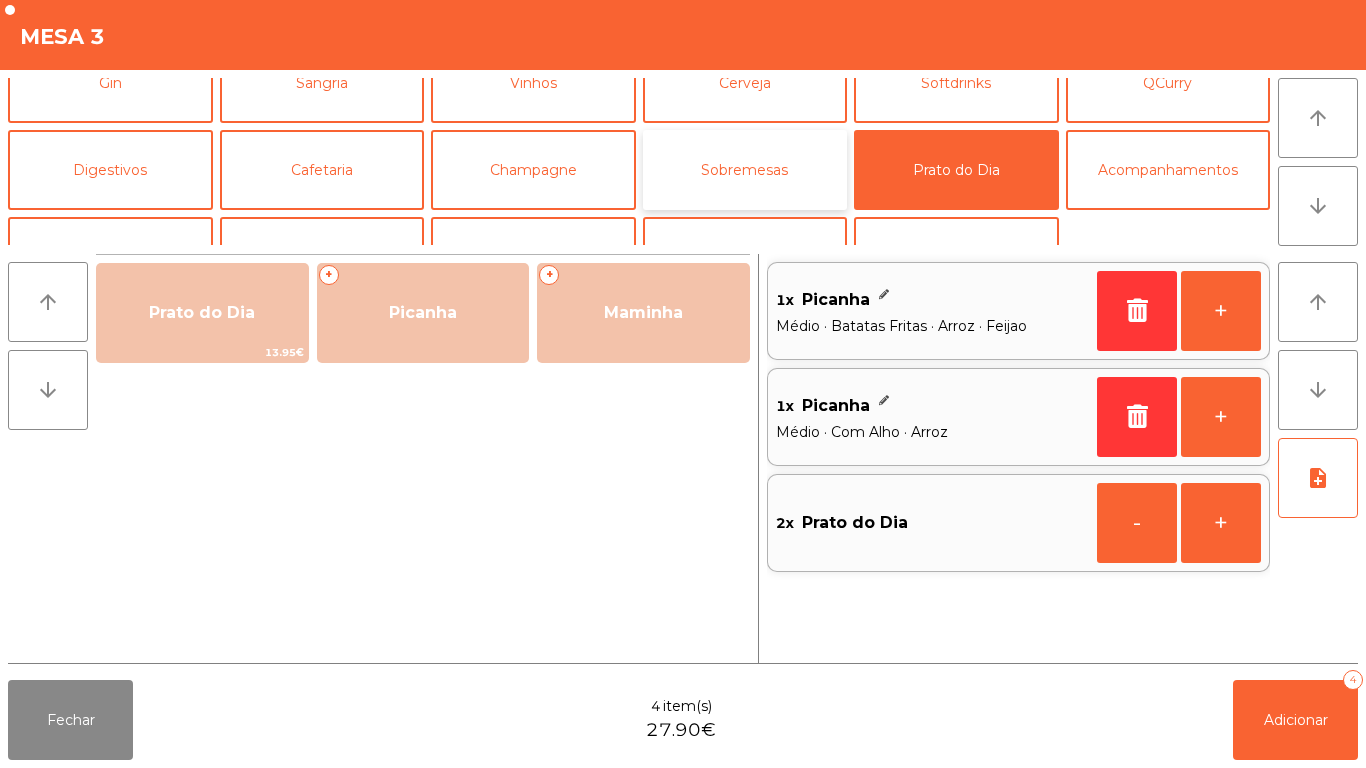 click on "Sobremesas" at bounding box center [745, 170] 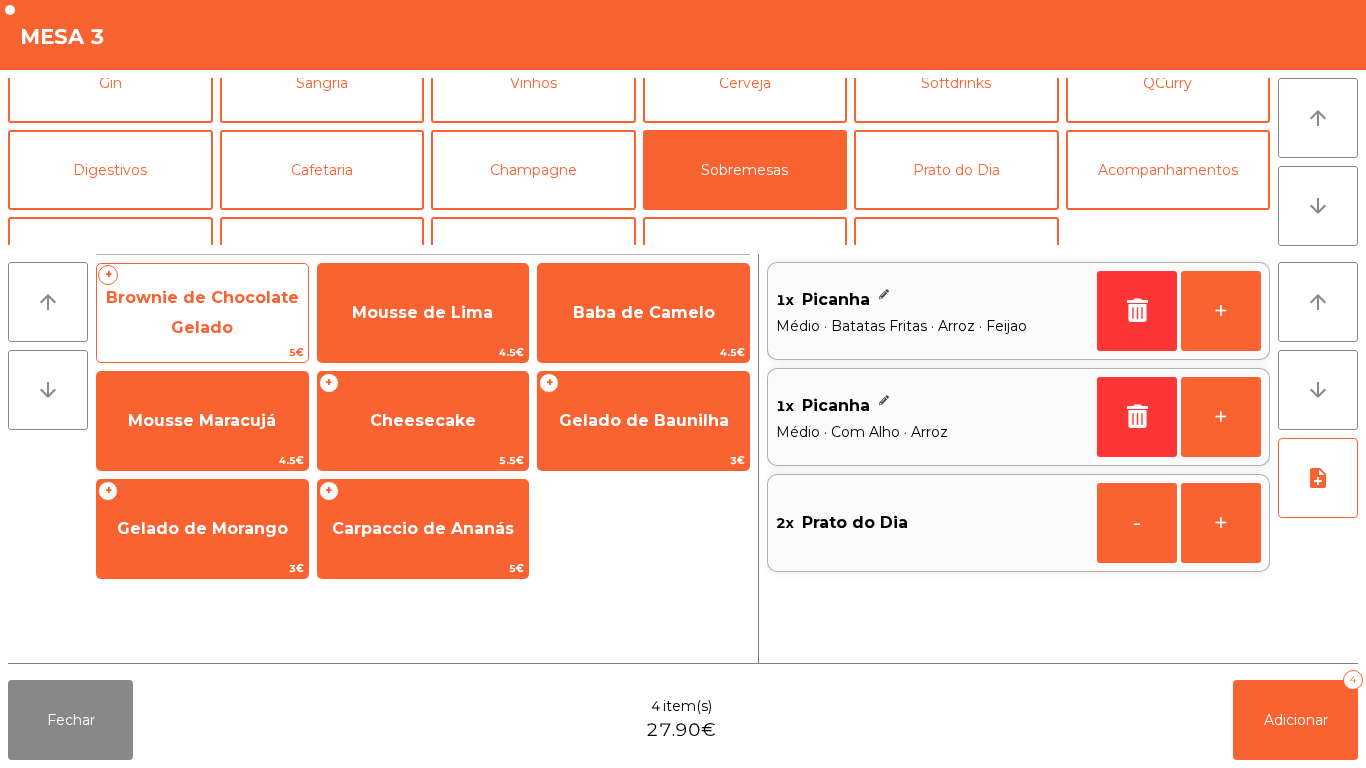 click on "Brownie de Chocolate Gelado" at bounding box center [202, 312] 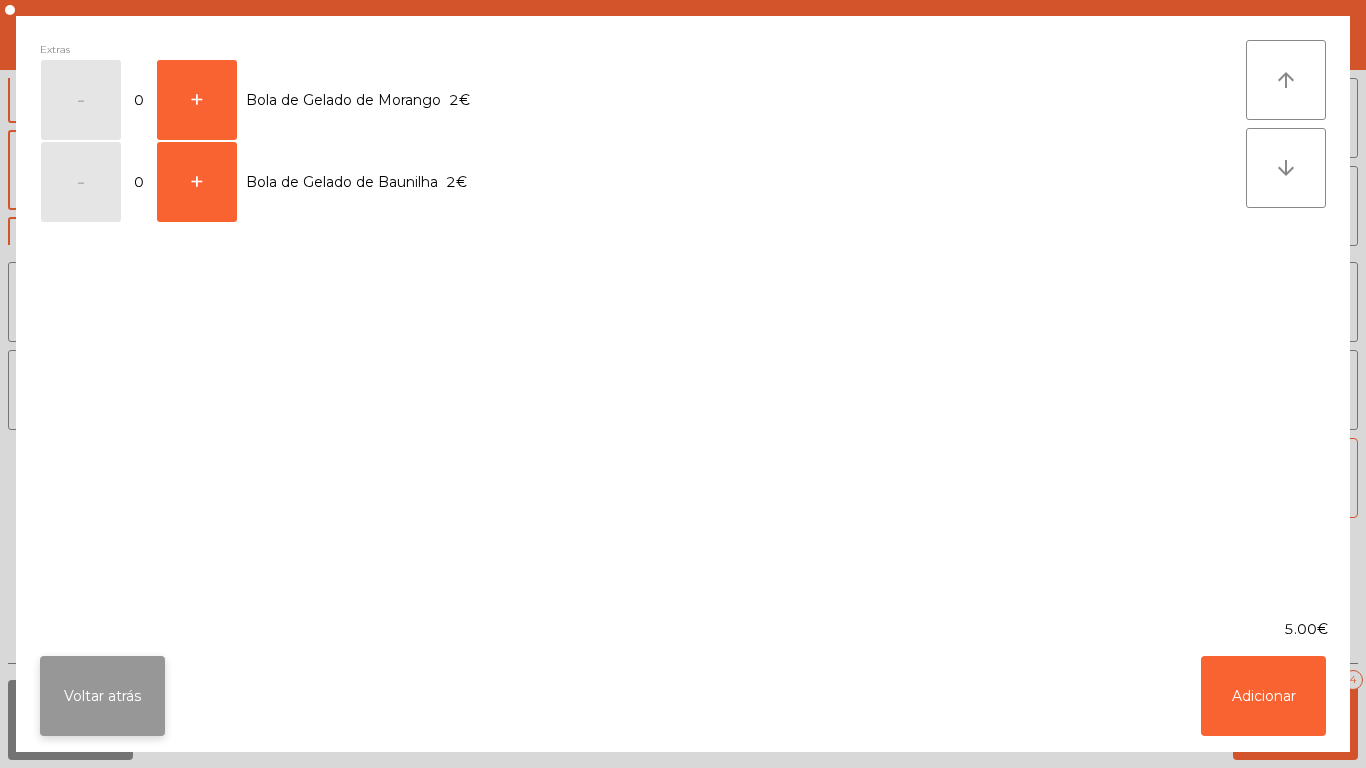click on "Voltar atrás" at bounding box center [102, 696] 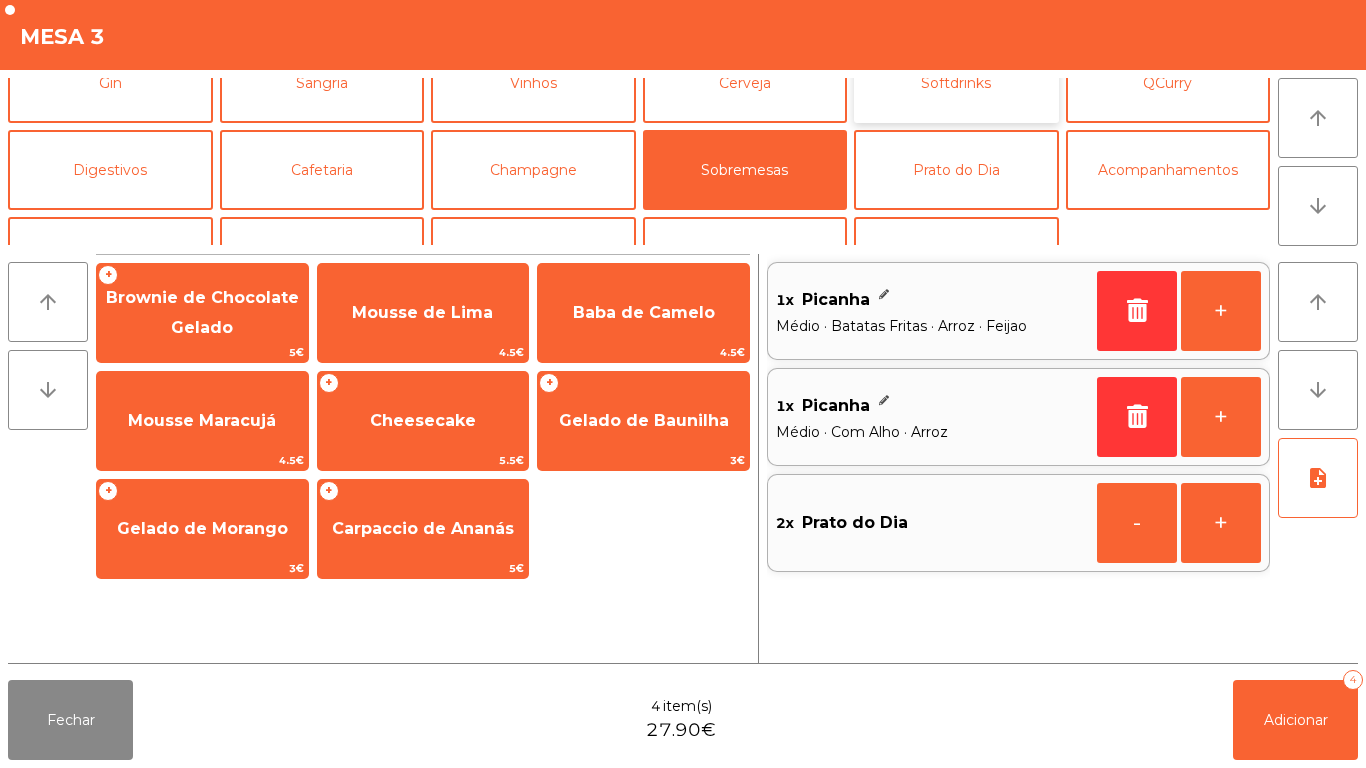 click on "Softdrinks" at bounding box center [956, 83] 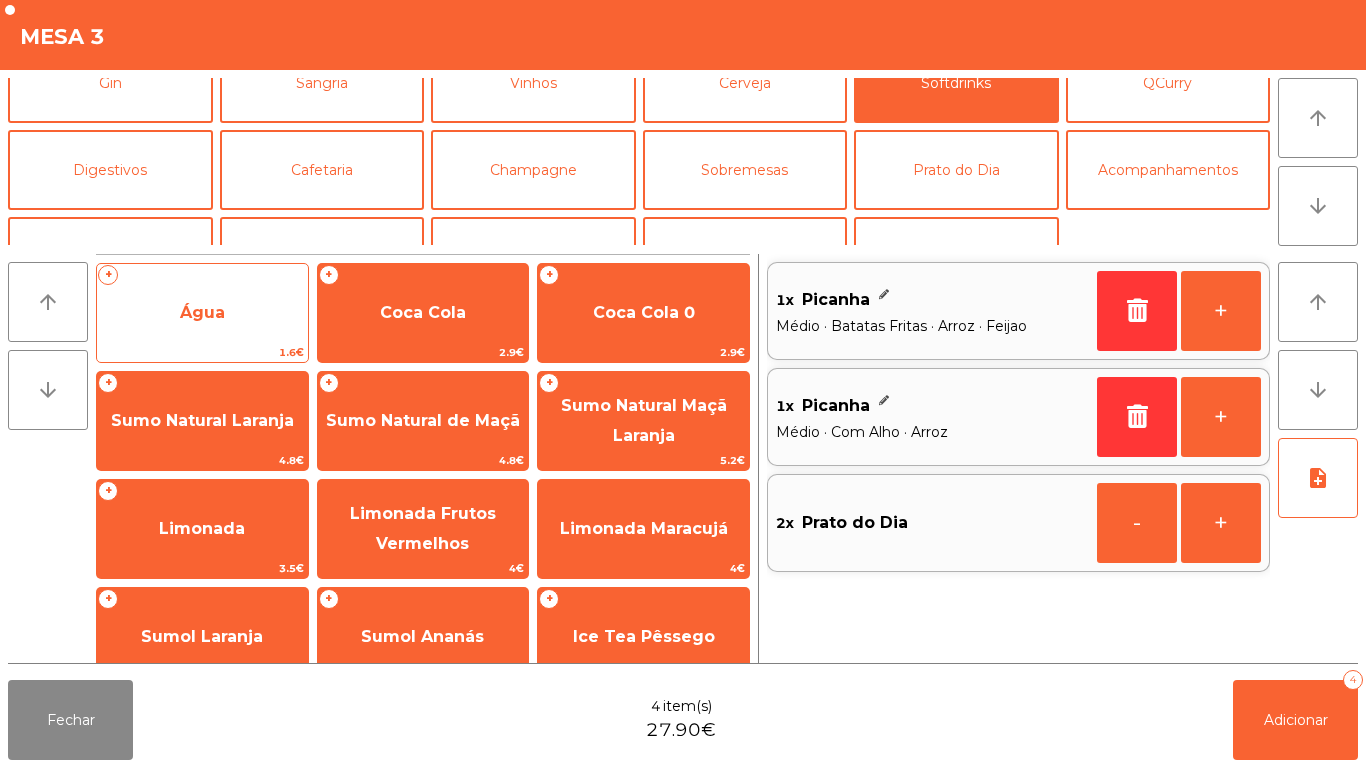 click on "Água" at bounding box center [202, 313] 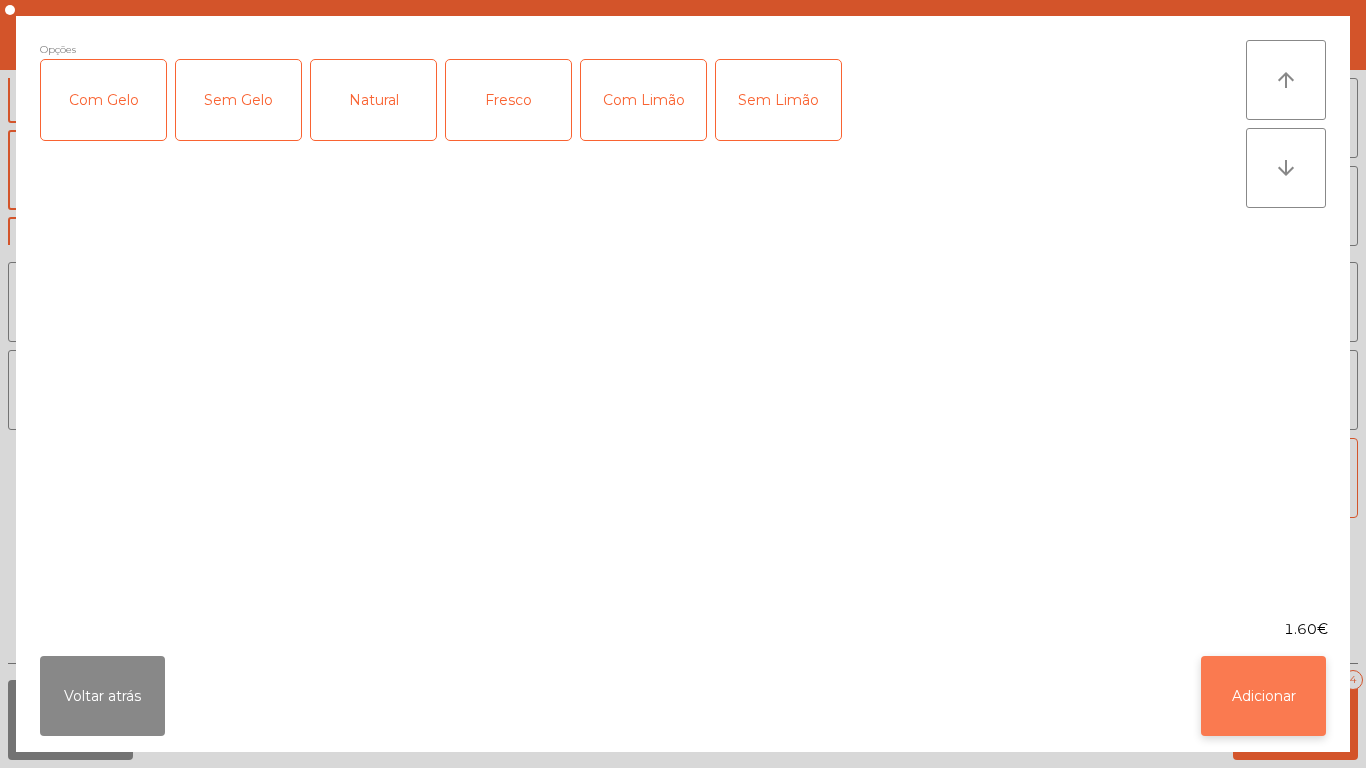 click on "Adicionar" at bounding box center (1263, 696) 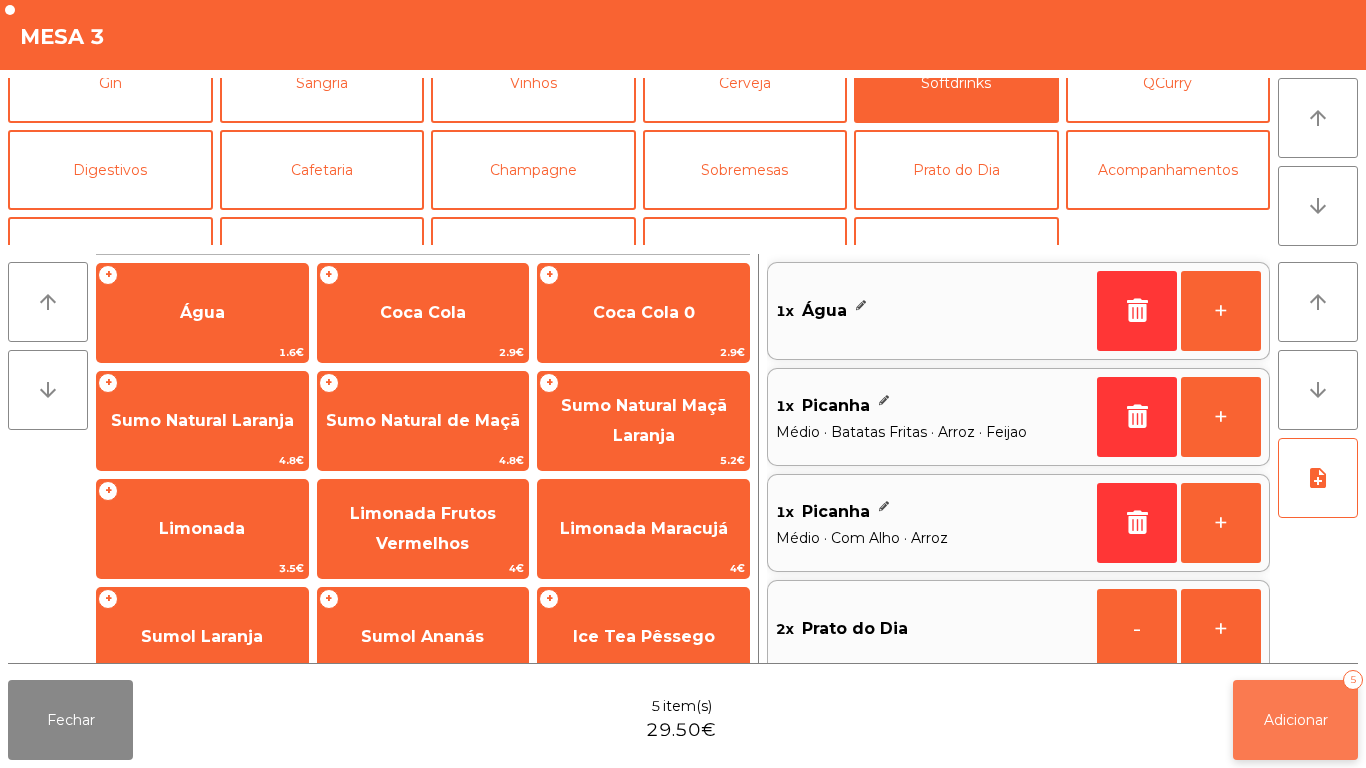 click on "Adicionar" at bounding box center [1296, 720] 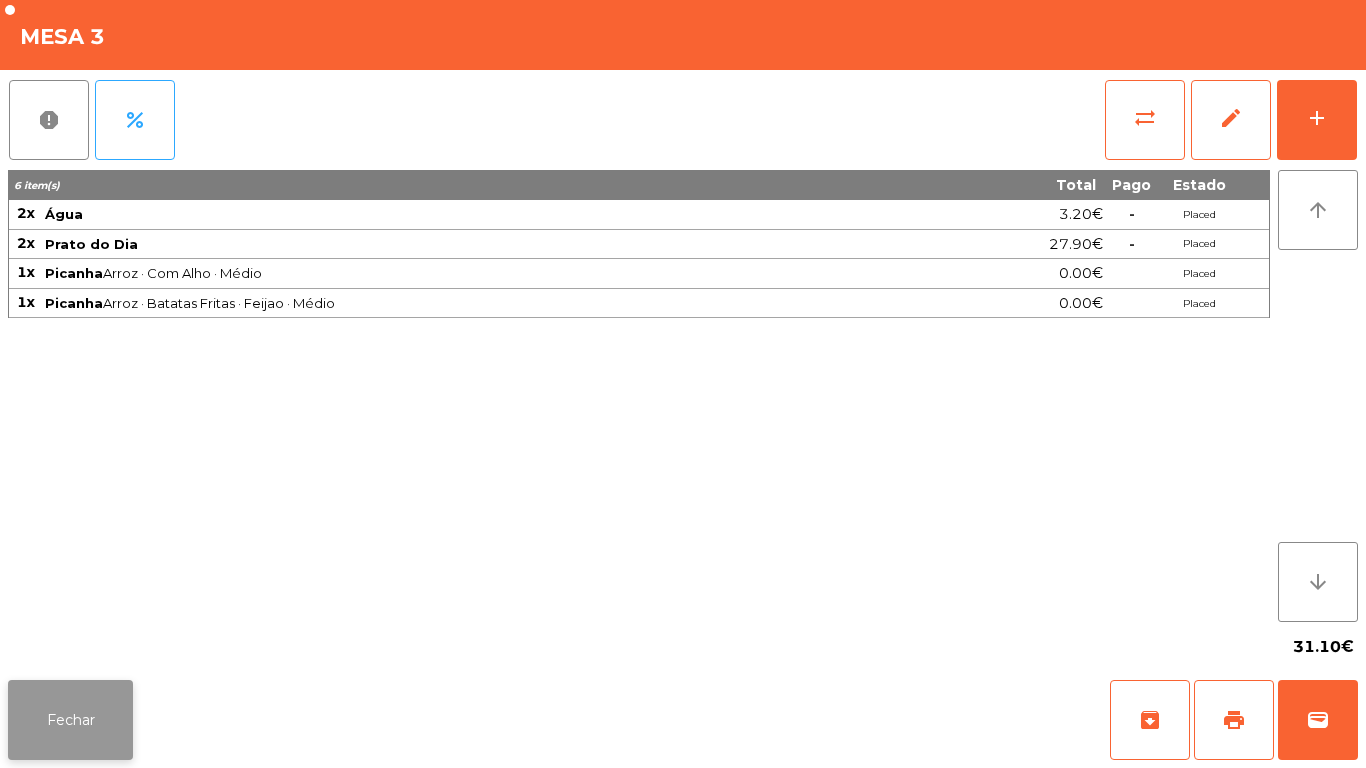 click on "Fechar" at bounding box center [70, 720] 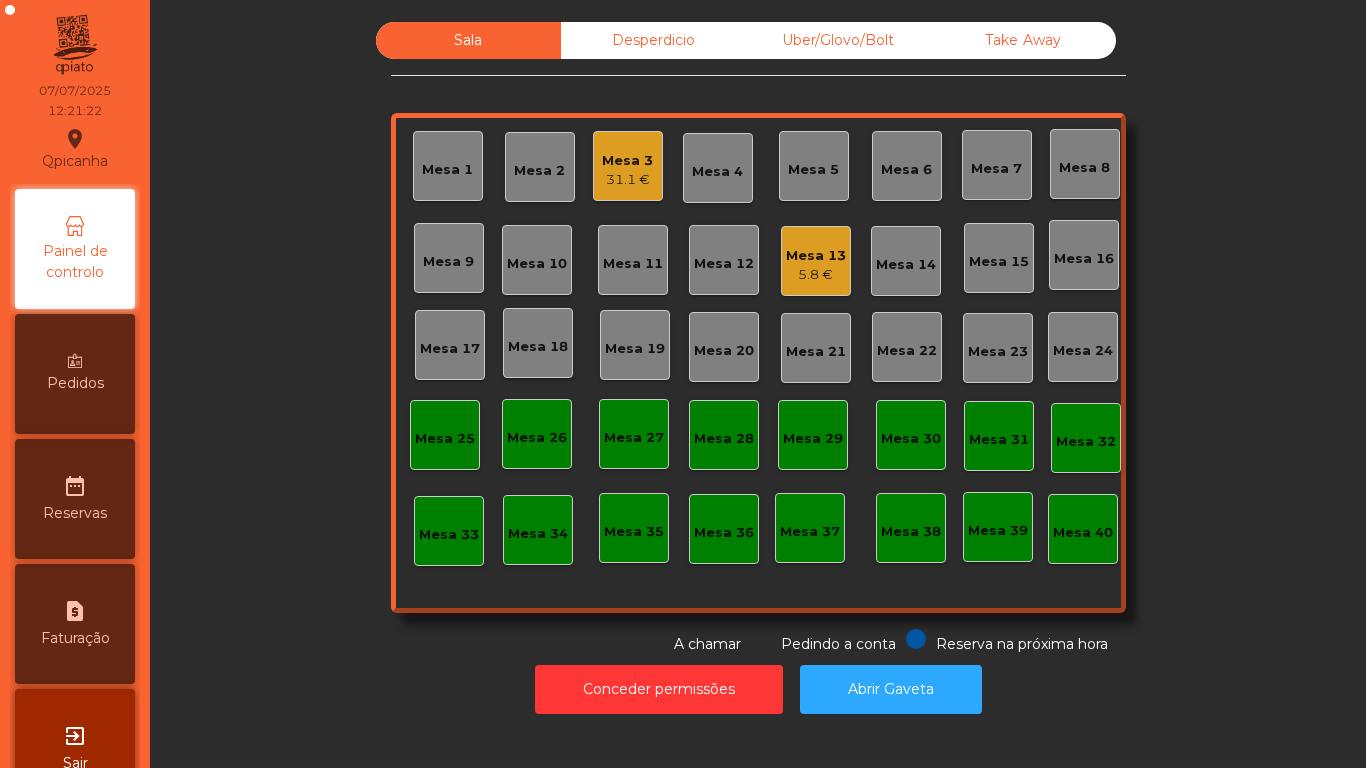 click on "Mesa 3" at bounding box center (627, 161) 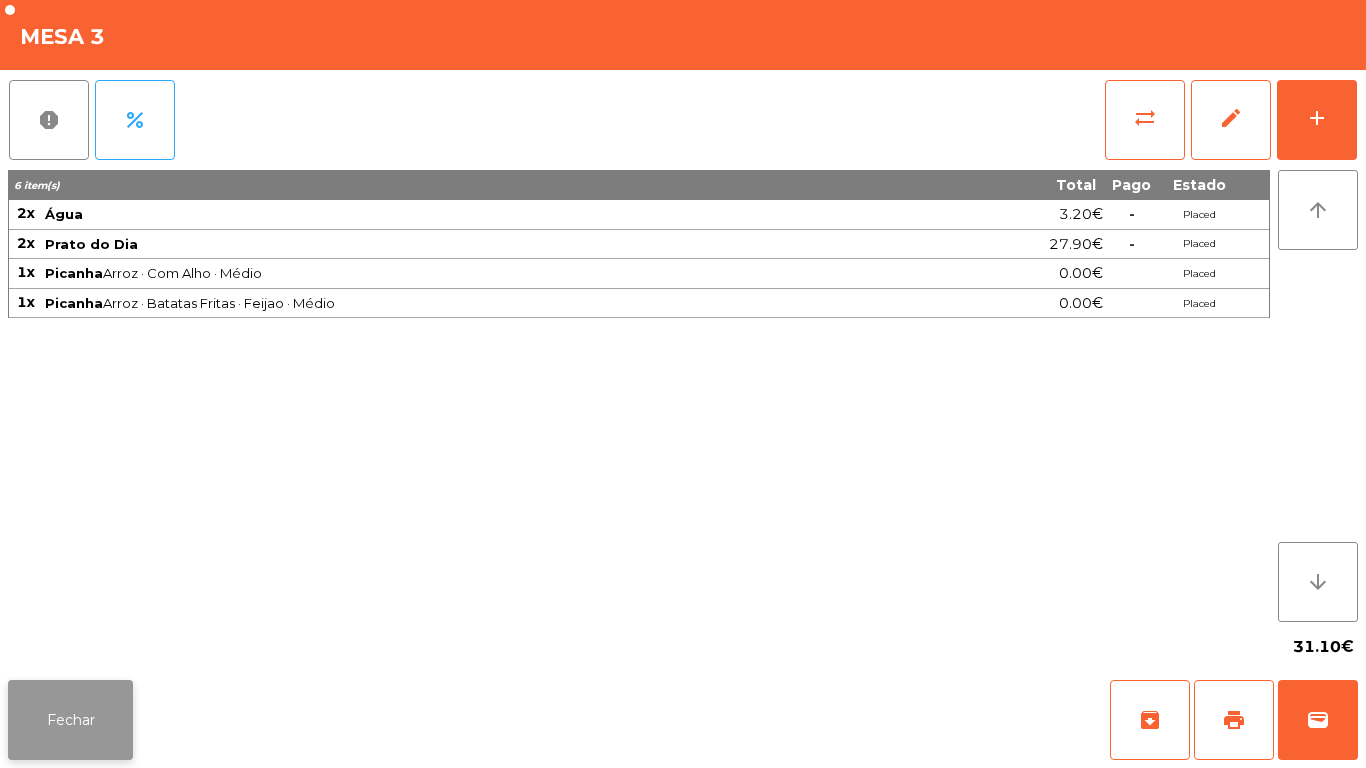 click on "Fechar" at bounding box center [70, 720] 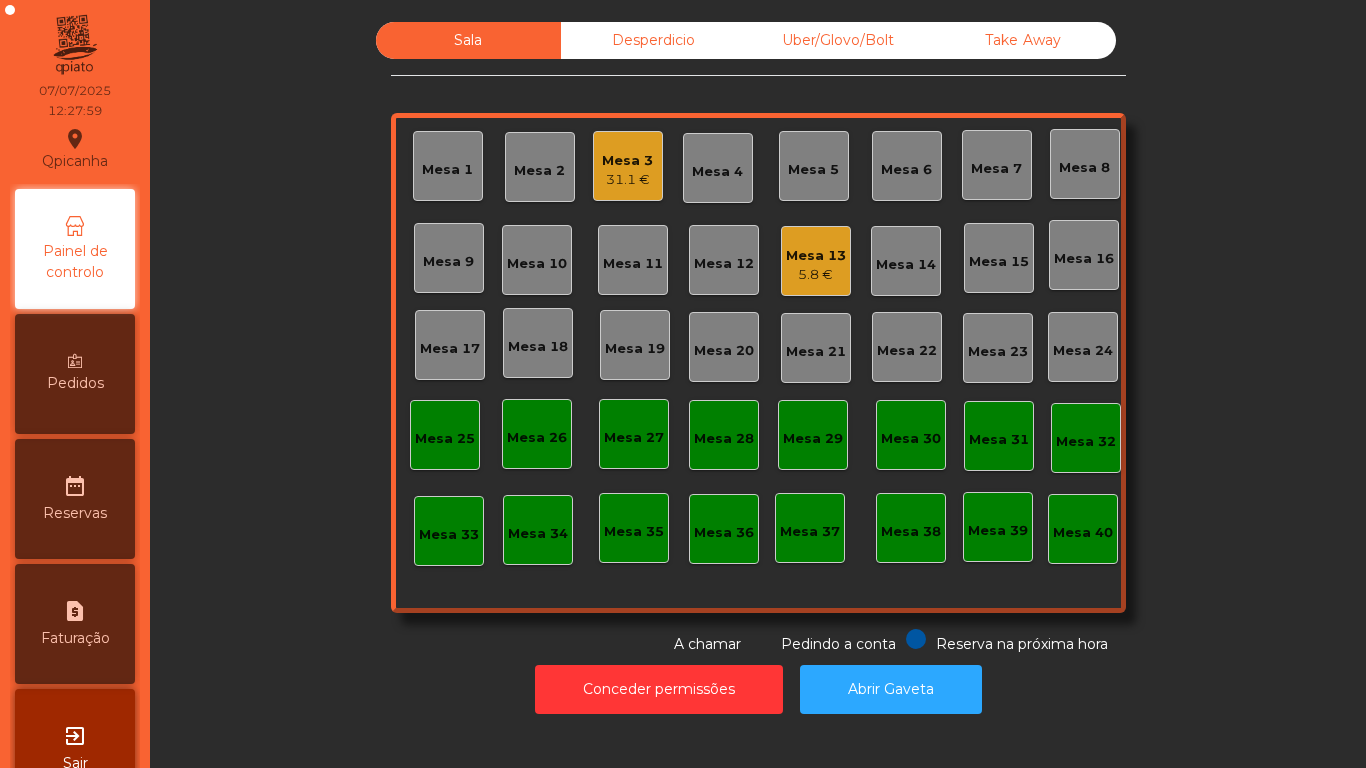 click on "31.1 €" at bounding box center [627, 180] 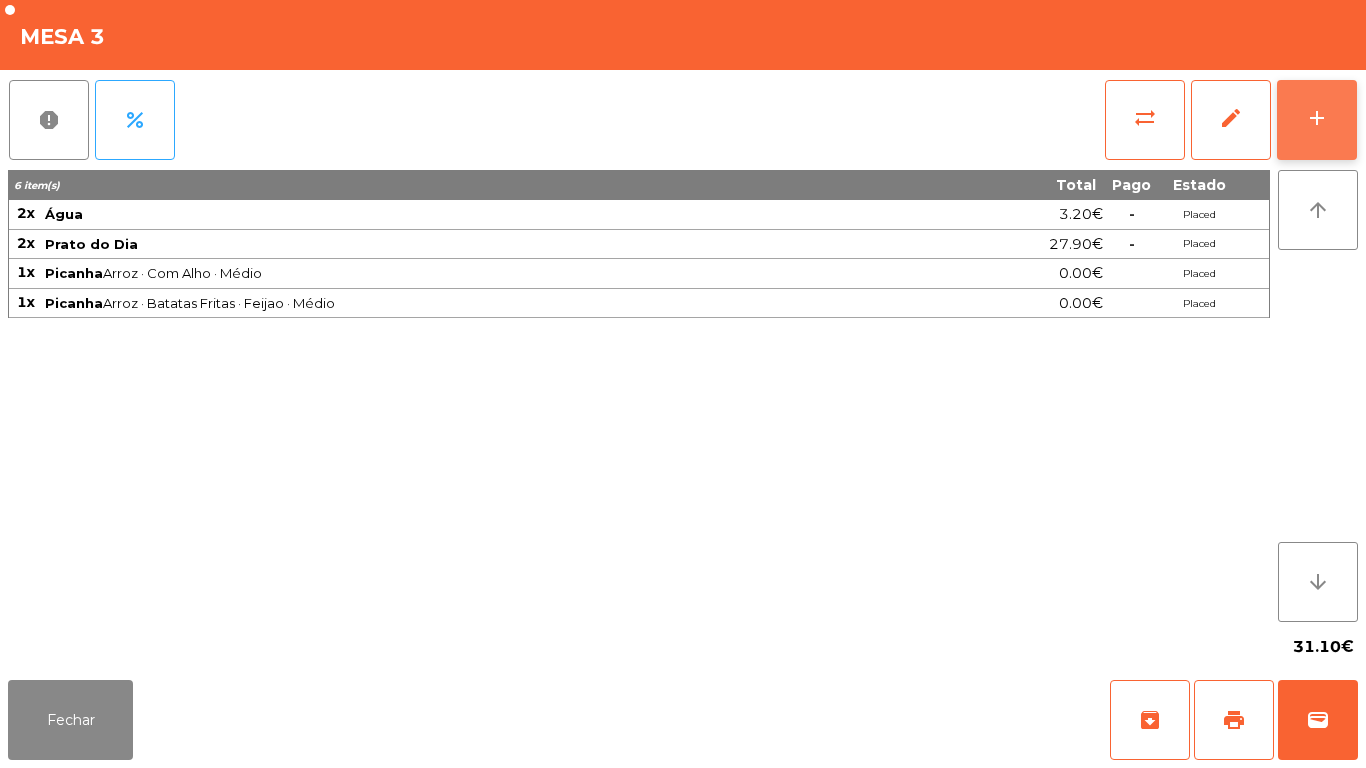 click on "add" at bounding box center (1317, 118) 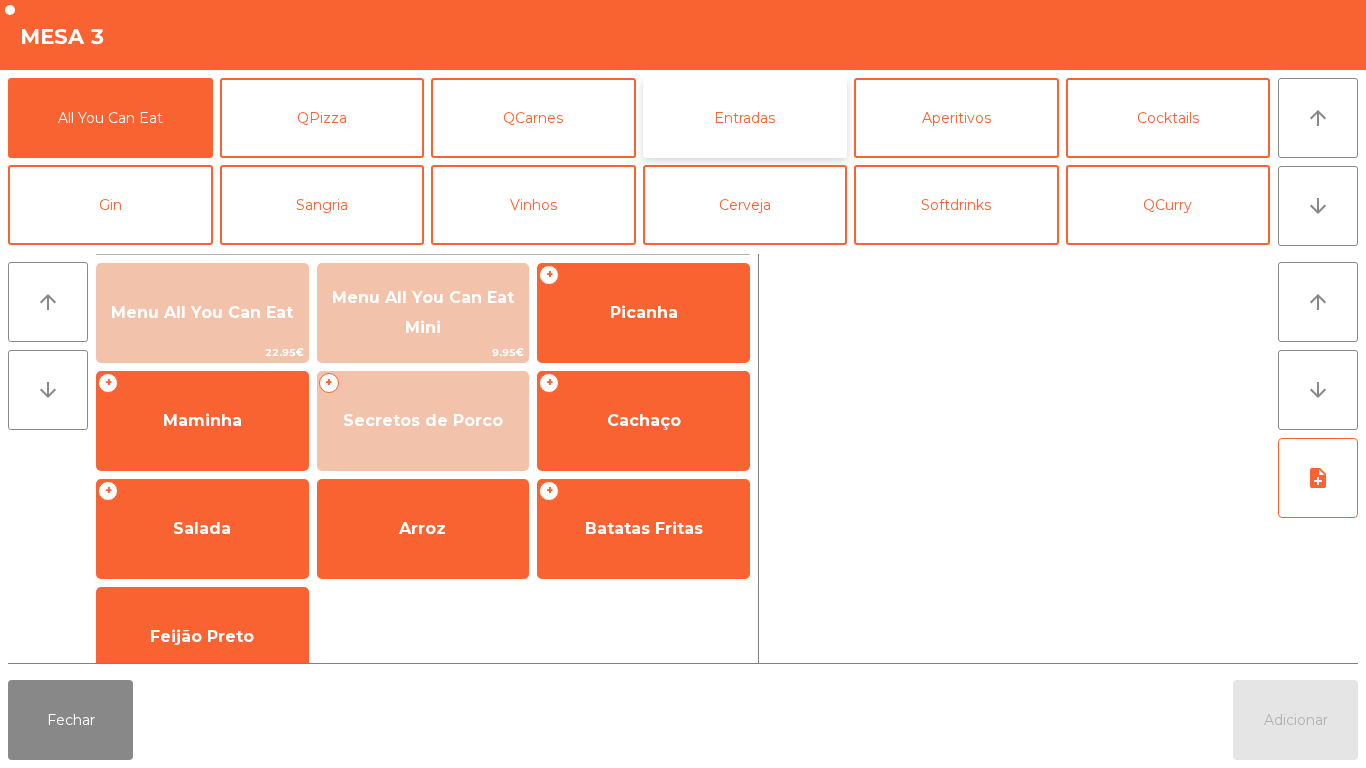 click on "Entradas" at bounding box center [745, 118] 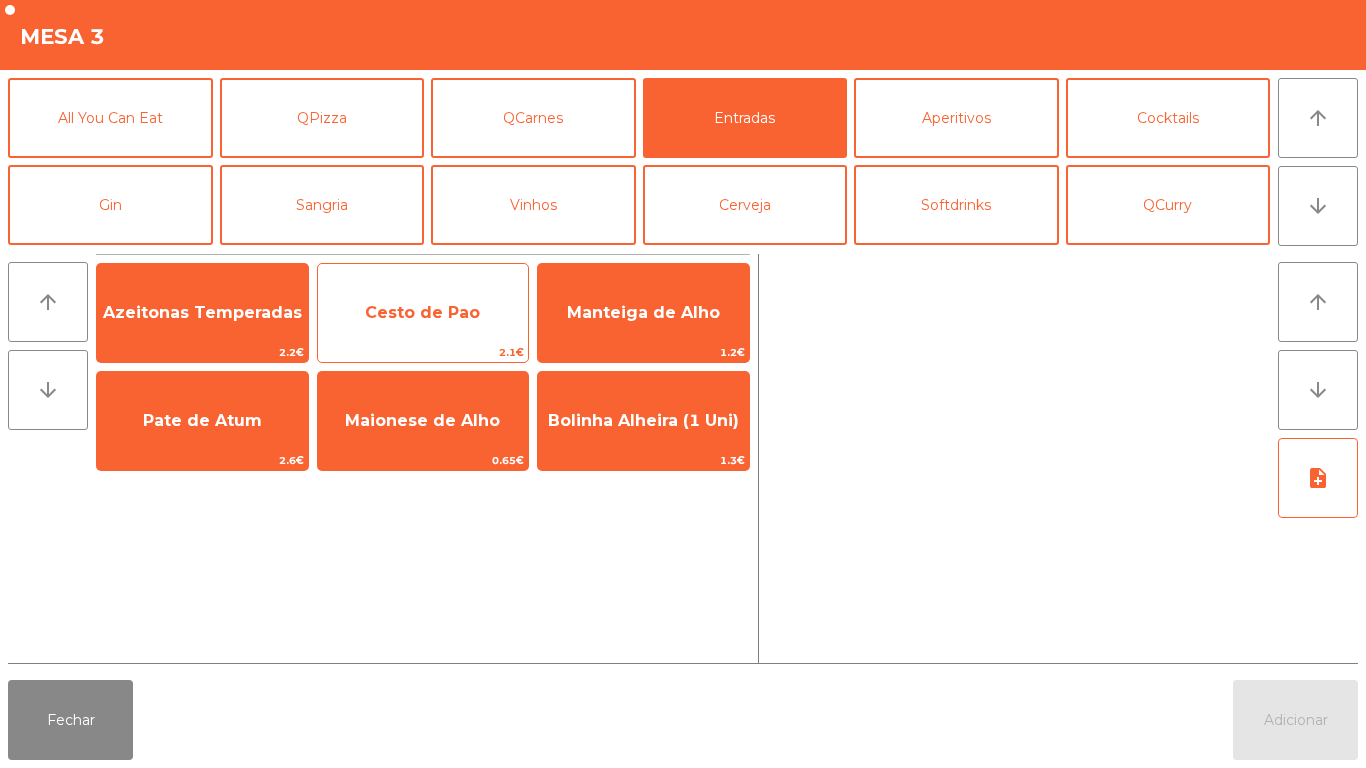 click on "Cesto de Pao" at bounding box center [202, 312] 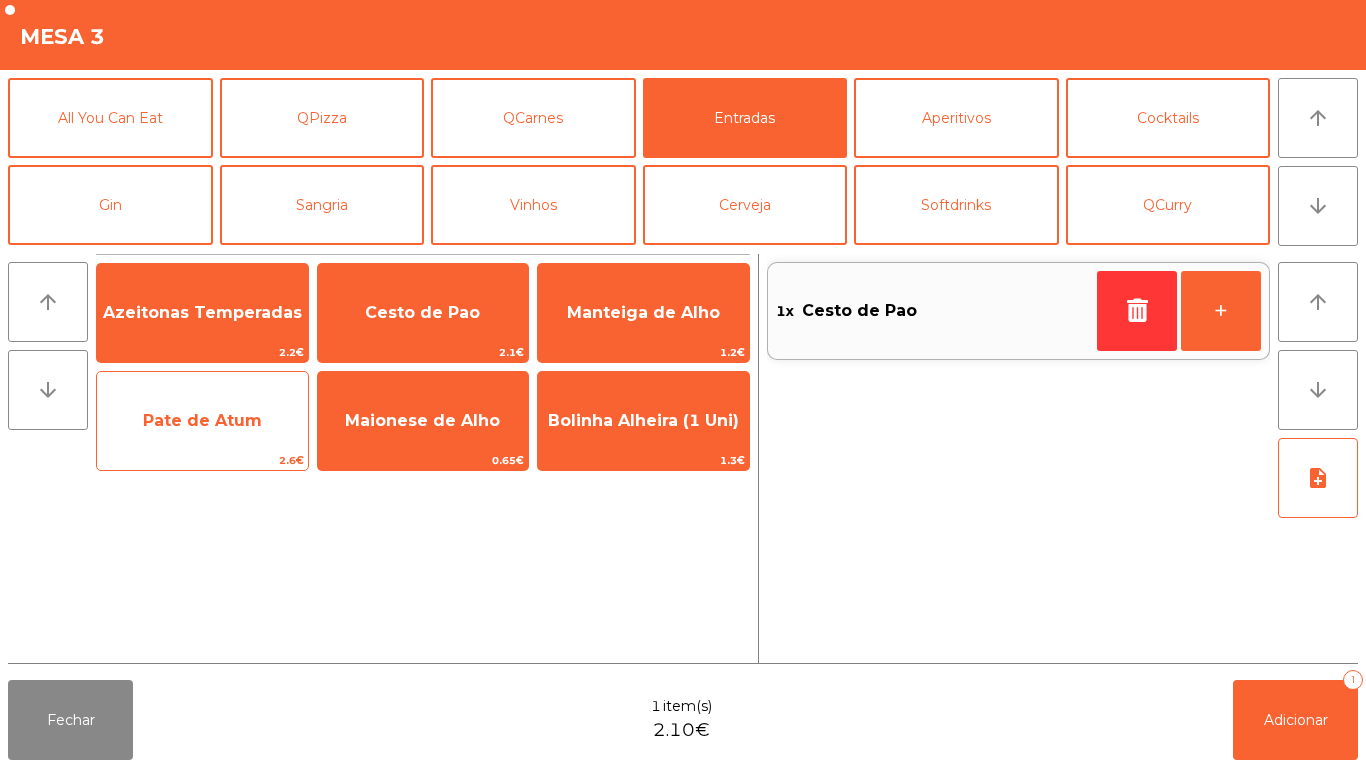 click on "Pate de Atum" at bounding box center (202, 312) 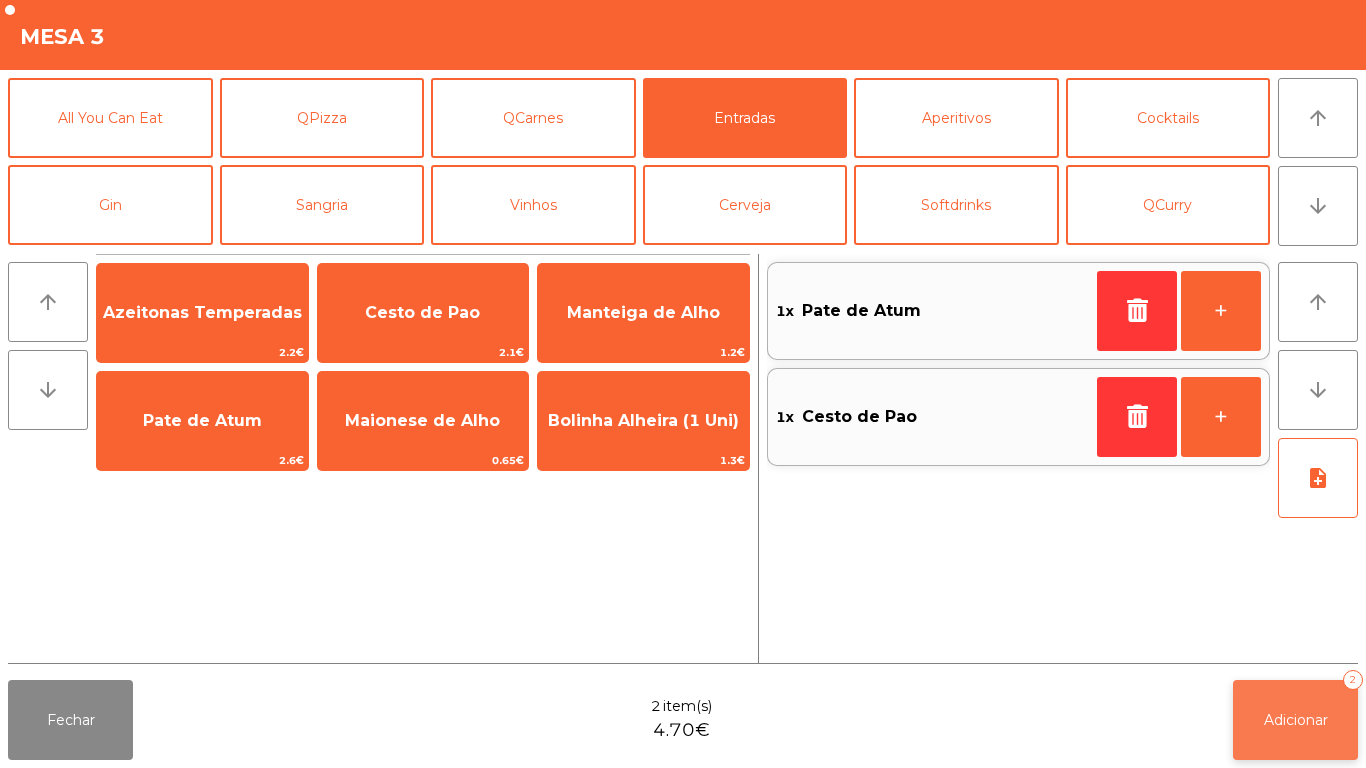 click on "Adicionar" at bounding box center [1296, 720] 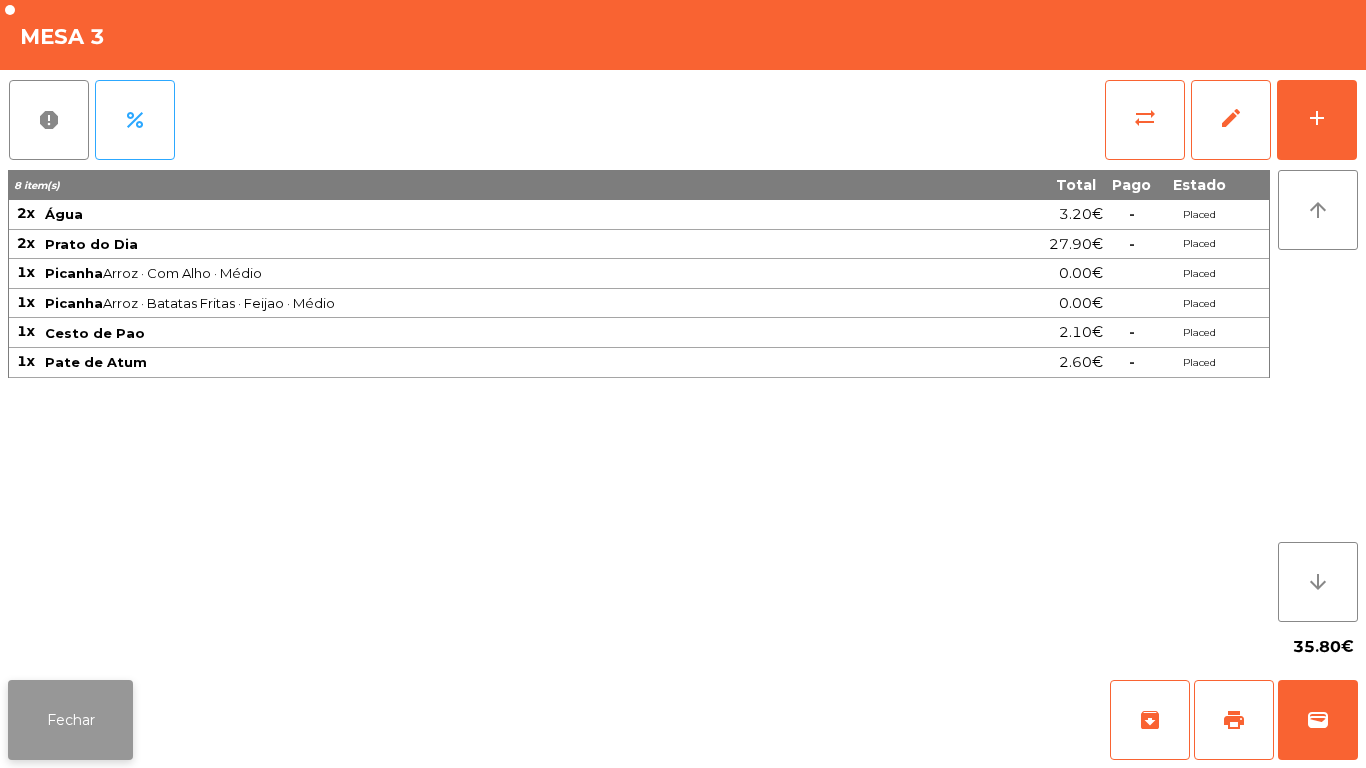 click on "Fechar" at bounding box center [70, 720] 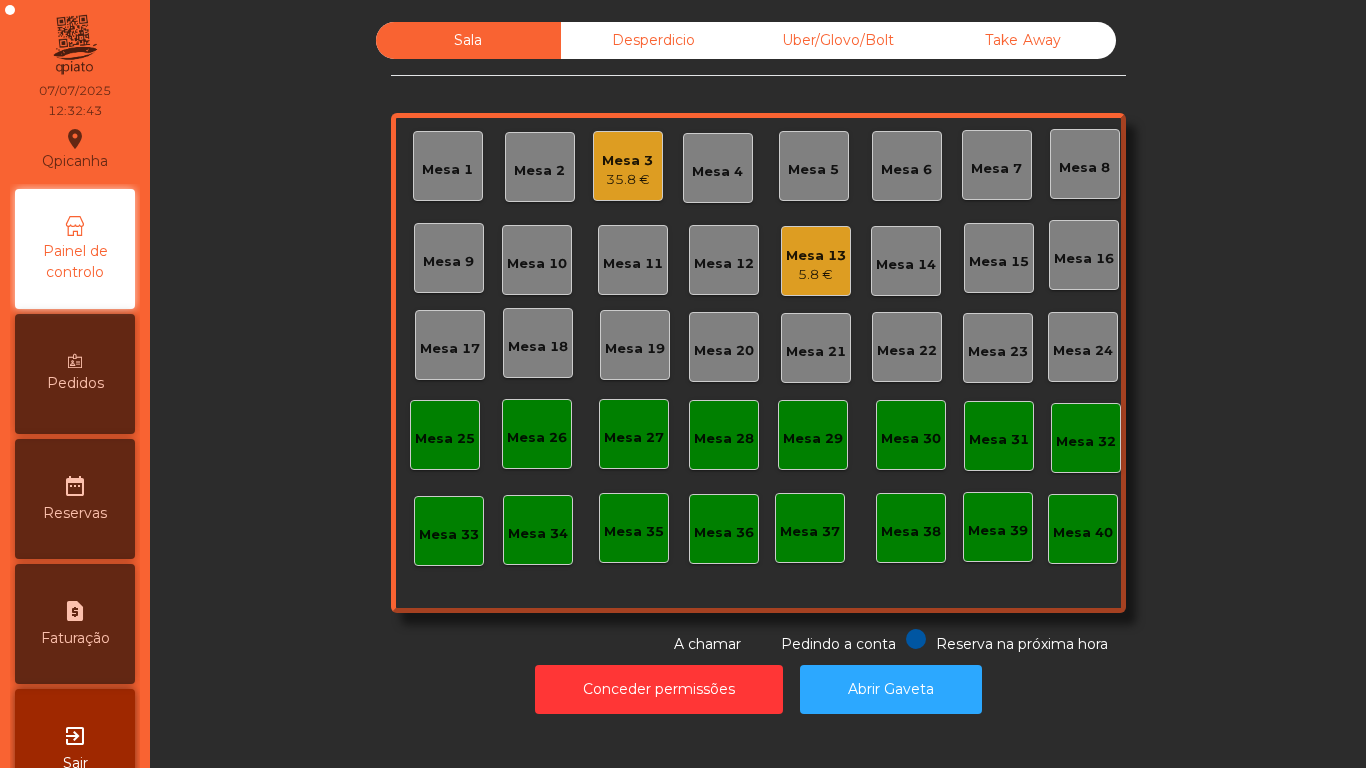 click on "5.8 €" at bounding box center (627, 180) 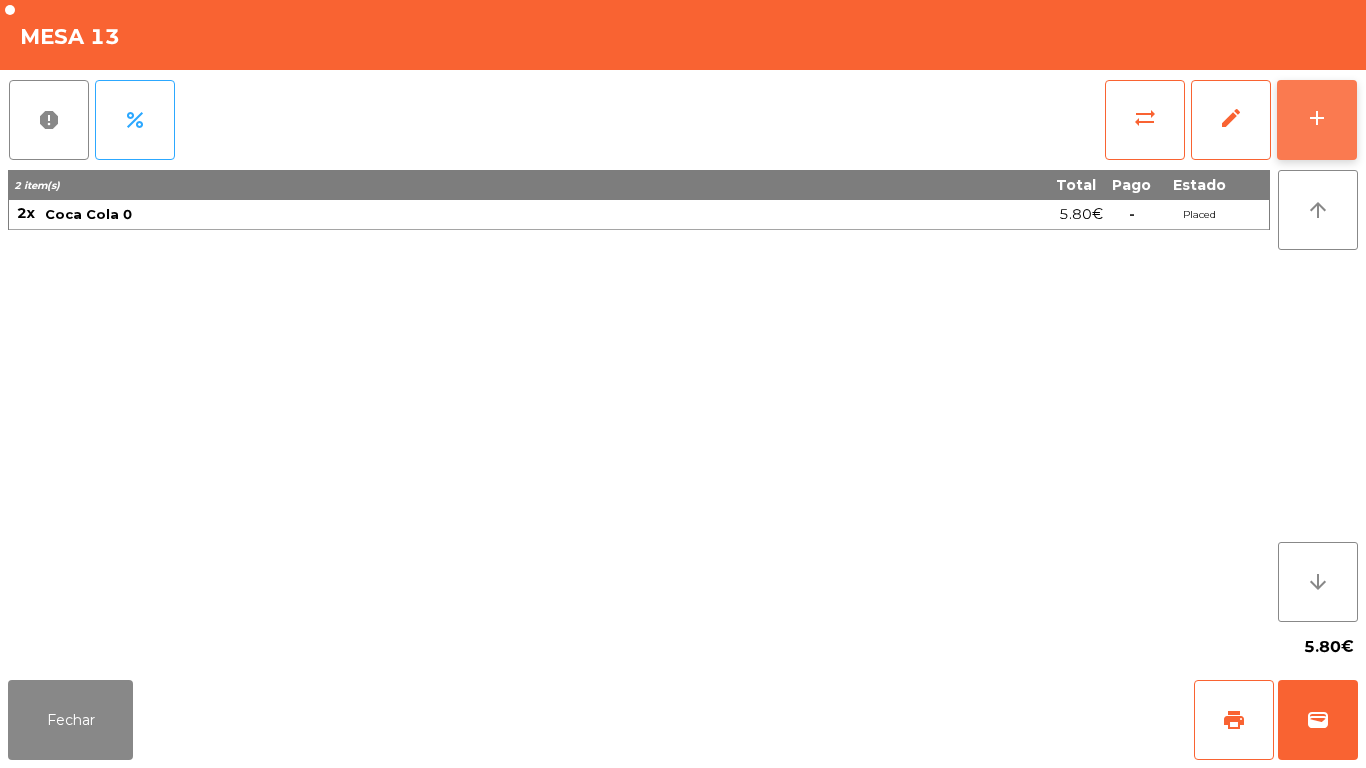 click on "add" at bounding box center [1317, 120] 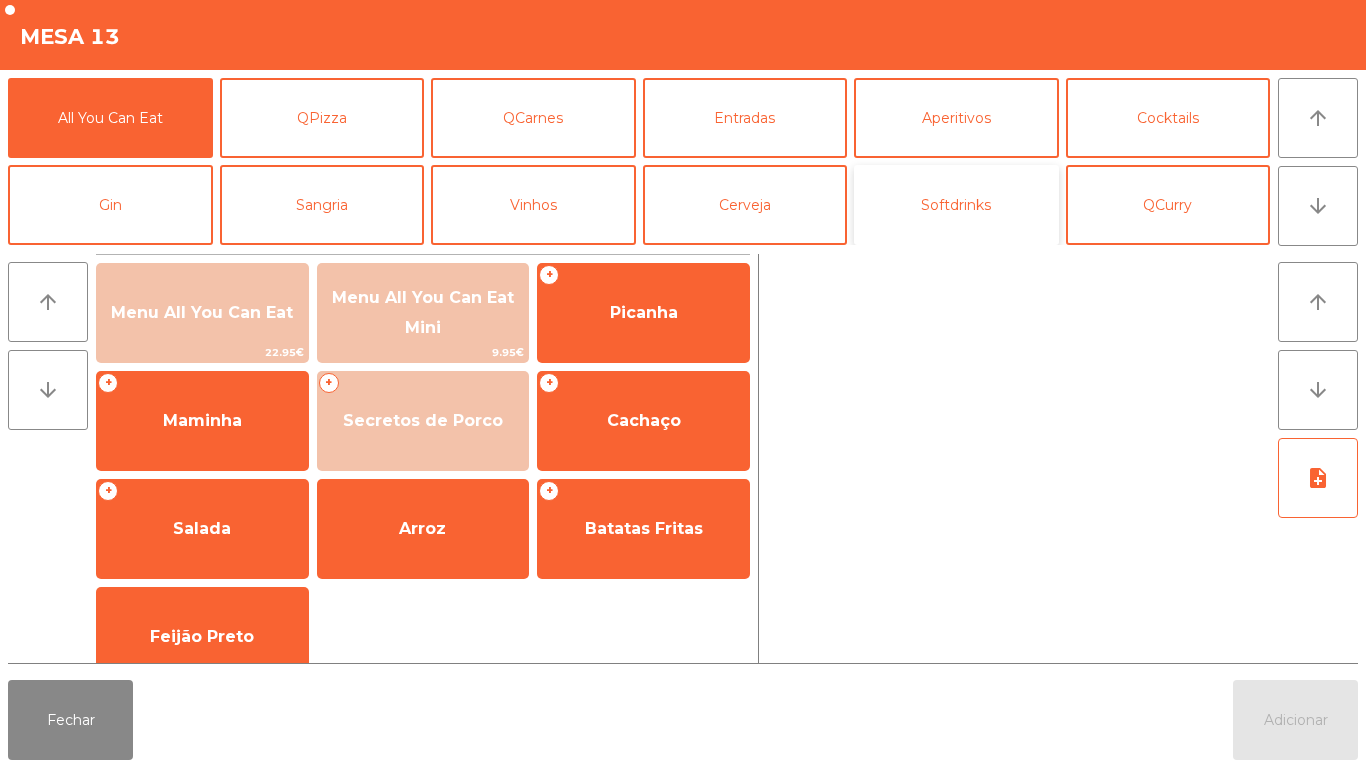 click on "Softdrinks" at bounding box center (956, 205) 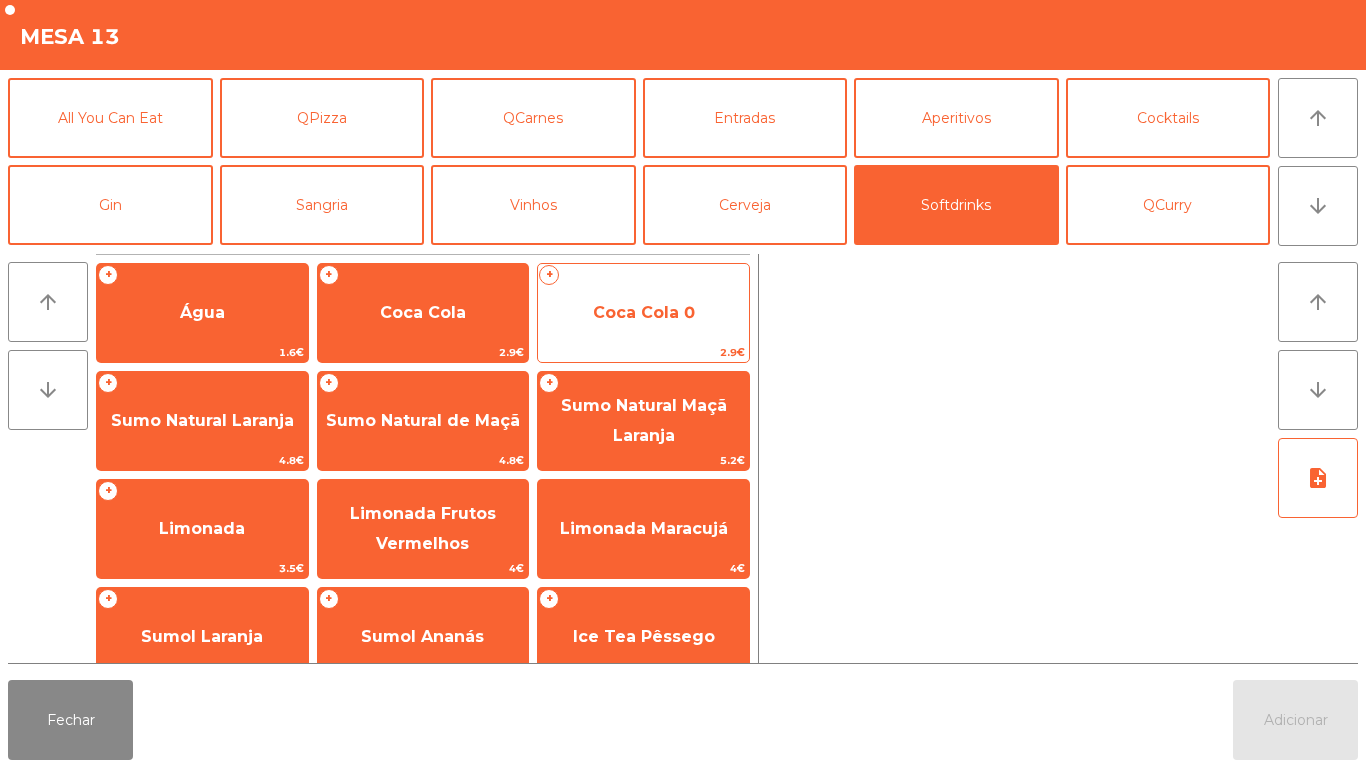 click on "Coca Cola 0" at bounding box center [202, 312] 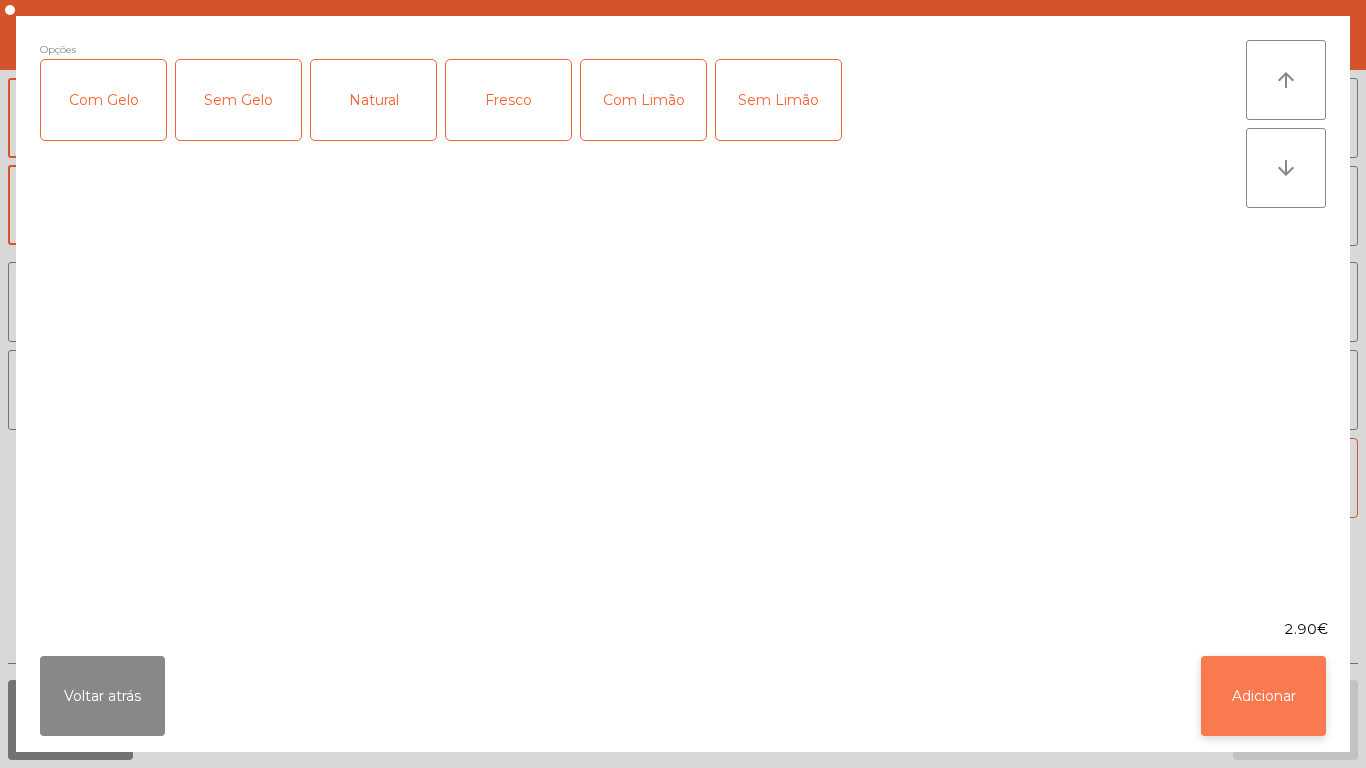 click on "Adicionar" at bounding box center (1263, 696) 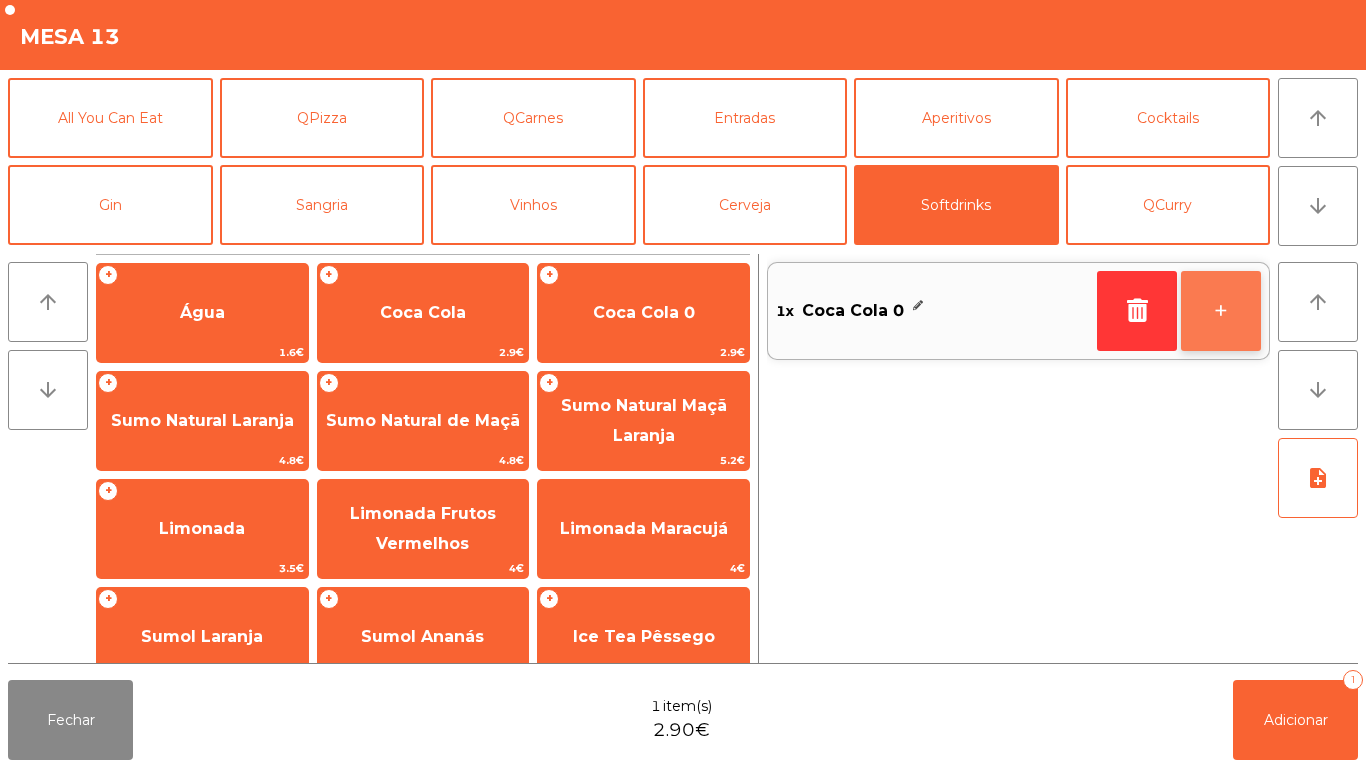click on "+" at bounding box center [1221, 311] 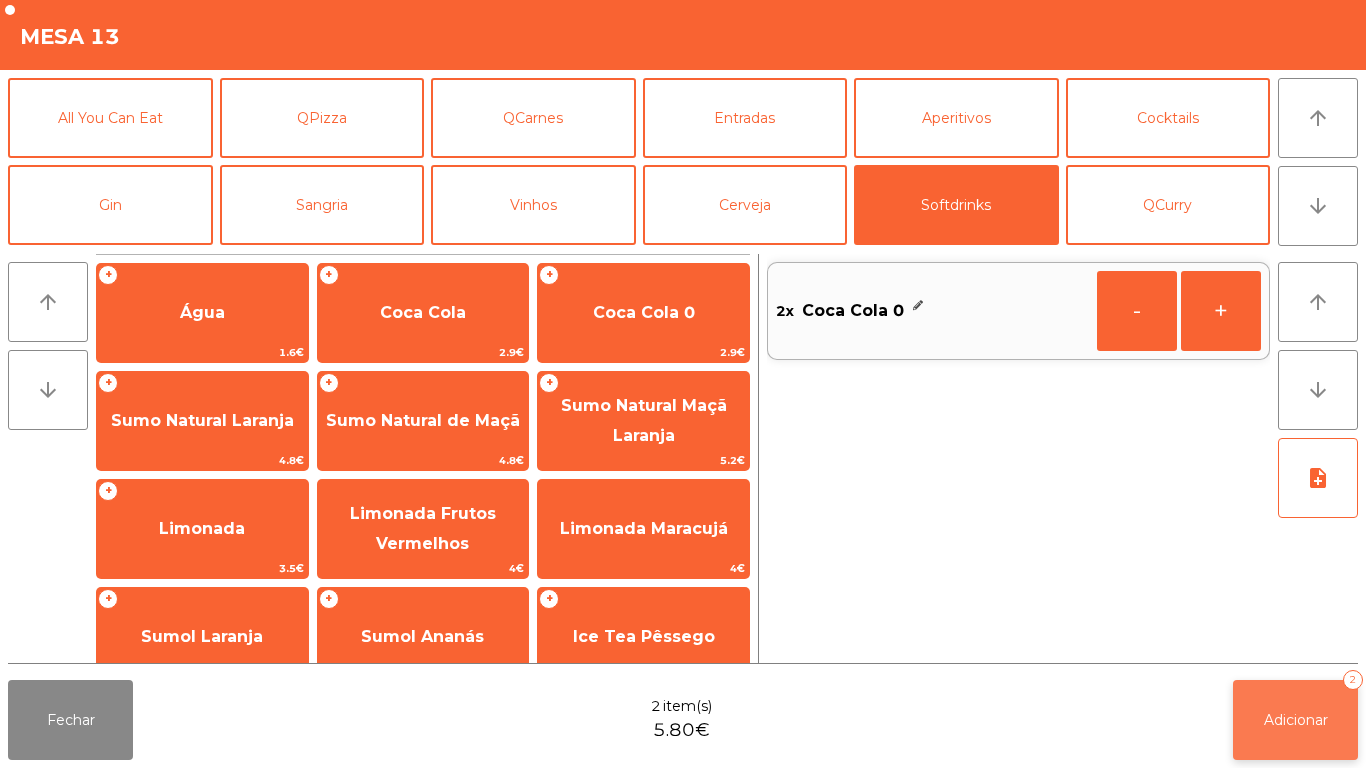click on "Adicionar   2" at bounding box center [1295, 720] 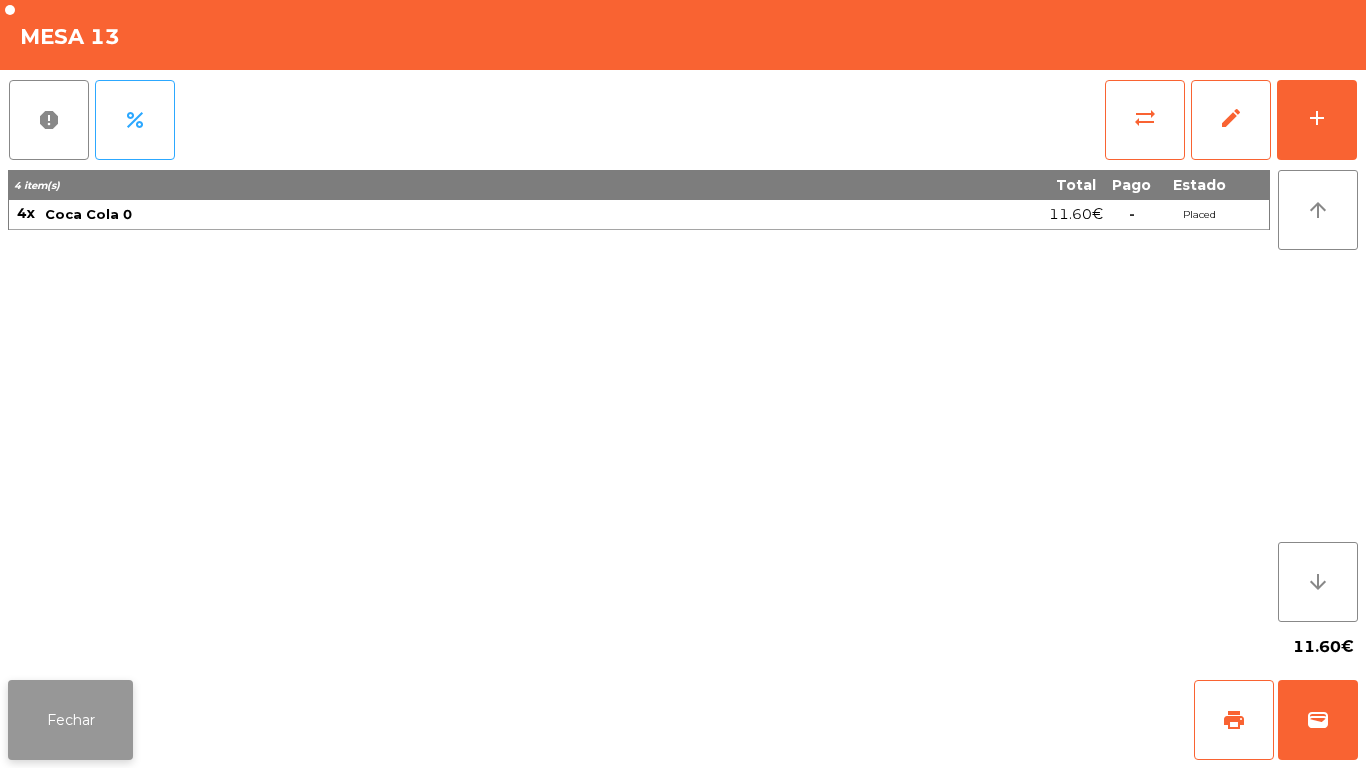 click on "Fechar" at bounding box center [70, 720] 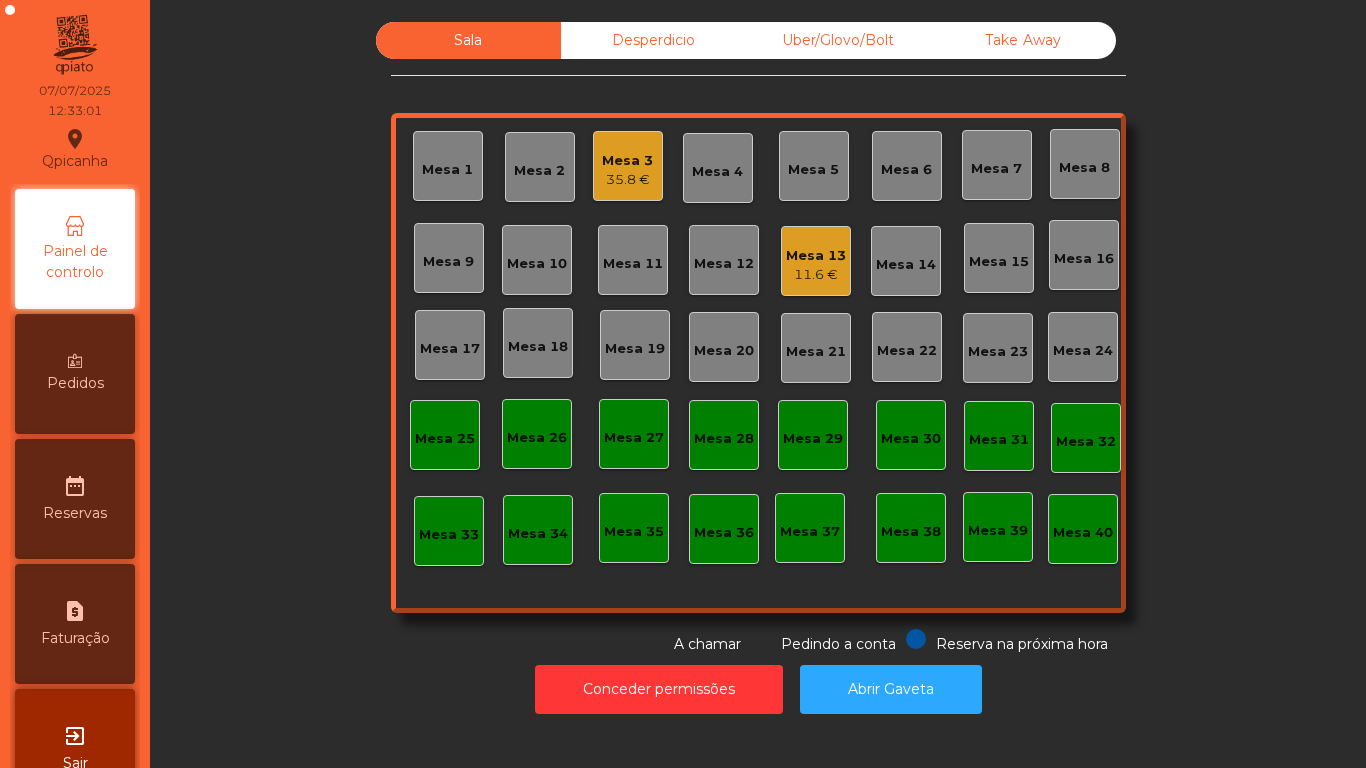 click on "35.8 €" at bounding box center [627, 180] 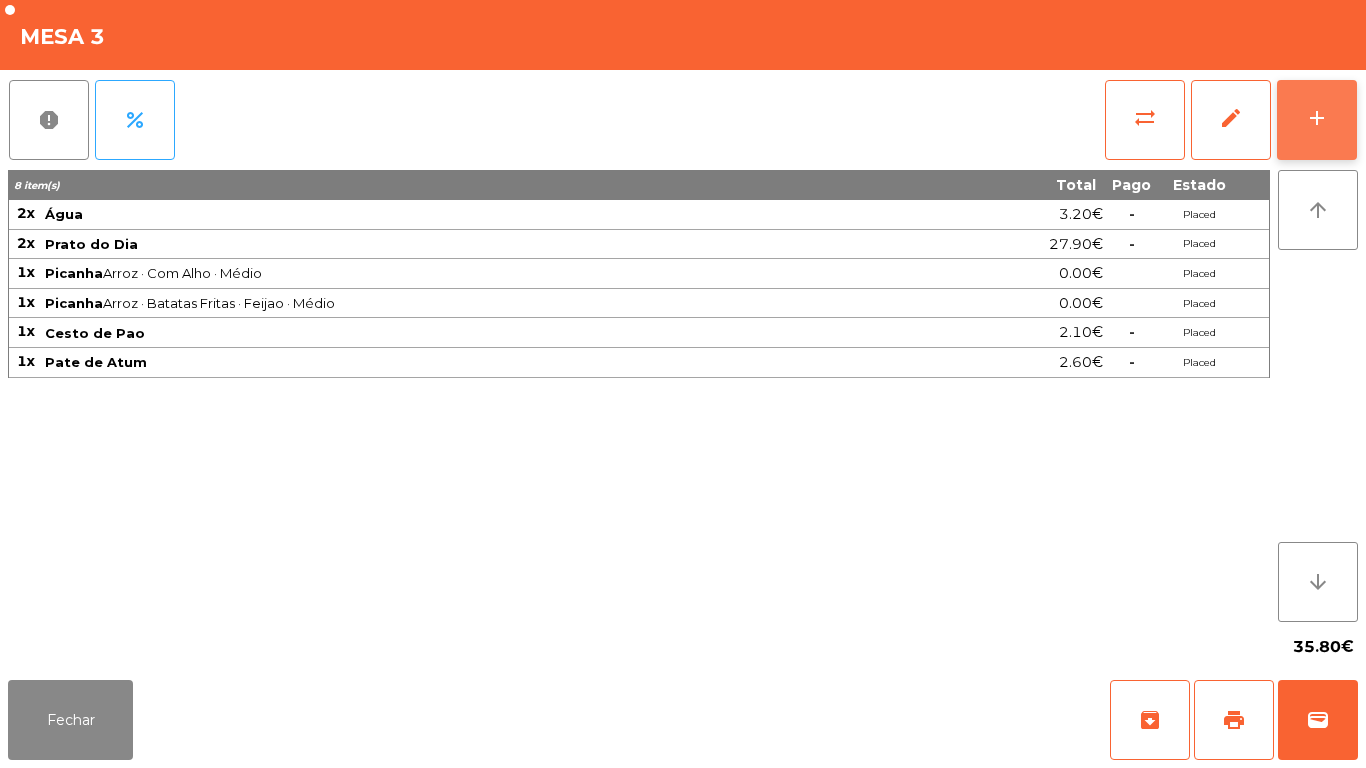 click on "add" at bounding box center [1317, 120] 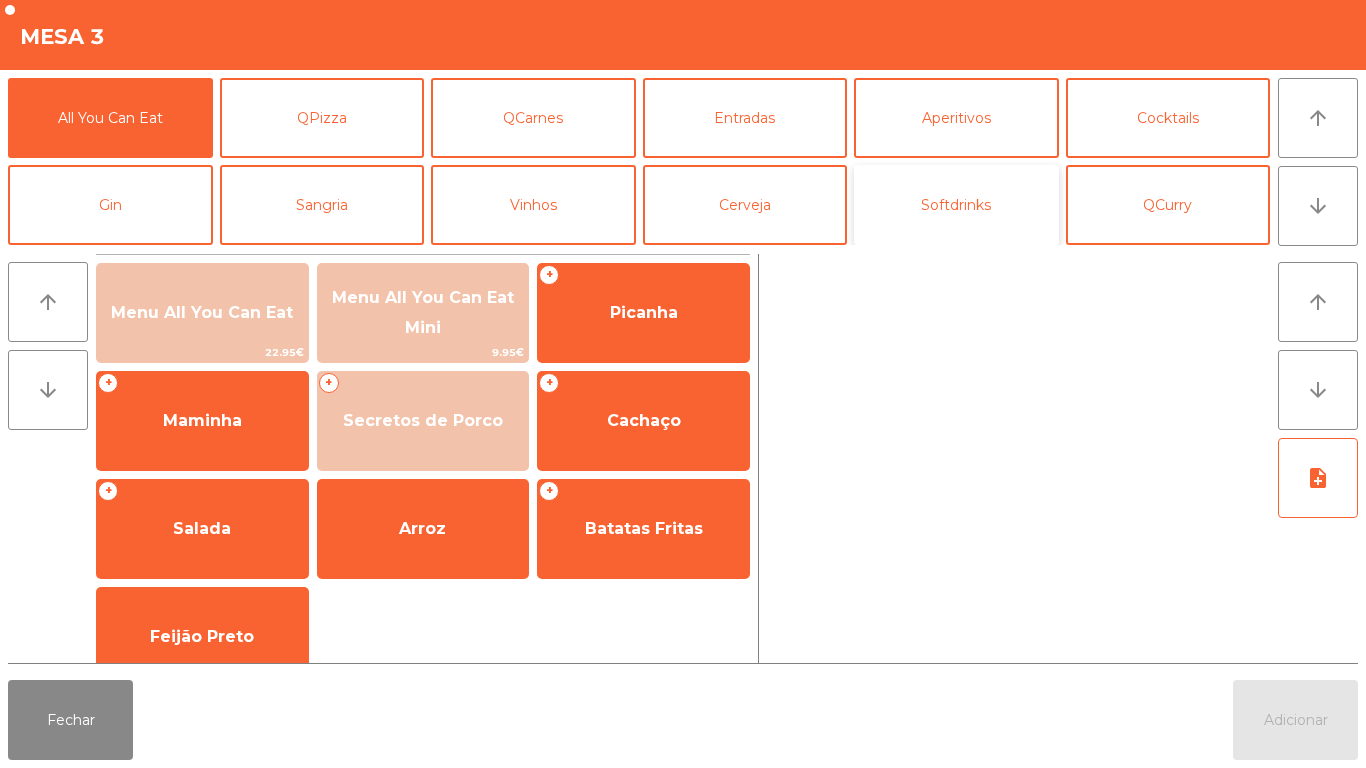 click on "Softdrinks" at bounding box center (956, 205) 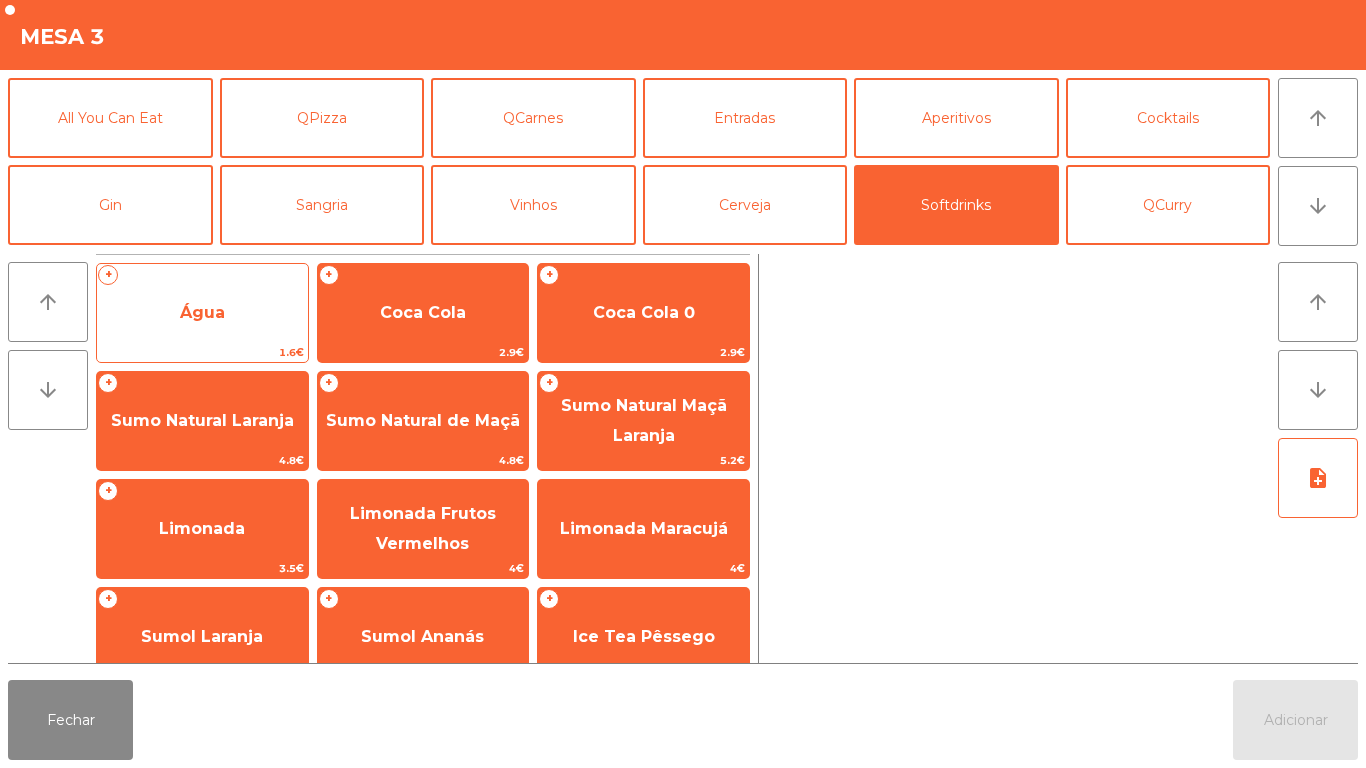 click on "Água" at bounding box center (202, 313) 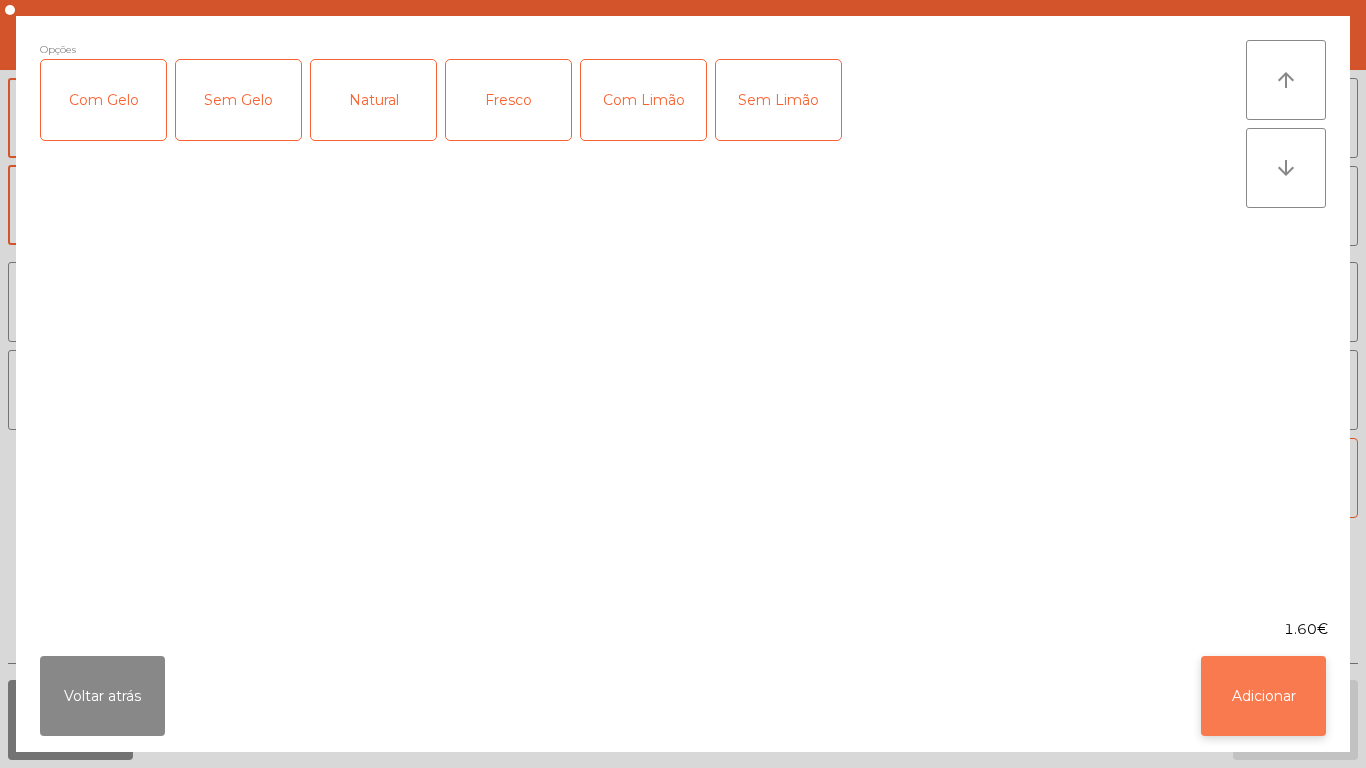 click on "Adicionar" at bounding box center (1263, 696) 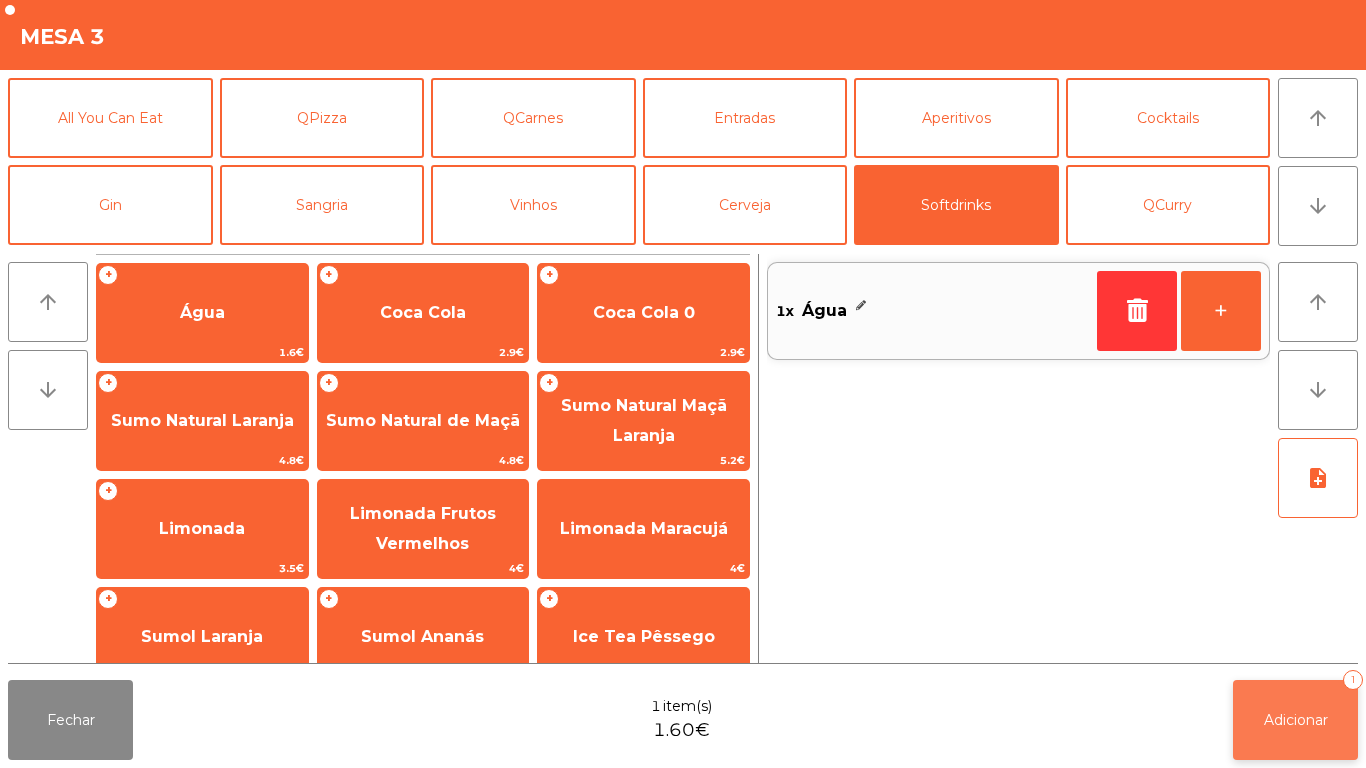 click on "Adicionar   1" at bounding box center [1295, 720] 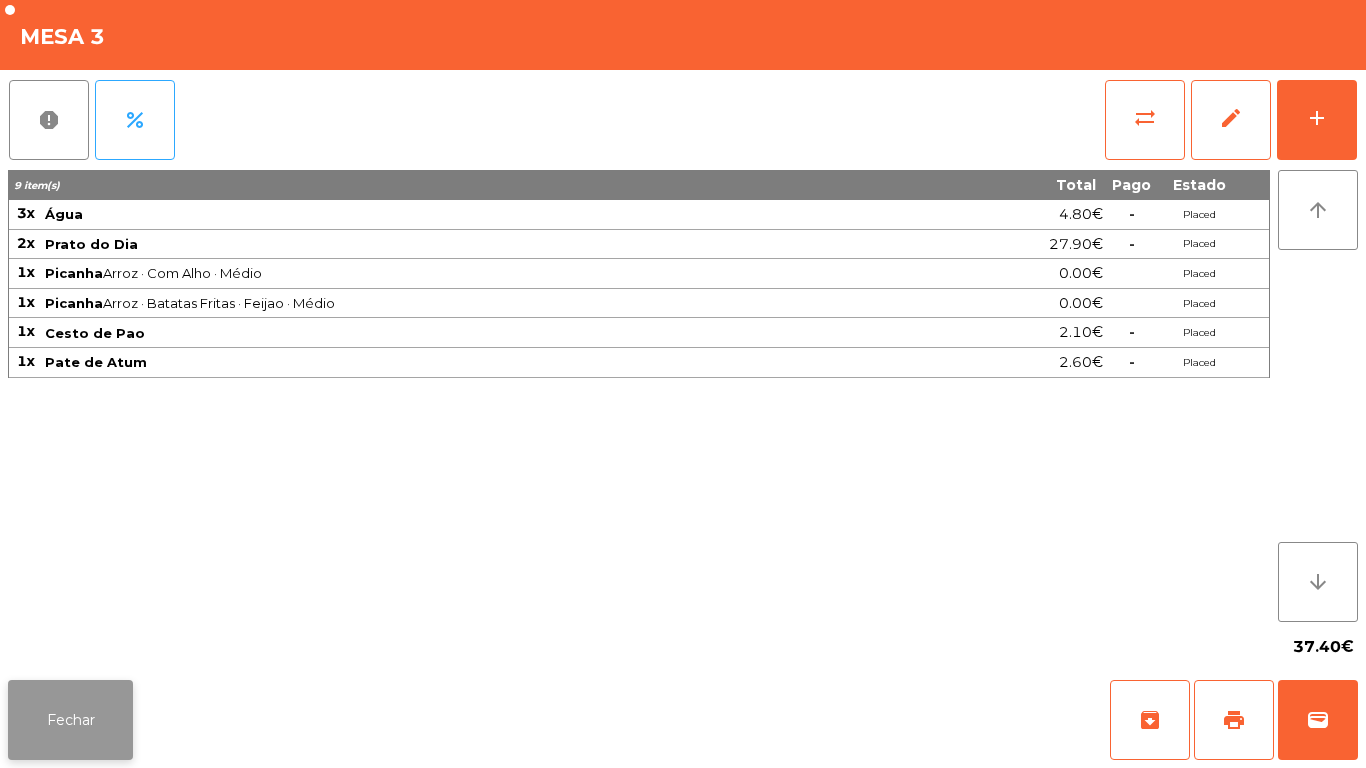 click on "Fechar" at bounding box center (70, 720) 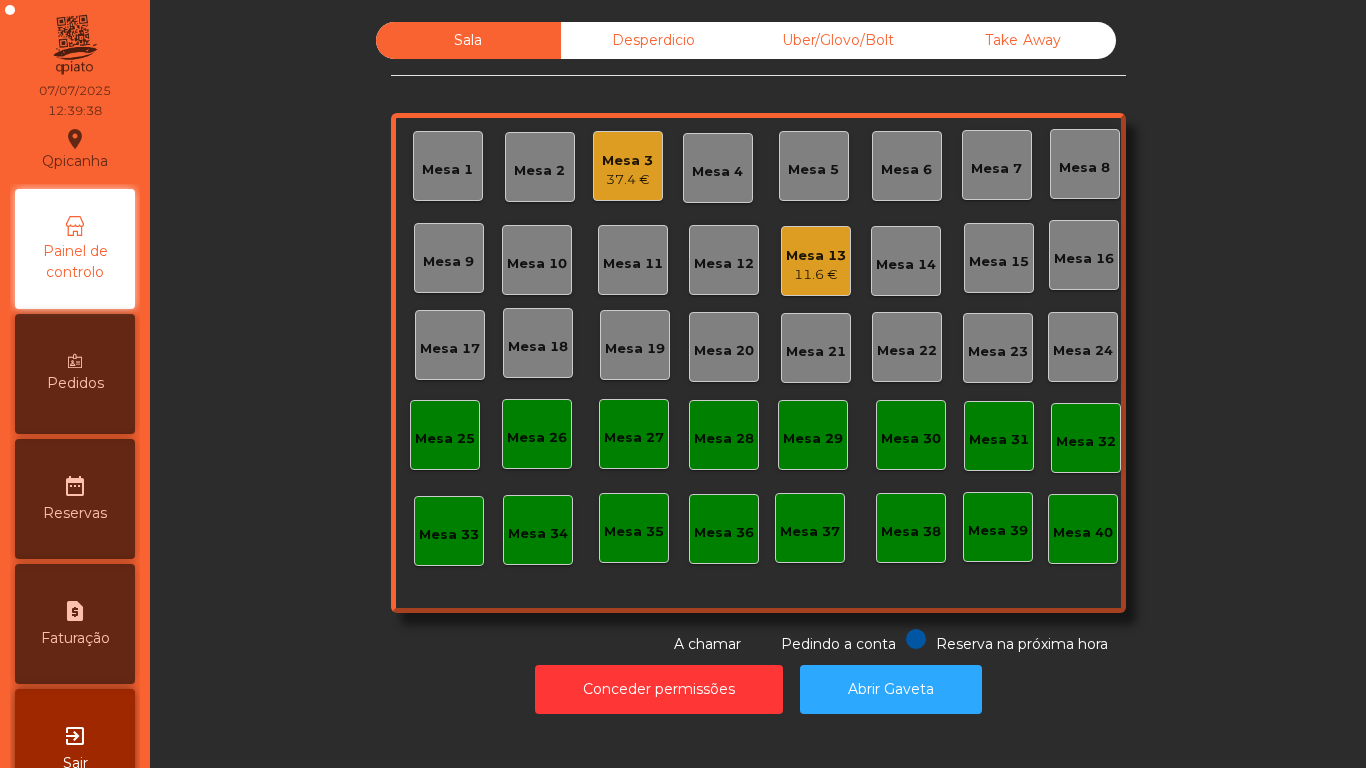 click on "Mesa 13" at bounding box center (627, 161) 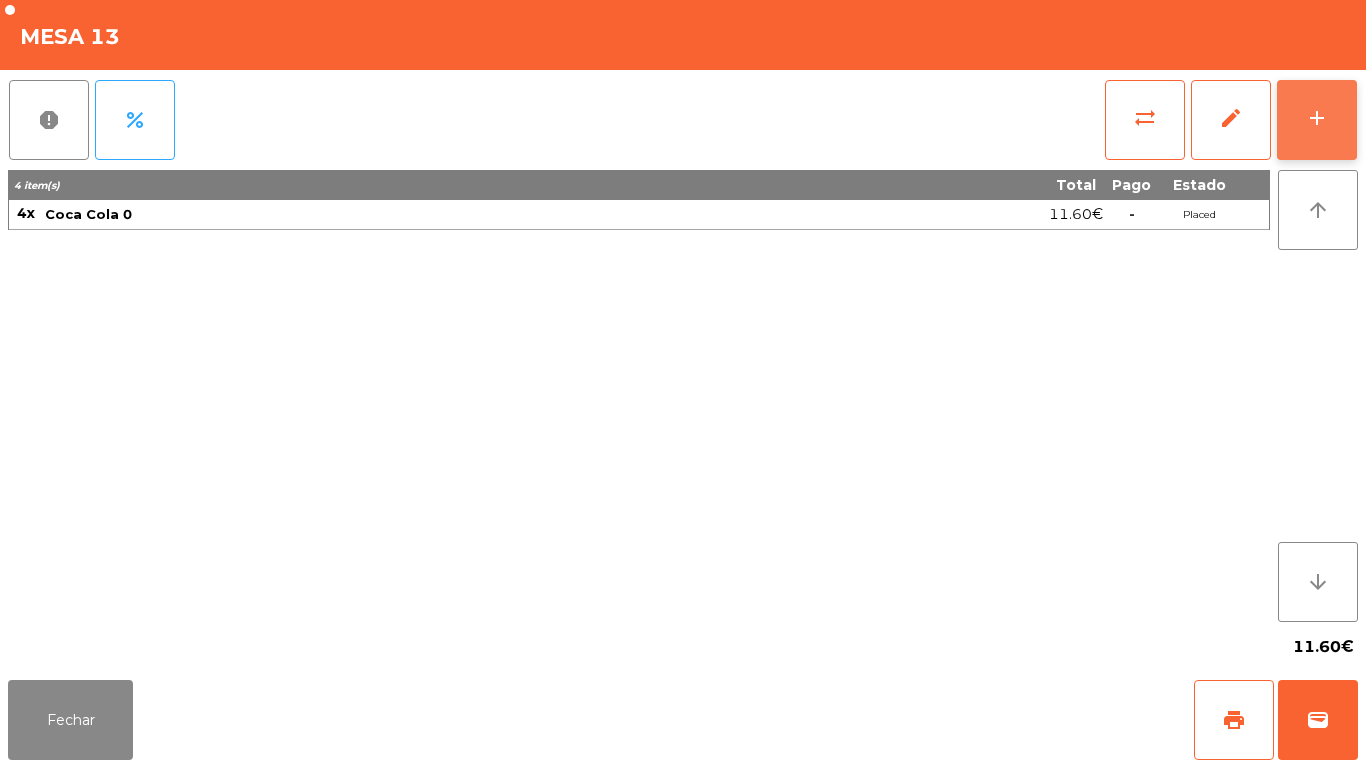 click on "add" at bounding box center [1317, 120] 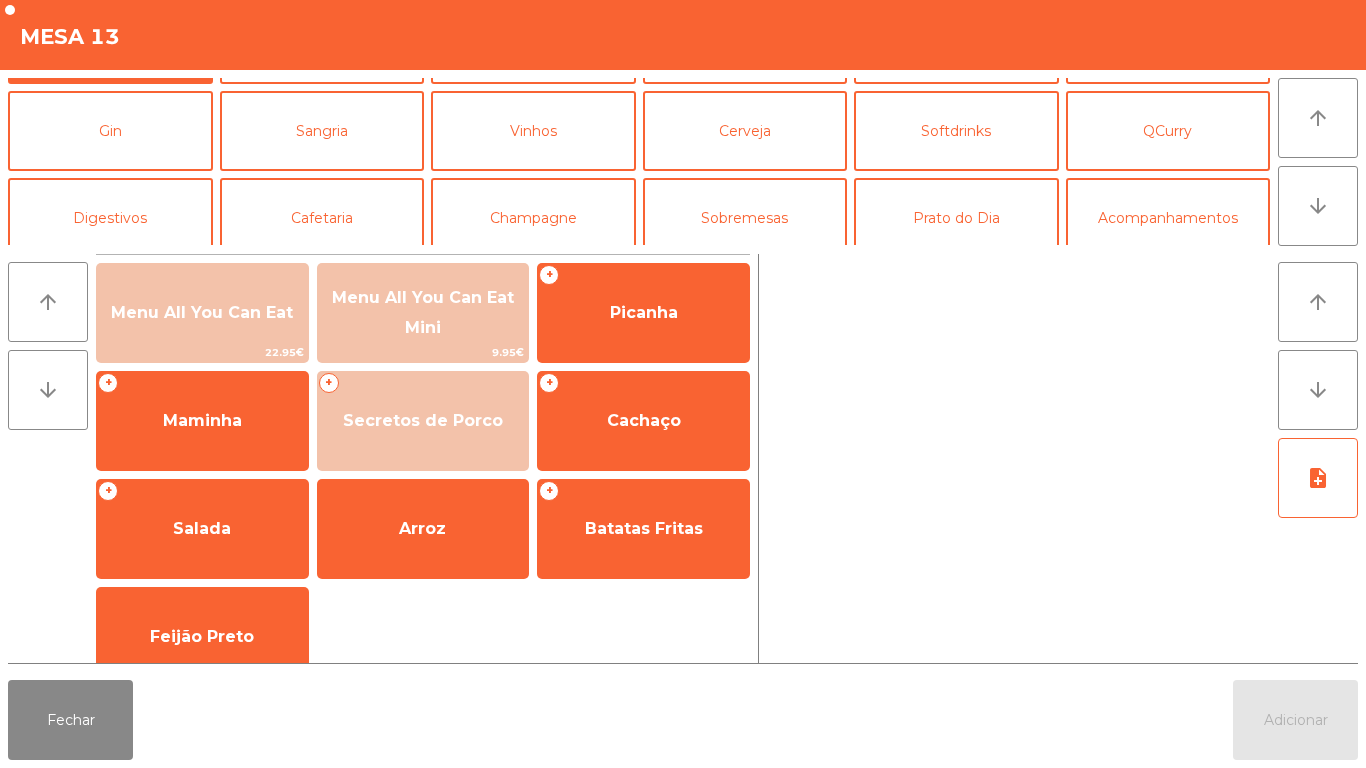 scroll, scrollTop: 93, scrollLeft: 0, axis: vertical 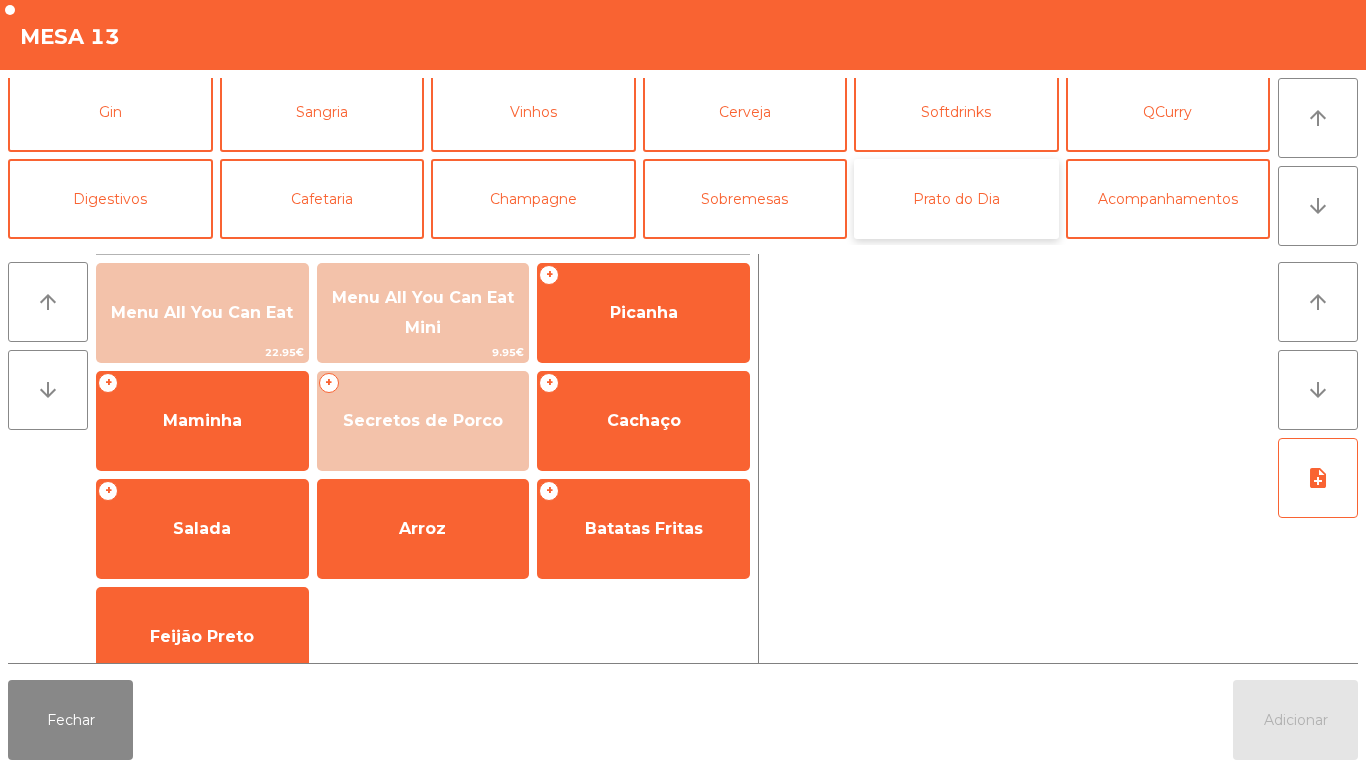 click on "Prato do Dia" at bounding box center (956, 199) 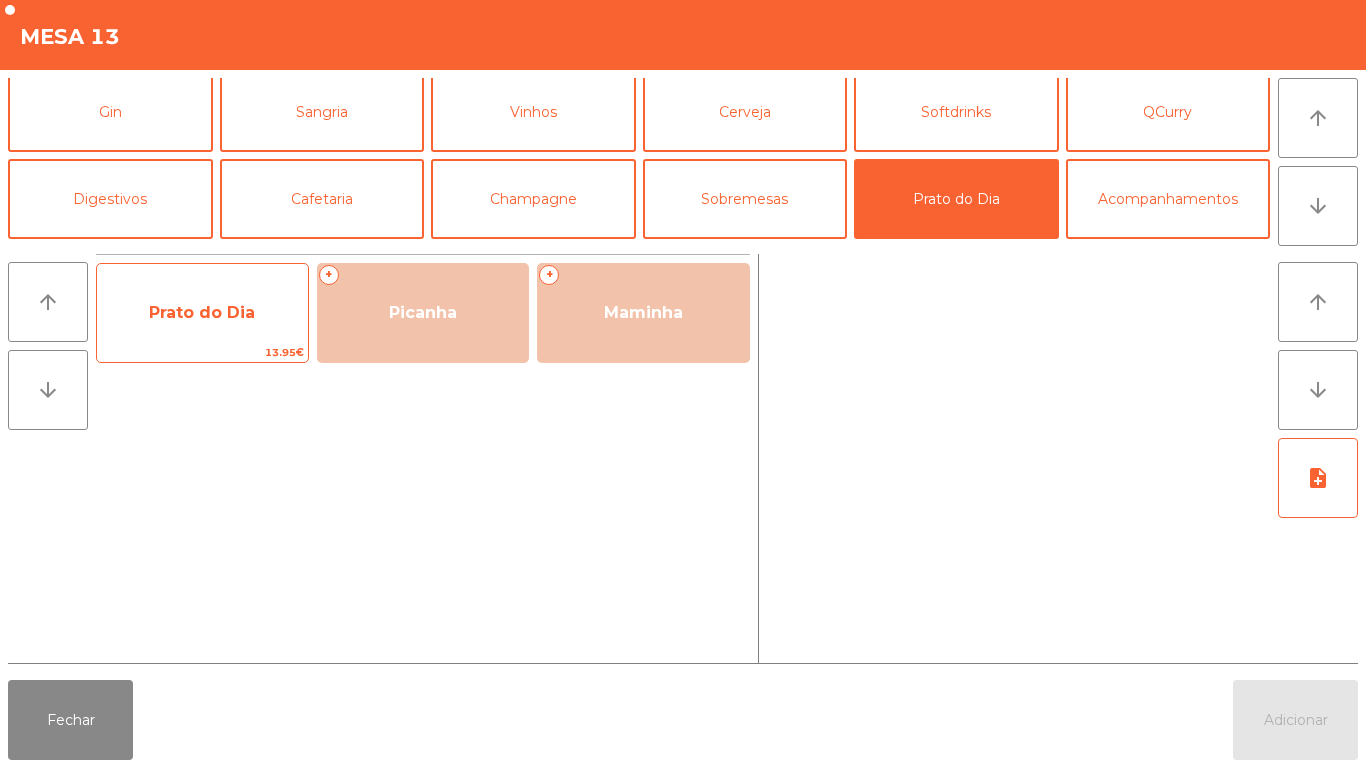 click on "Prato do Dia" at bounding box center [202, 312] 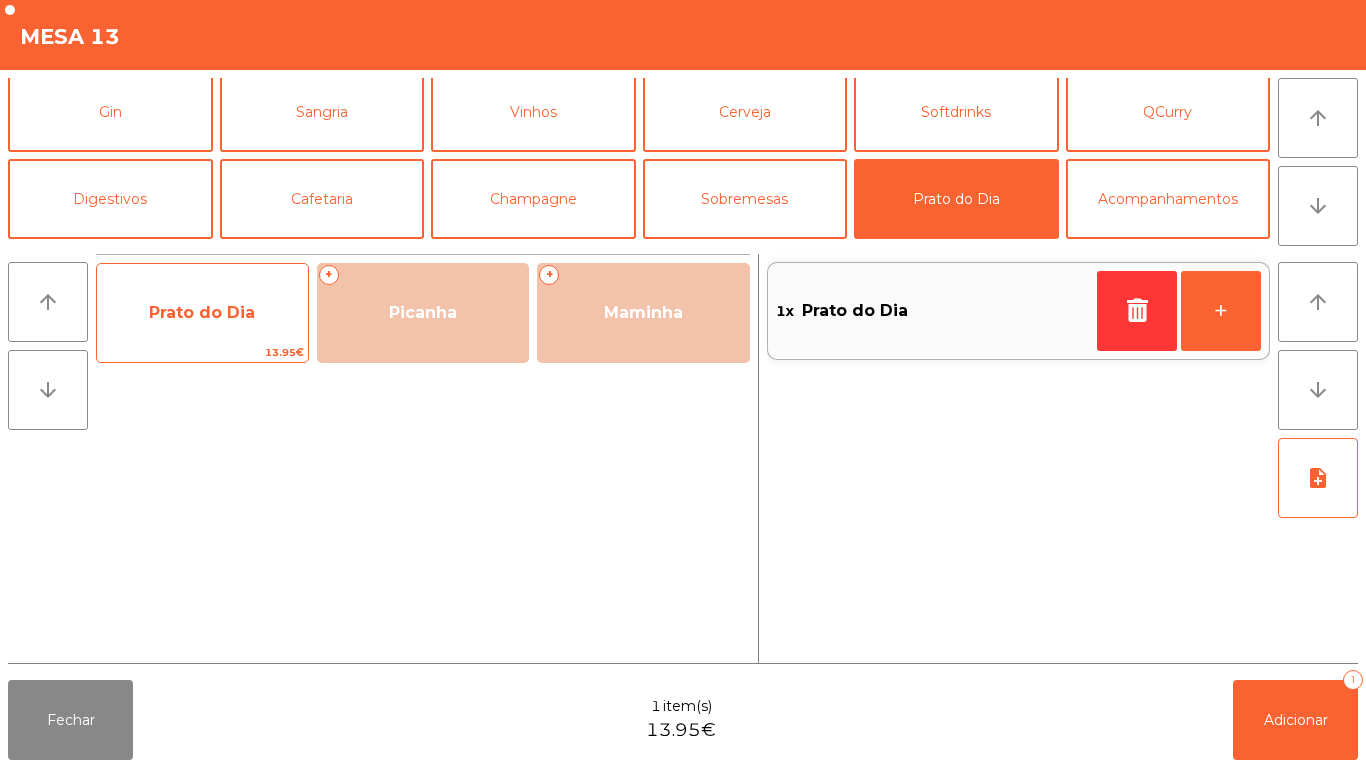 click on "Prato do Dia" at bounding box center [202, 312] 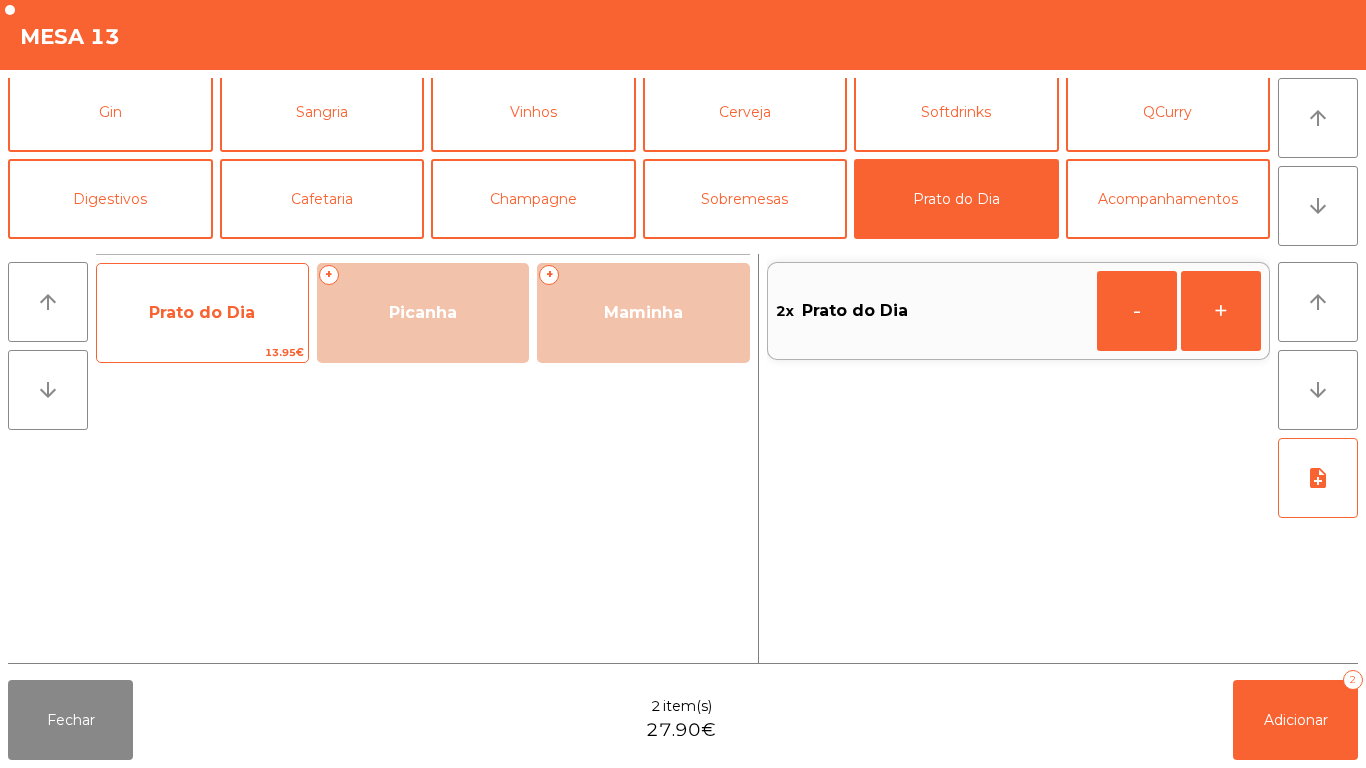 click on "Prato do Dia" at bounding box center (202, 312) 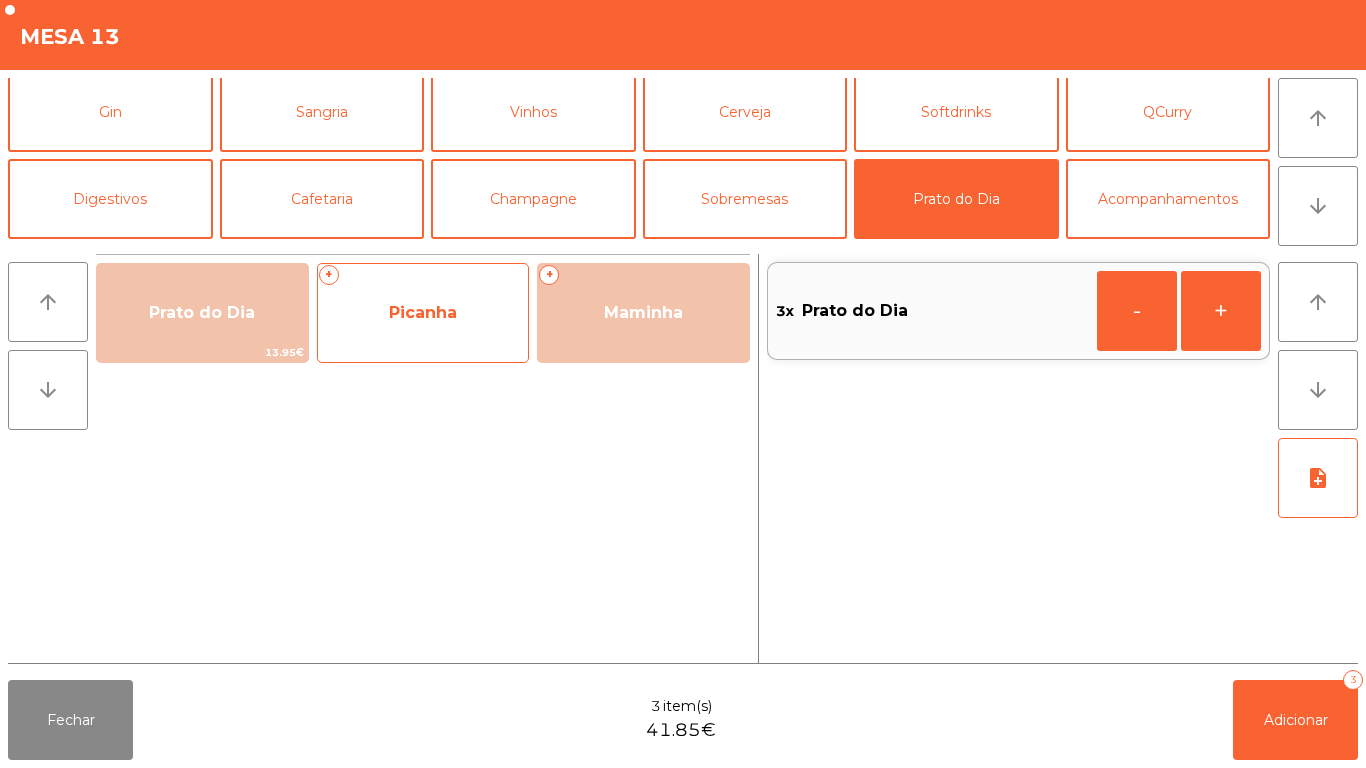 click on "Picanha" at bounding box center (423, 313) 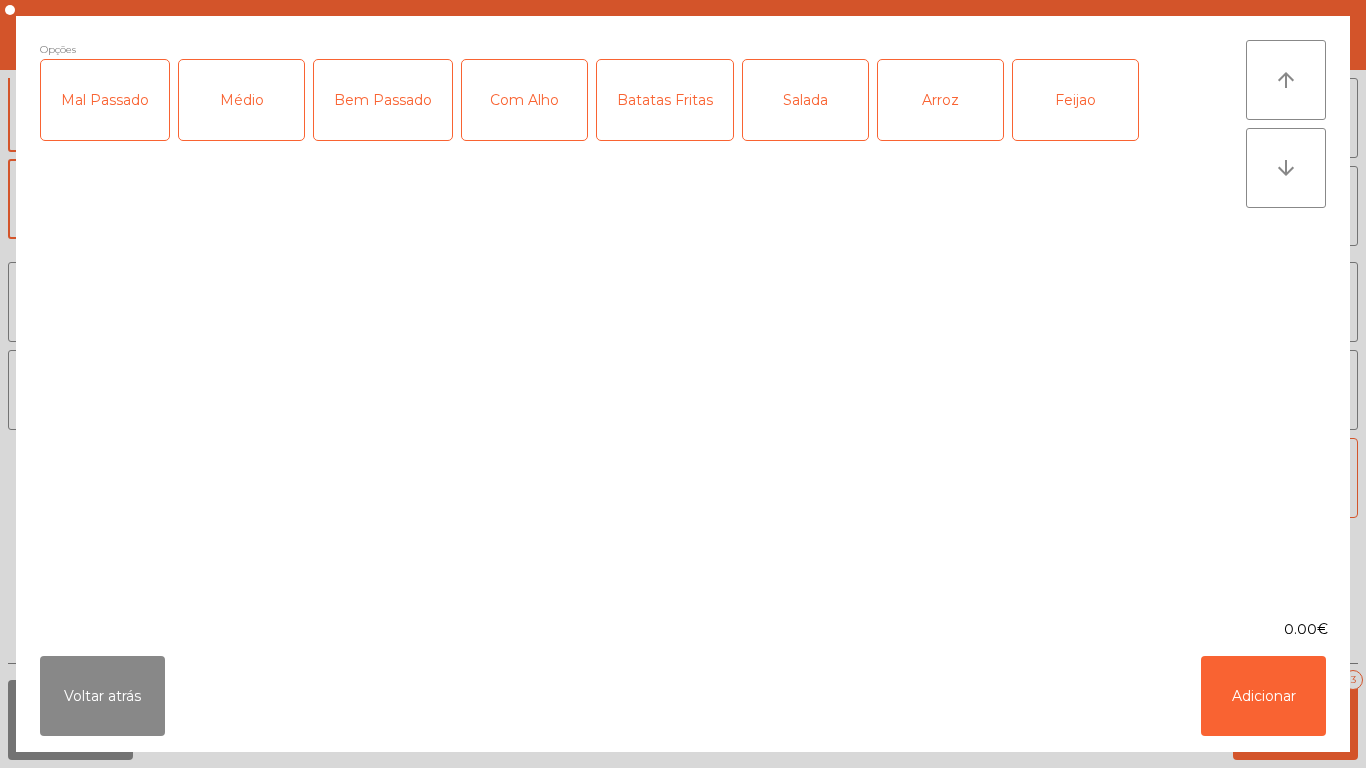 click on "Médio" at bounding box center [241, 100] 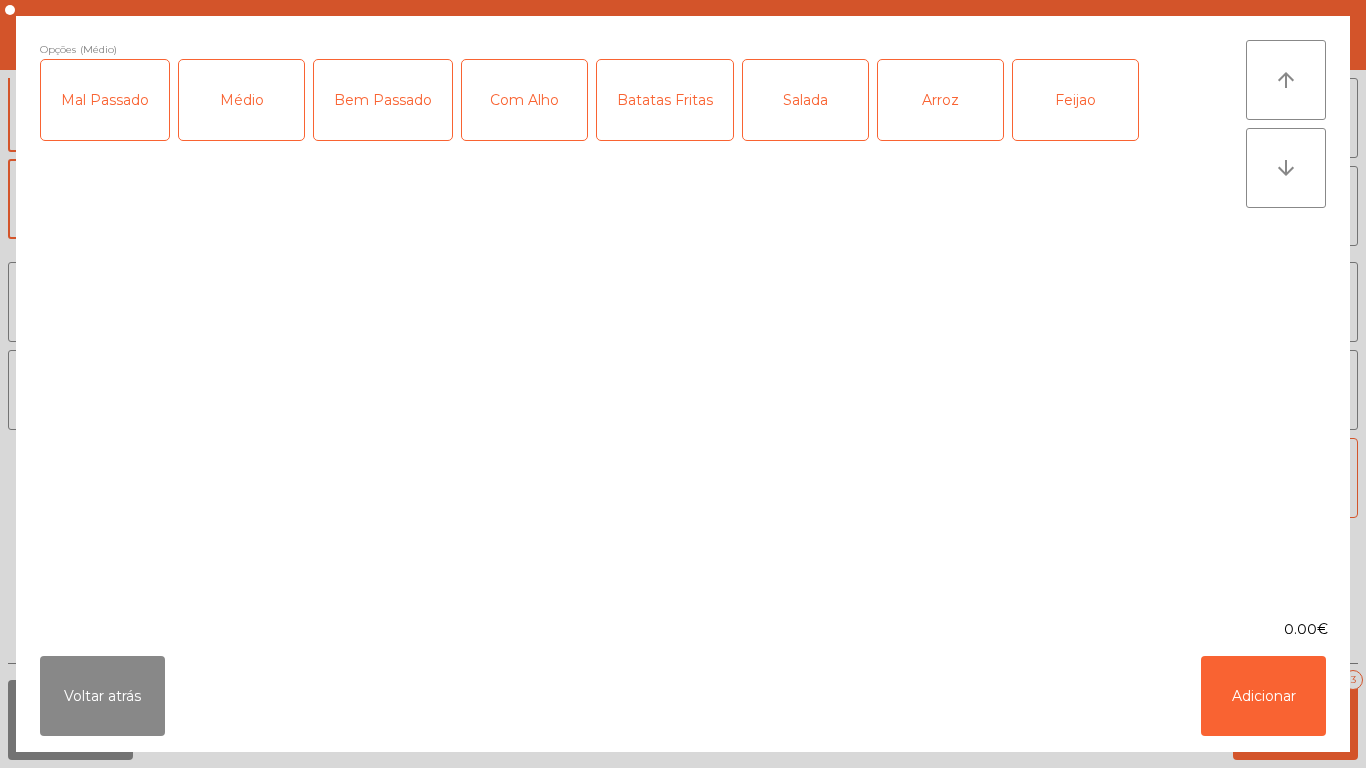 click on "Com Alho" at bounding box center (524, 100) 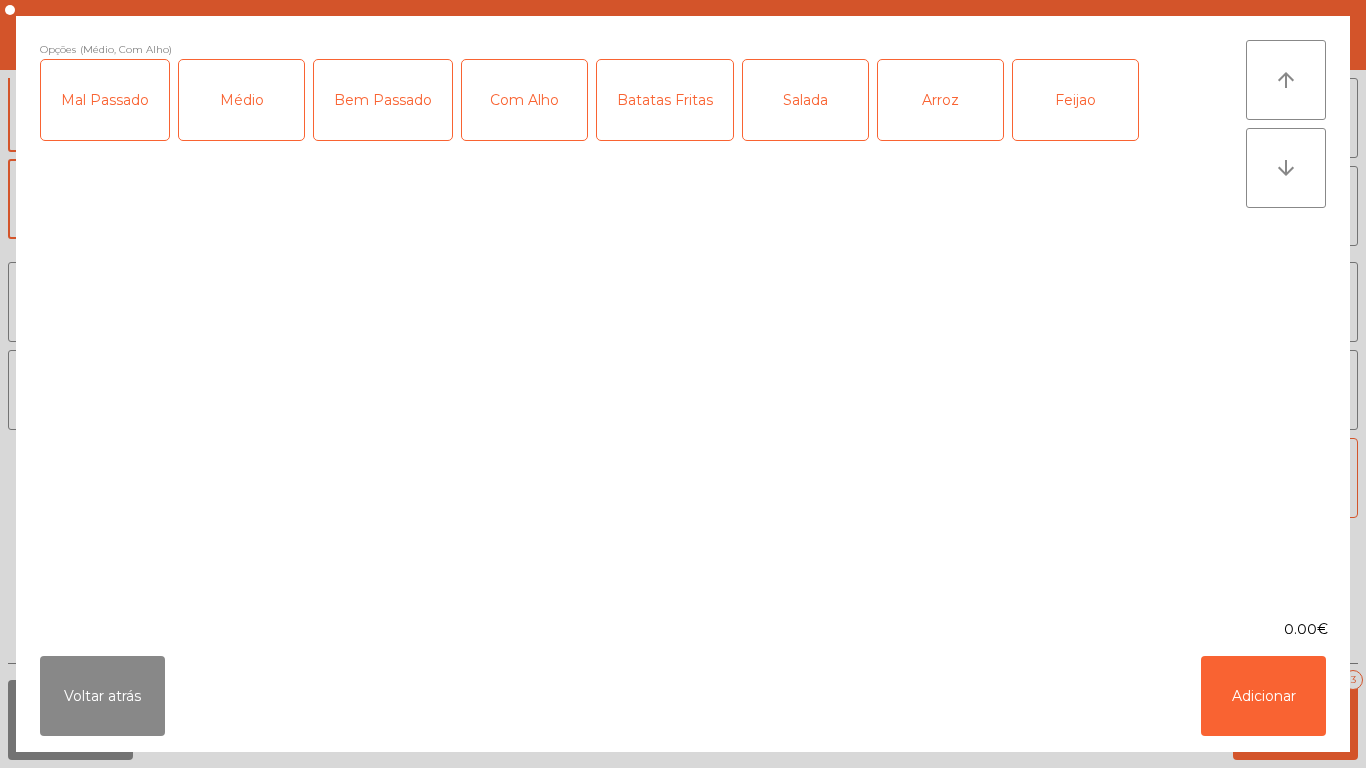 click on "Batatas Fritas" at bounding box center [665, 100] 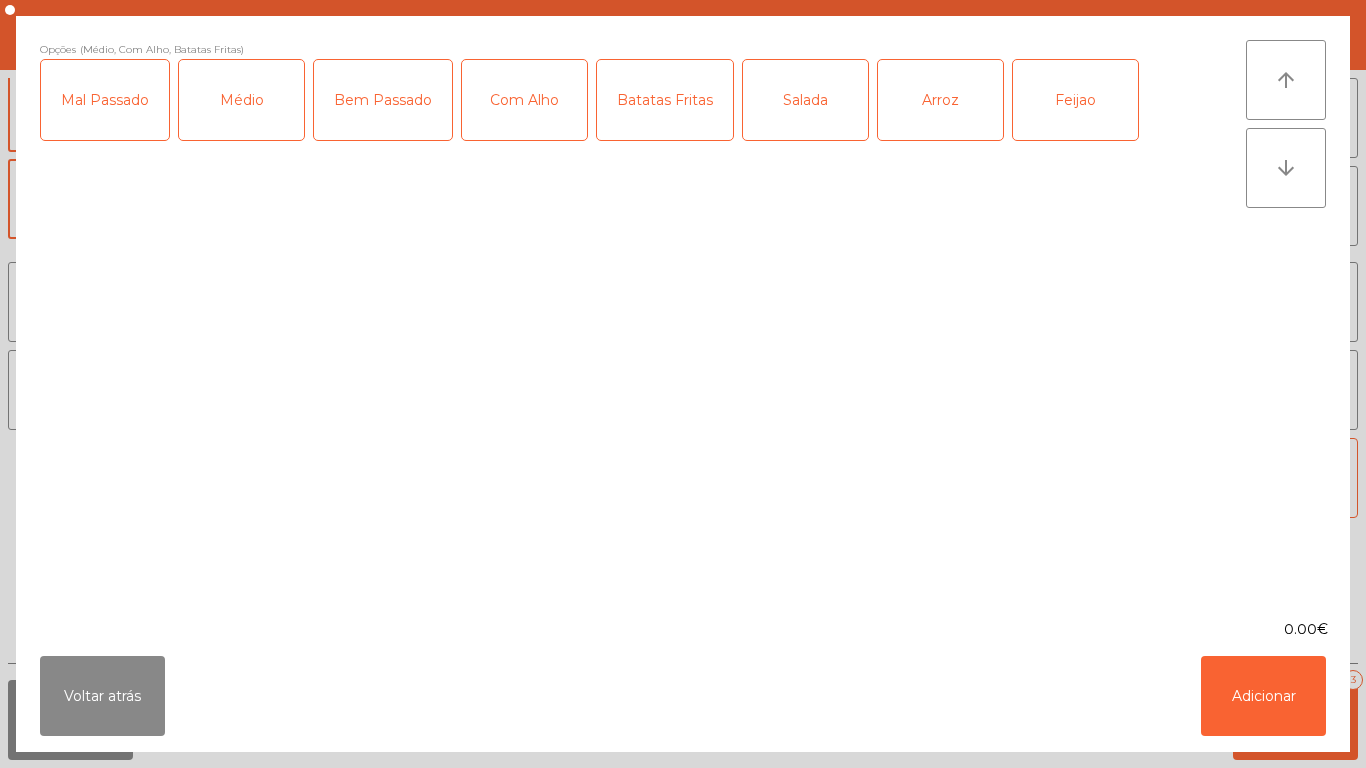 click on "Arroz" at bounding box center [940, 100] 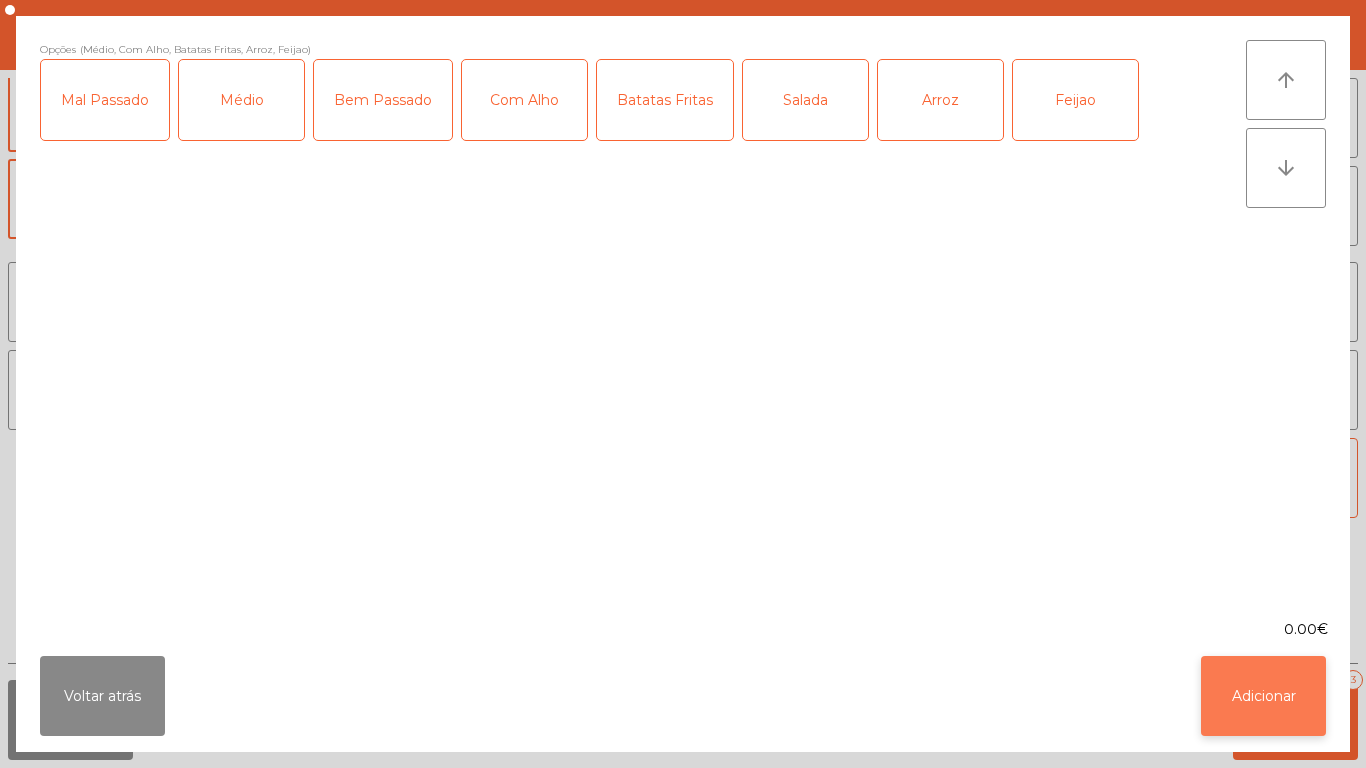click on "Adicionar" at bounding box center [1263, 696] 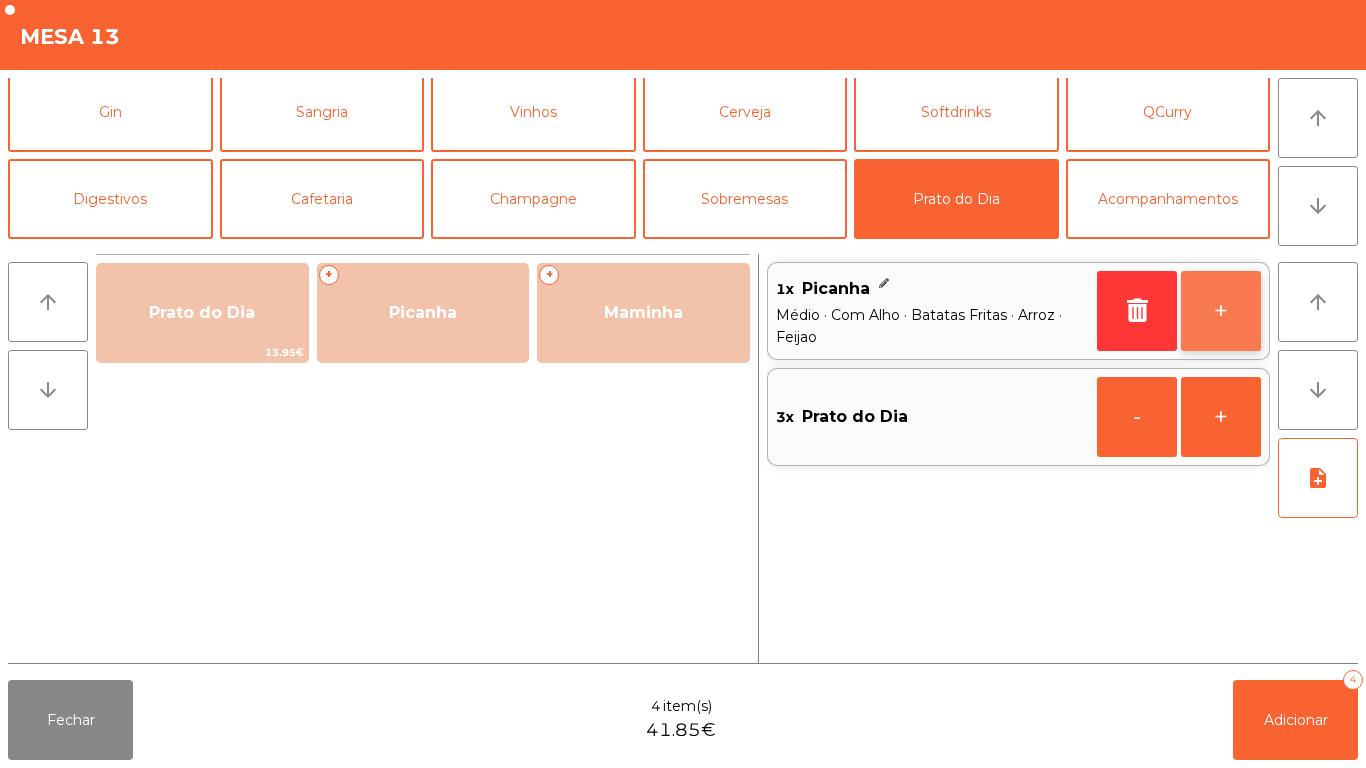 click on "+" at bounding box center (1221, 311) 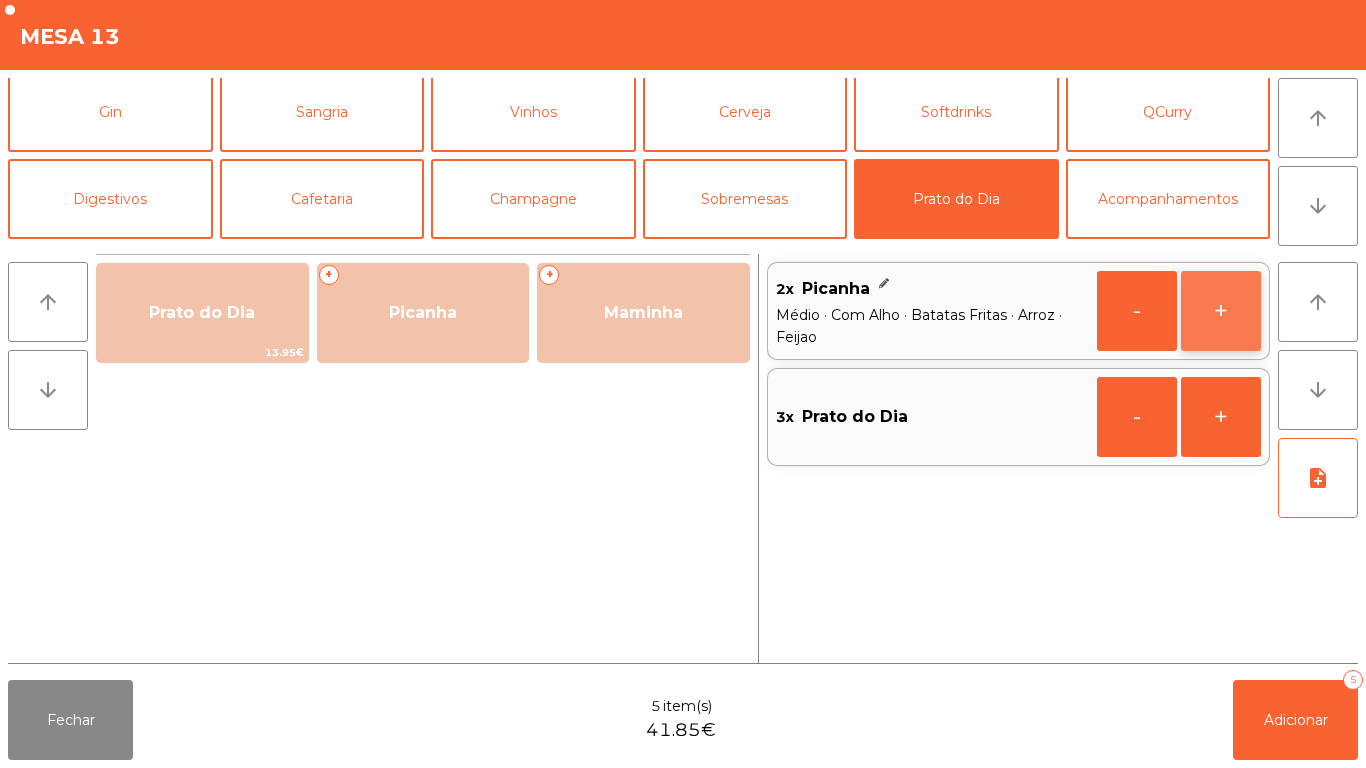 click on "+" at bounding box center [1137, 311] 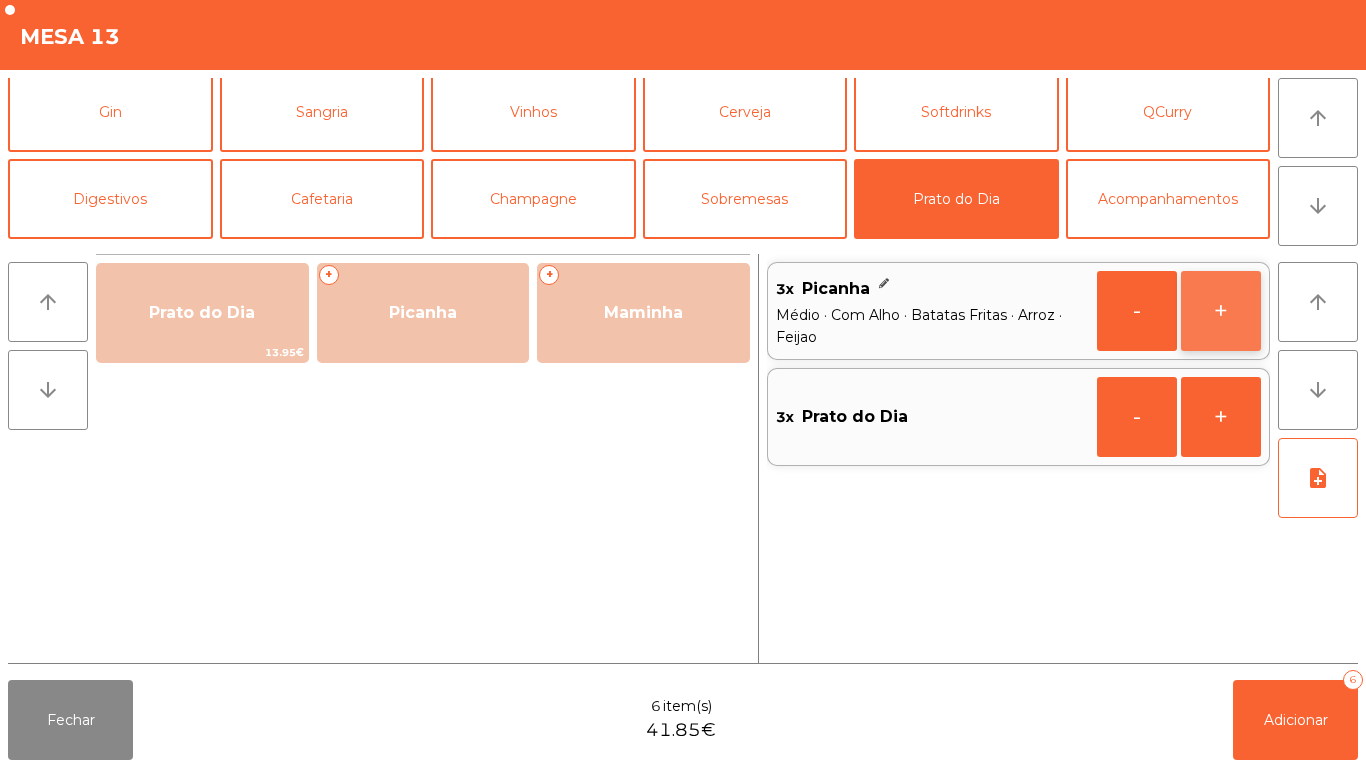 click on "+" at bounding box center (1137, 311) 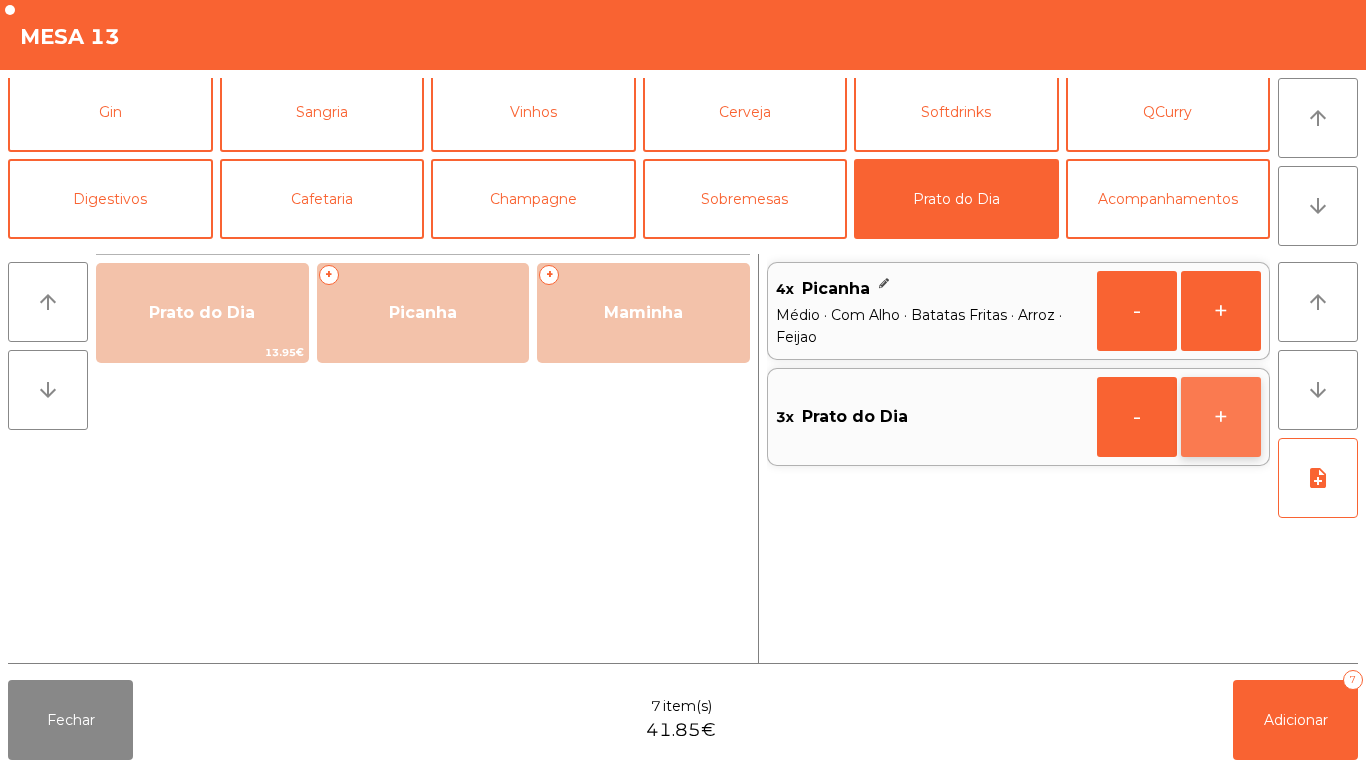 click on "+" at bounding box center [1137, 311] 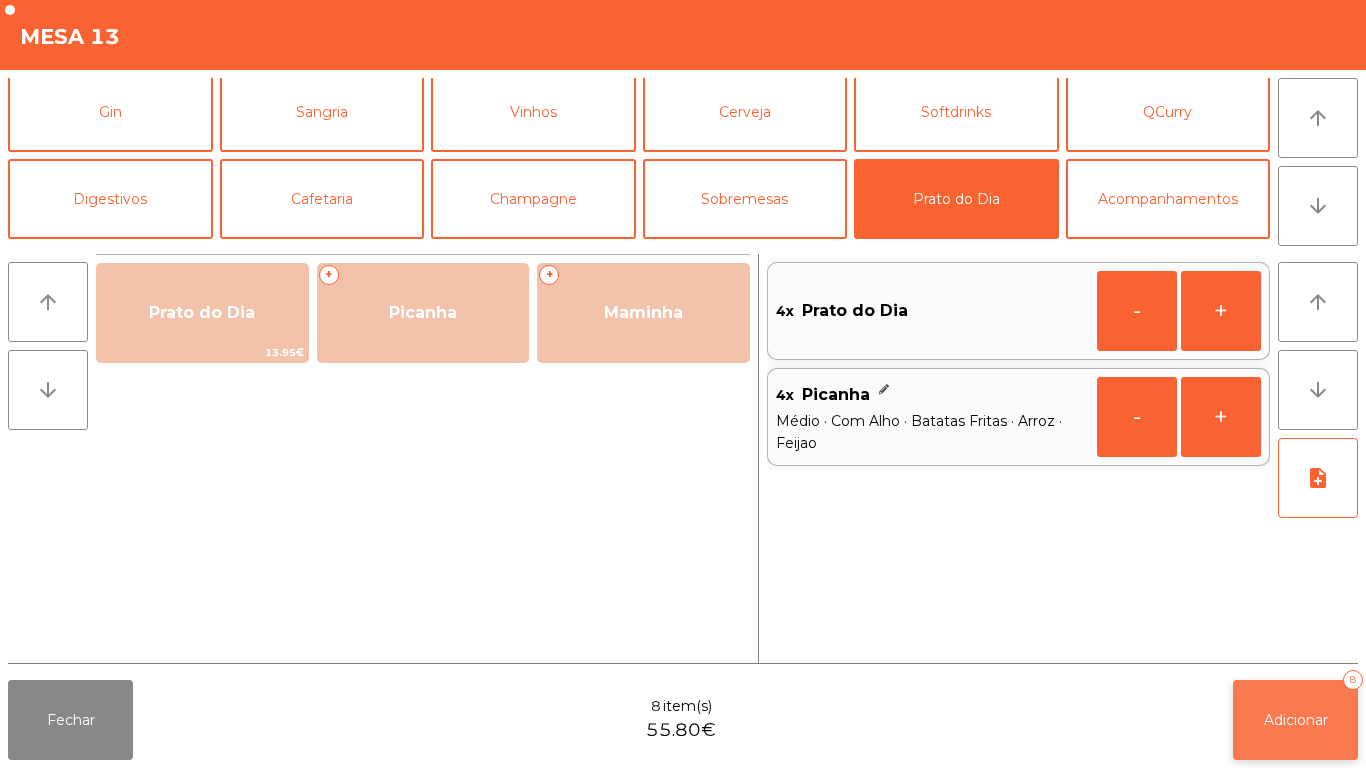 click on "Adicionar   8" at bounding box center [1295, 720] 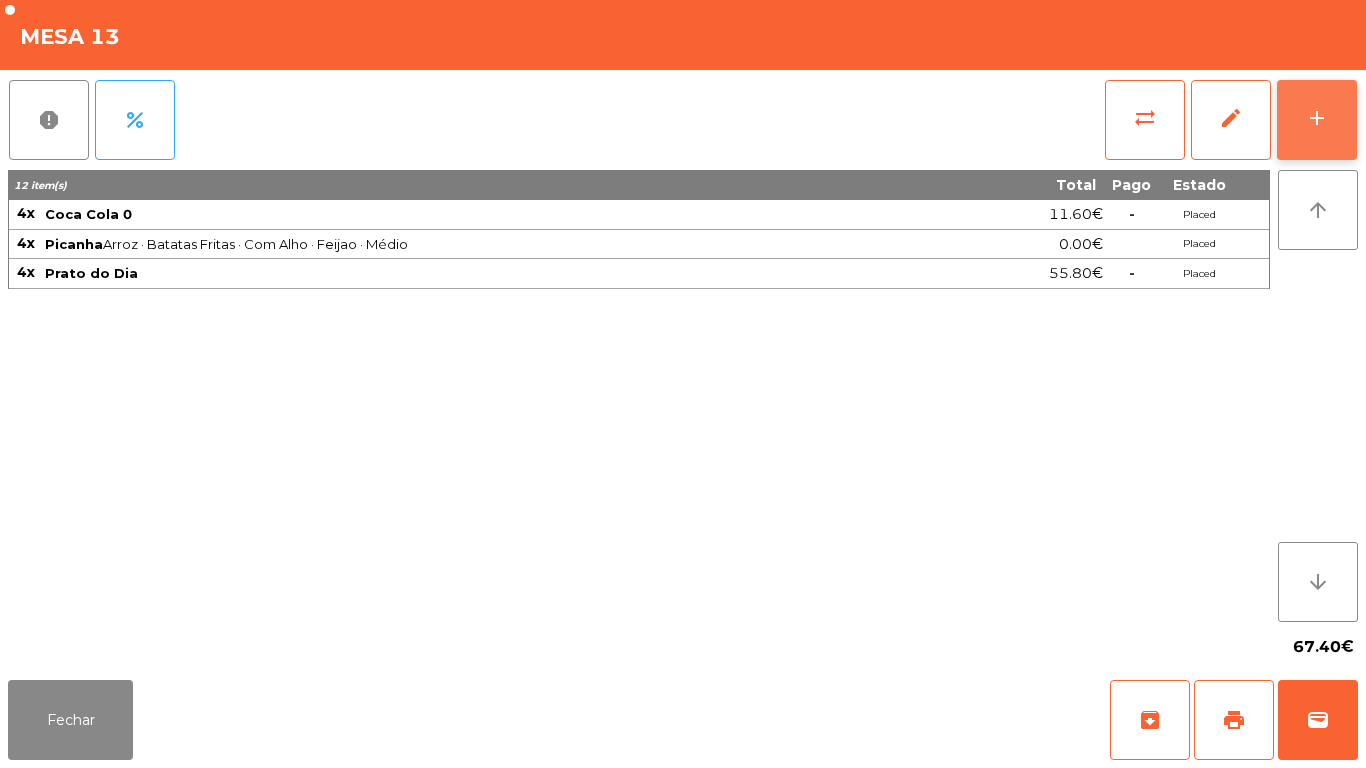 click on "add" at bounding box center (1317, 120) 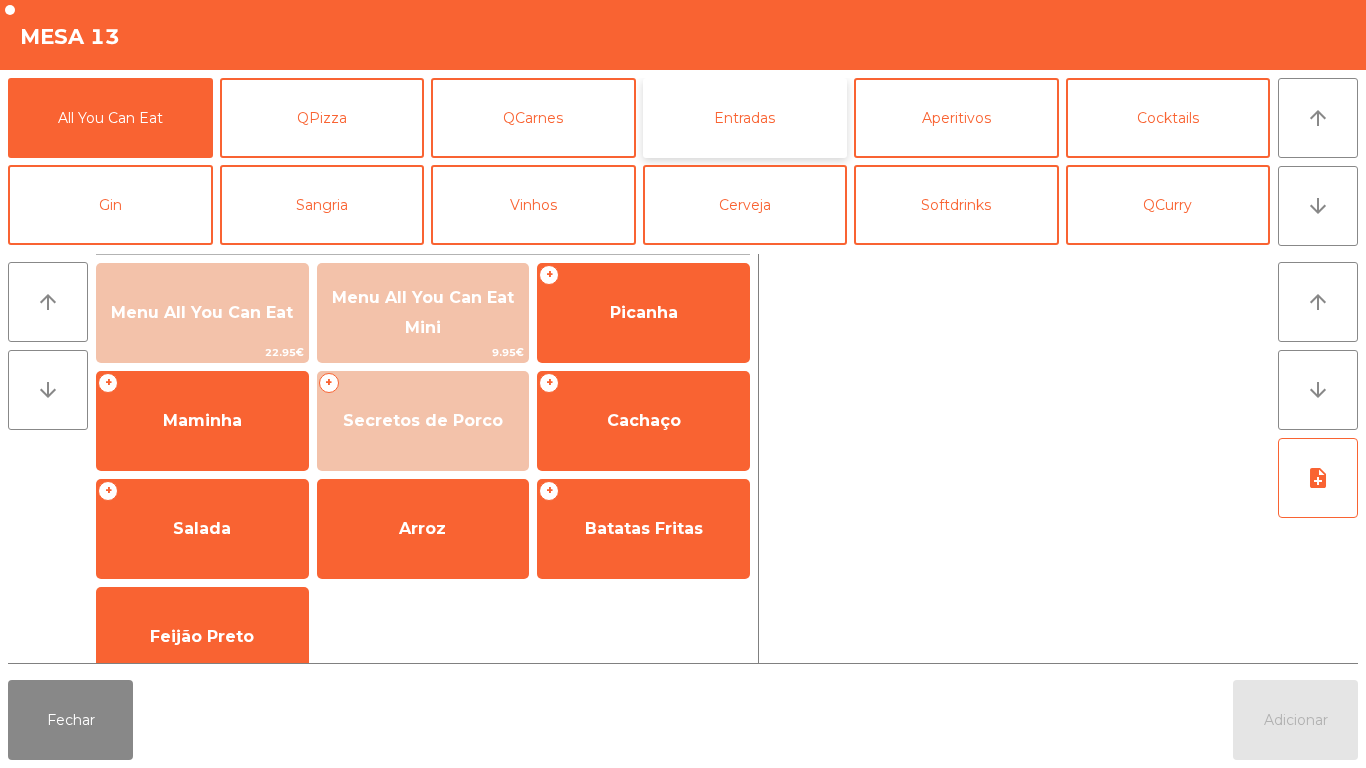 click on "Entradas" at bounding box center [745, 118] 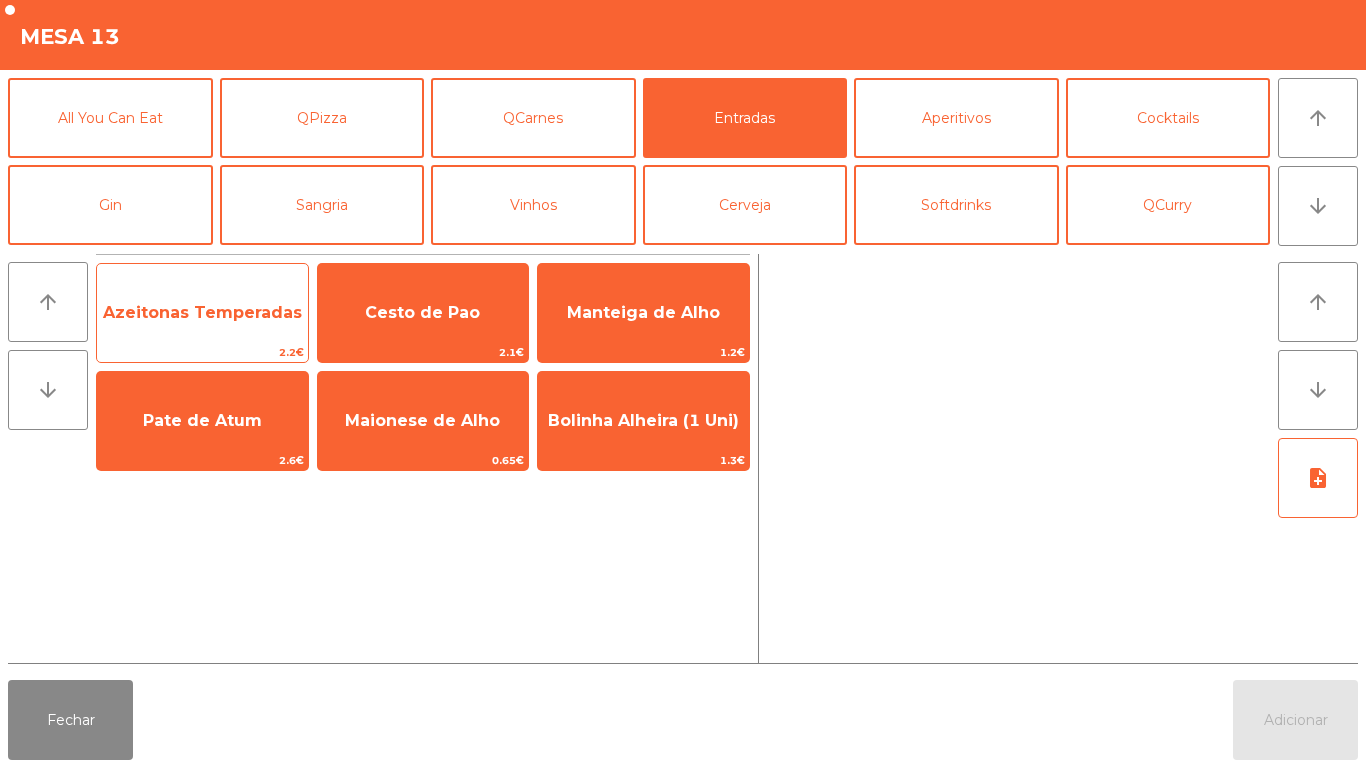 click on "Azeitonas Temperadas" at bounding box center [202, 312] 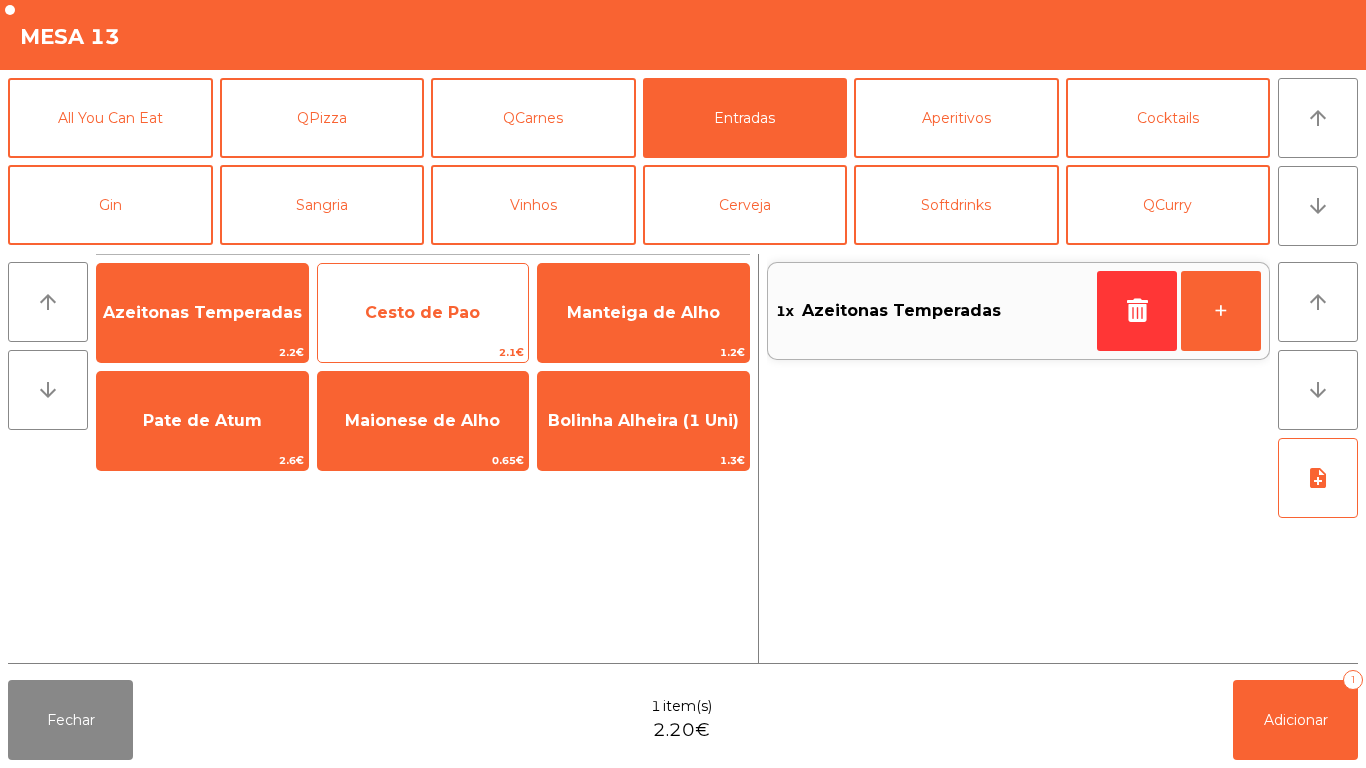click on "Cesto de Pao" at bounding box center (202, 313) 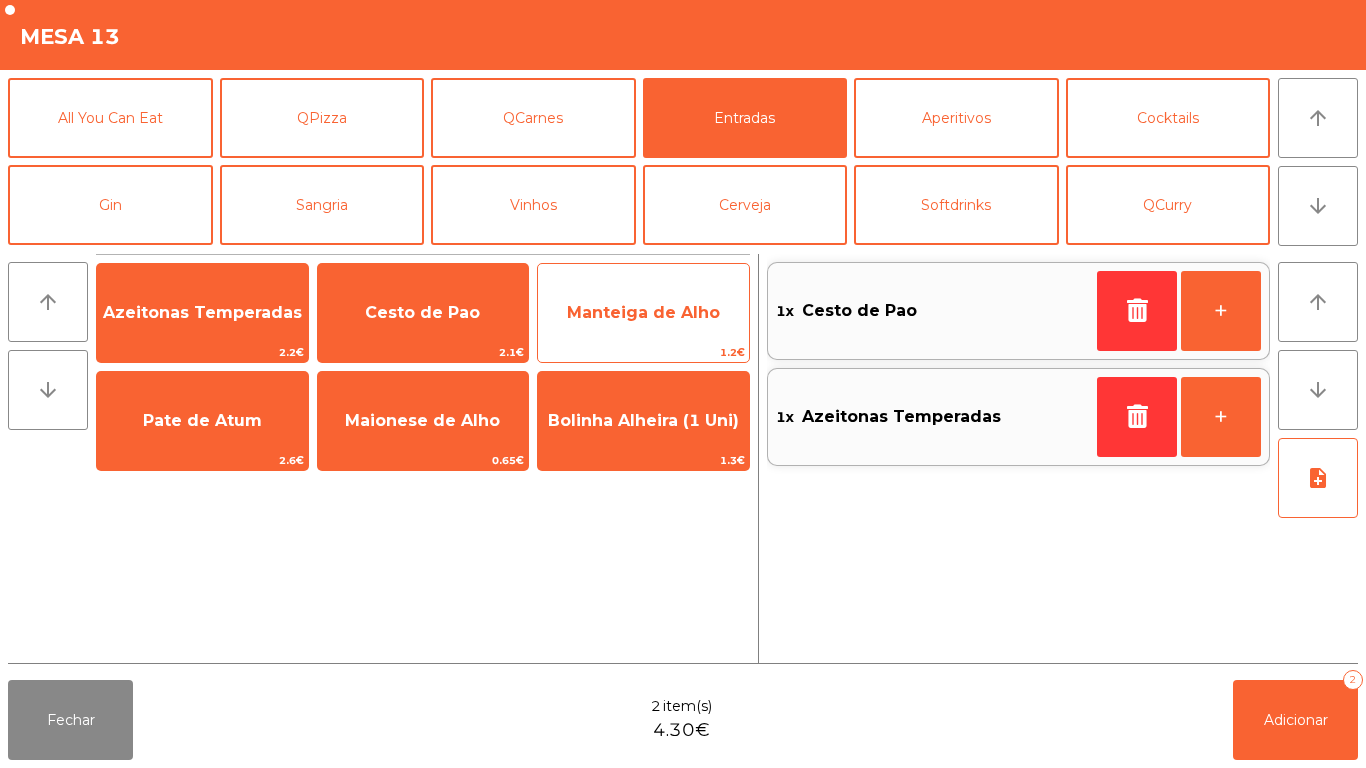 click on "Manteiga de Alho" at bounding box center (202, 313) 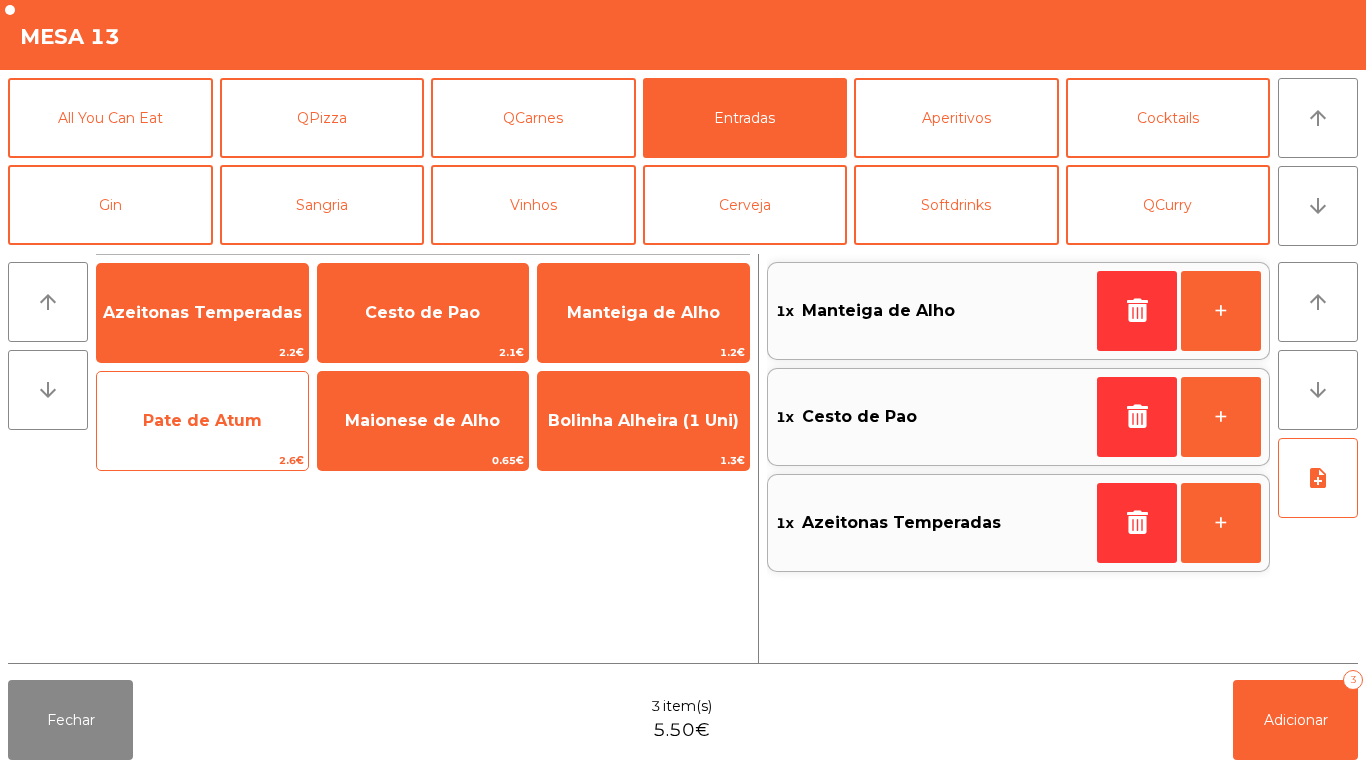 click on "Pate de Atum" at bounding box center [202, 312] 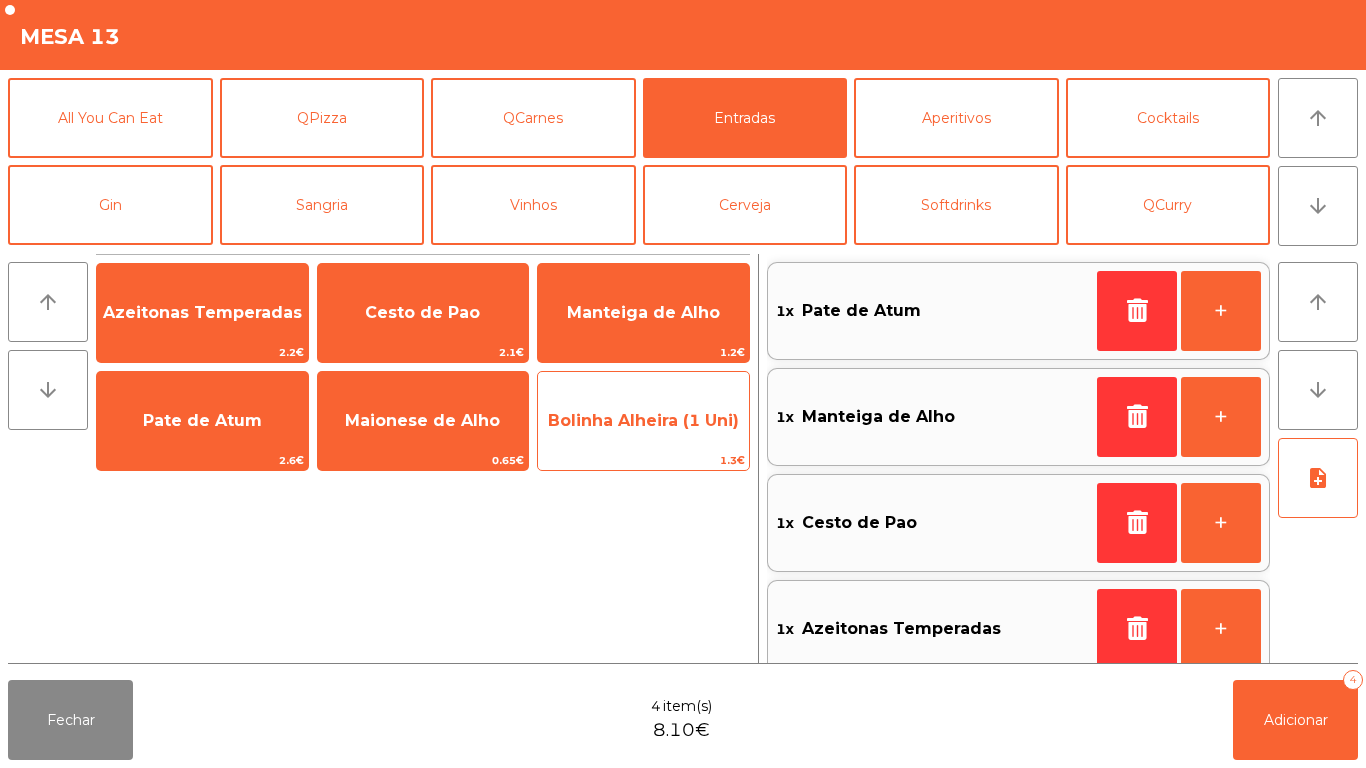 click on "Bolinha Alheira (1 Uni)" at bounding box center (202, 312) 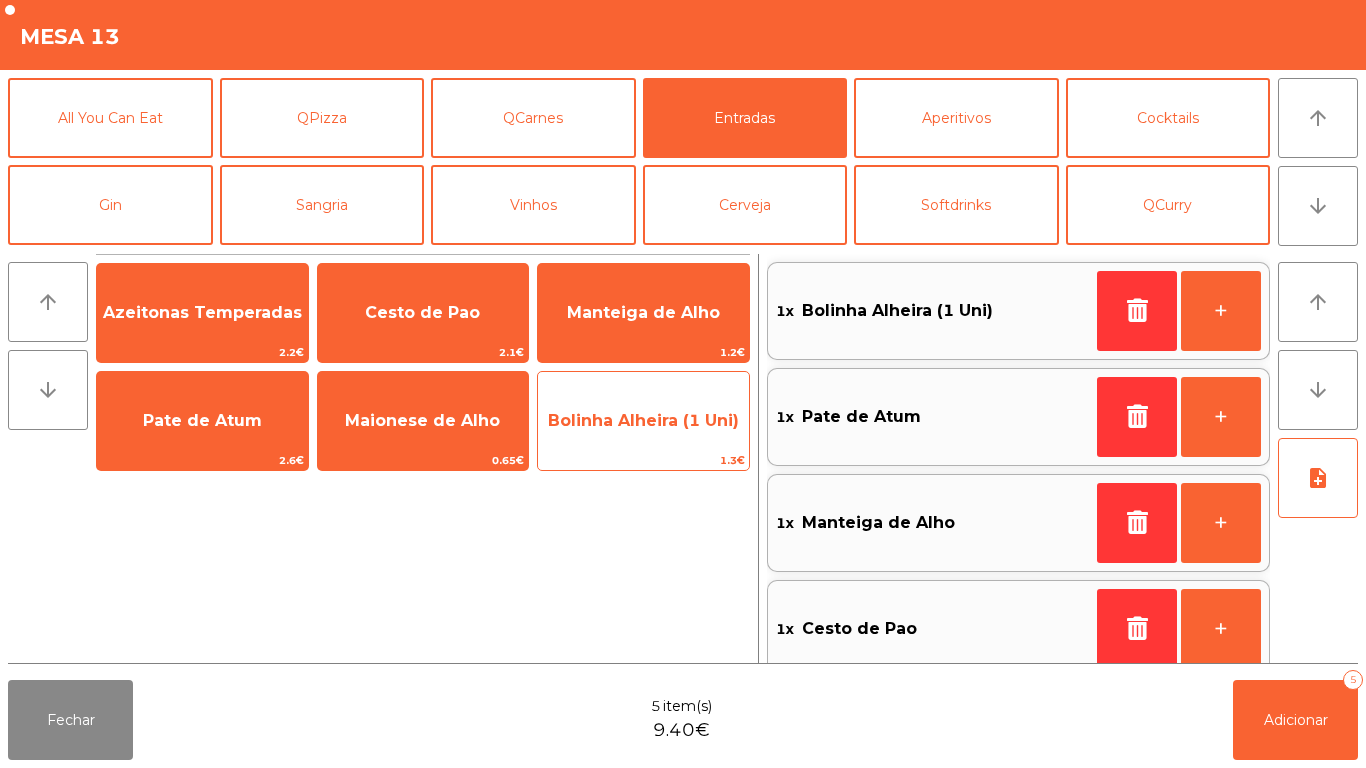 scroll, scrollTop: 8, scrollLeft: 0, axis: vertical 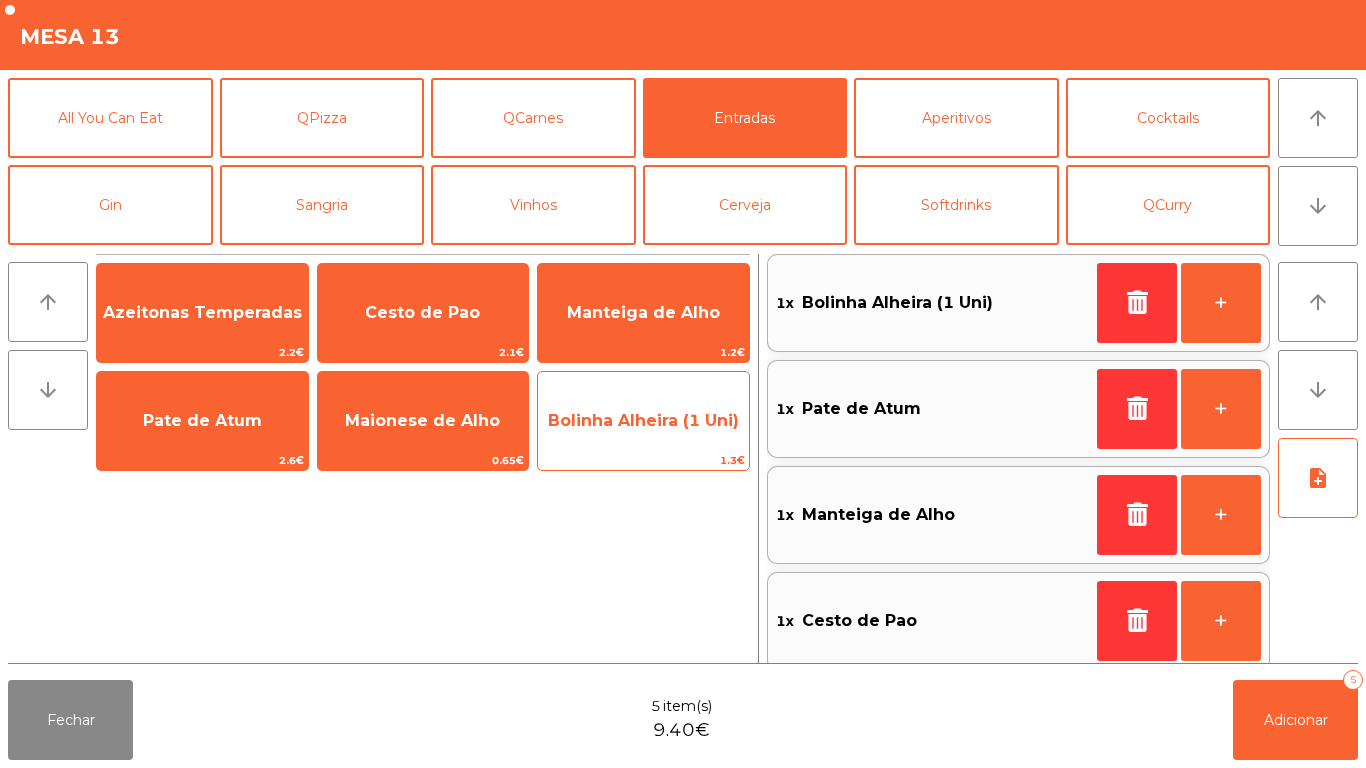 click on "Bolinha Alheira (1 Uni)" at bounding box center (202, 312) 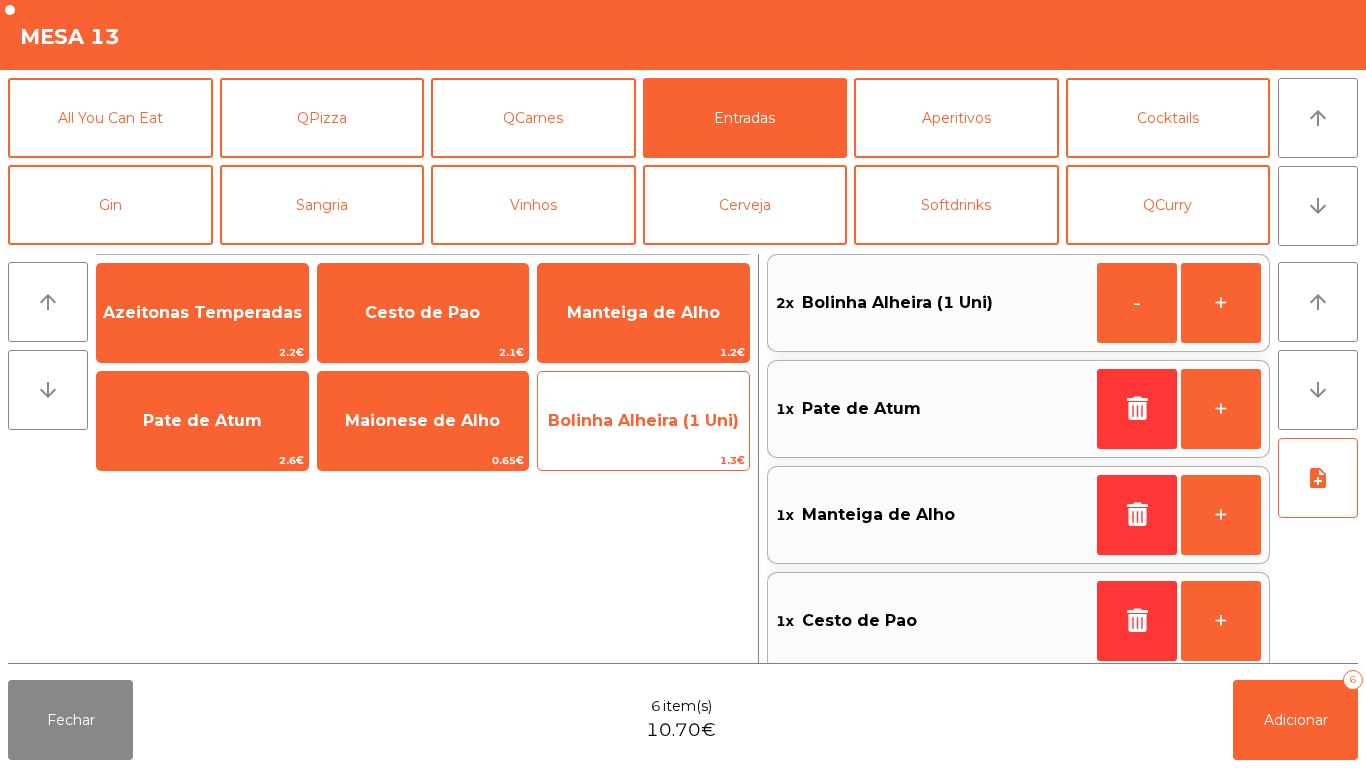 click on "Bolinha Alheira (1 Uni)" at bounding box center (202, 312) 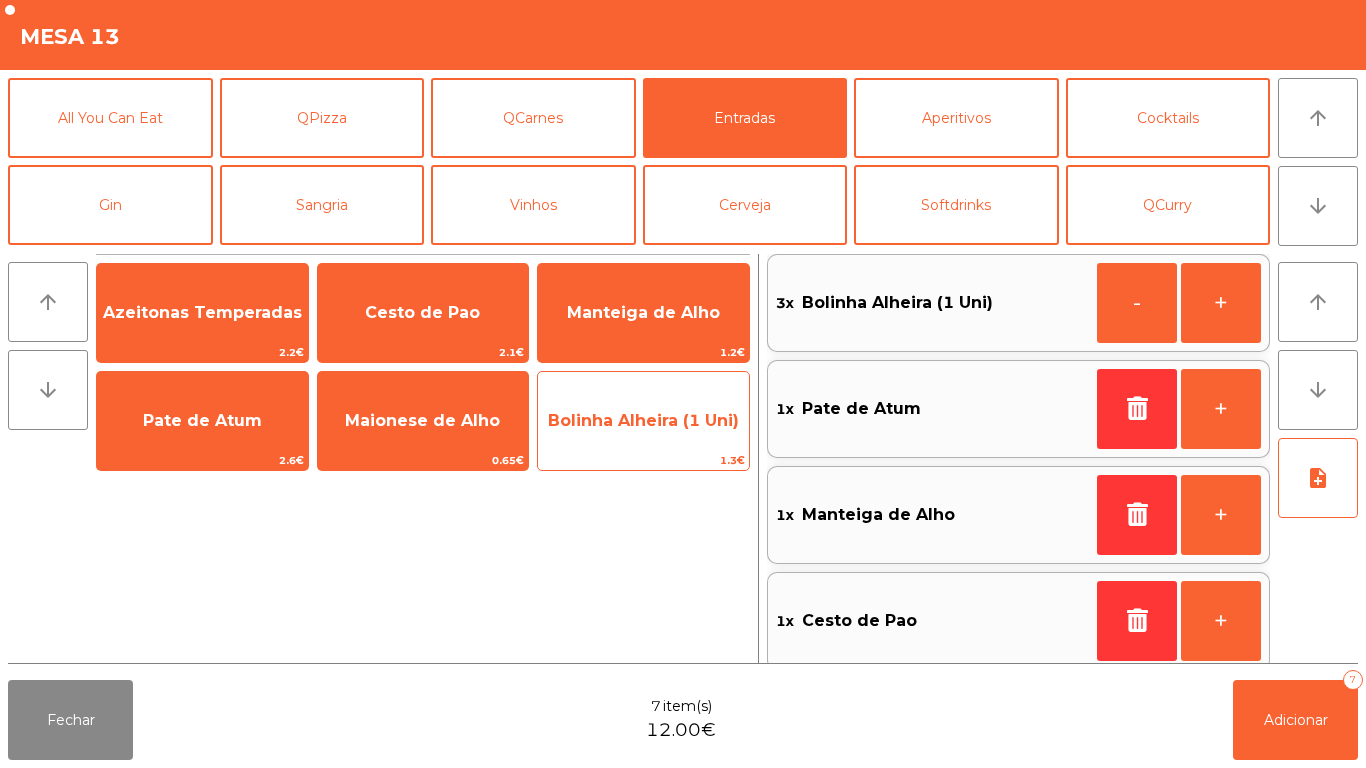 click on "Bolinha Alheira (1 Uni)" at bounding box center (202, 313) 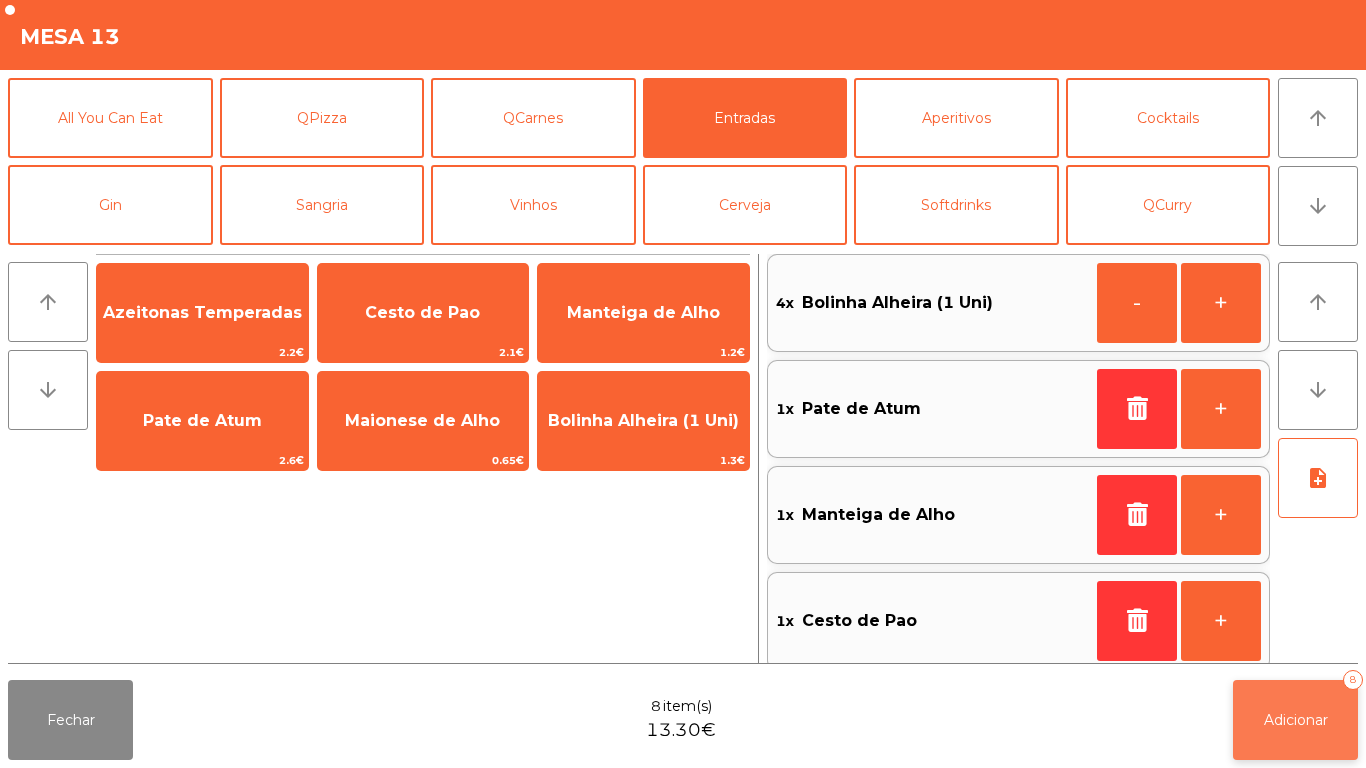 click on "Adicionar" at bounding box center [1296, 720] 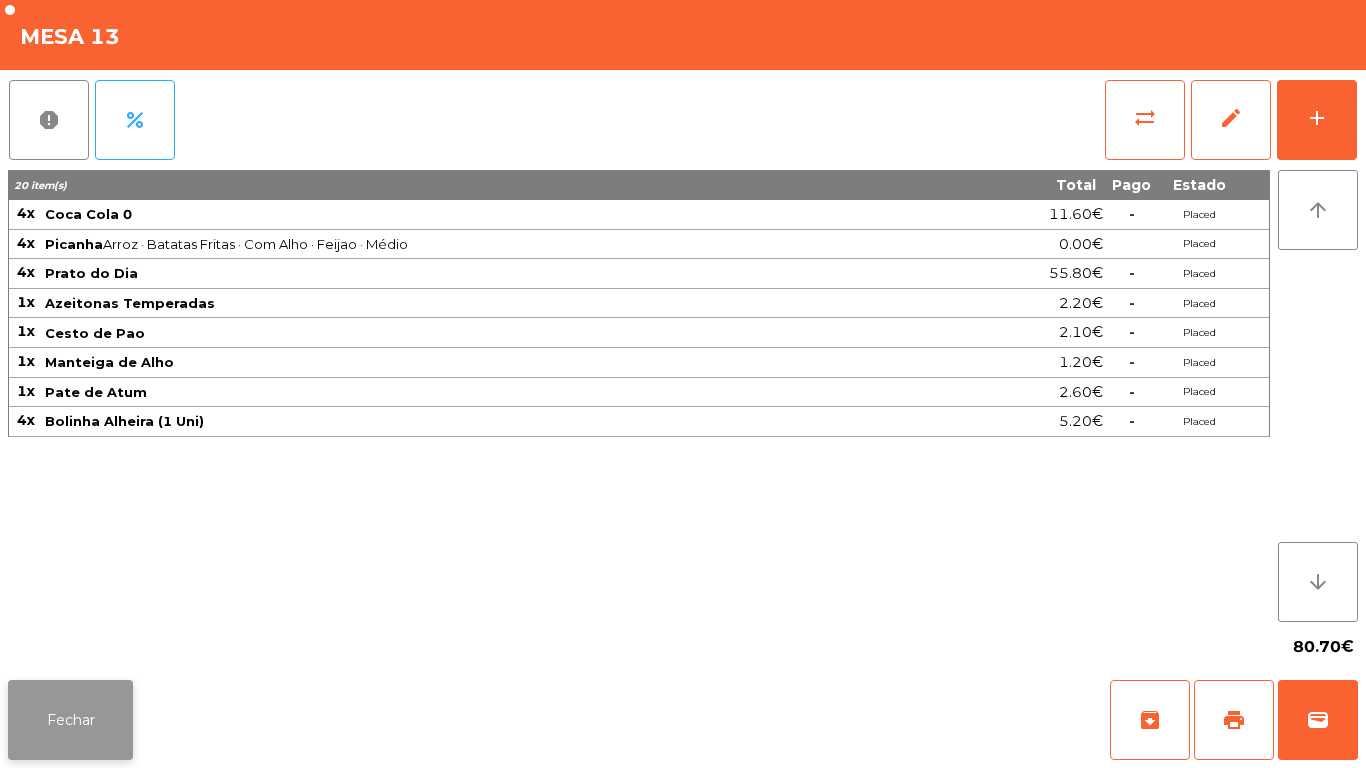 click on "Fechar" at bounding box center [70, 720] 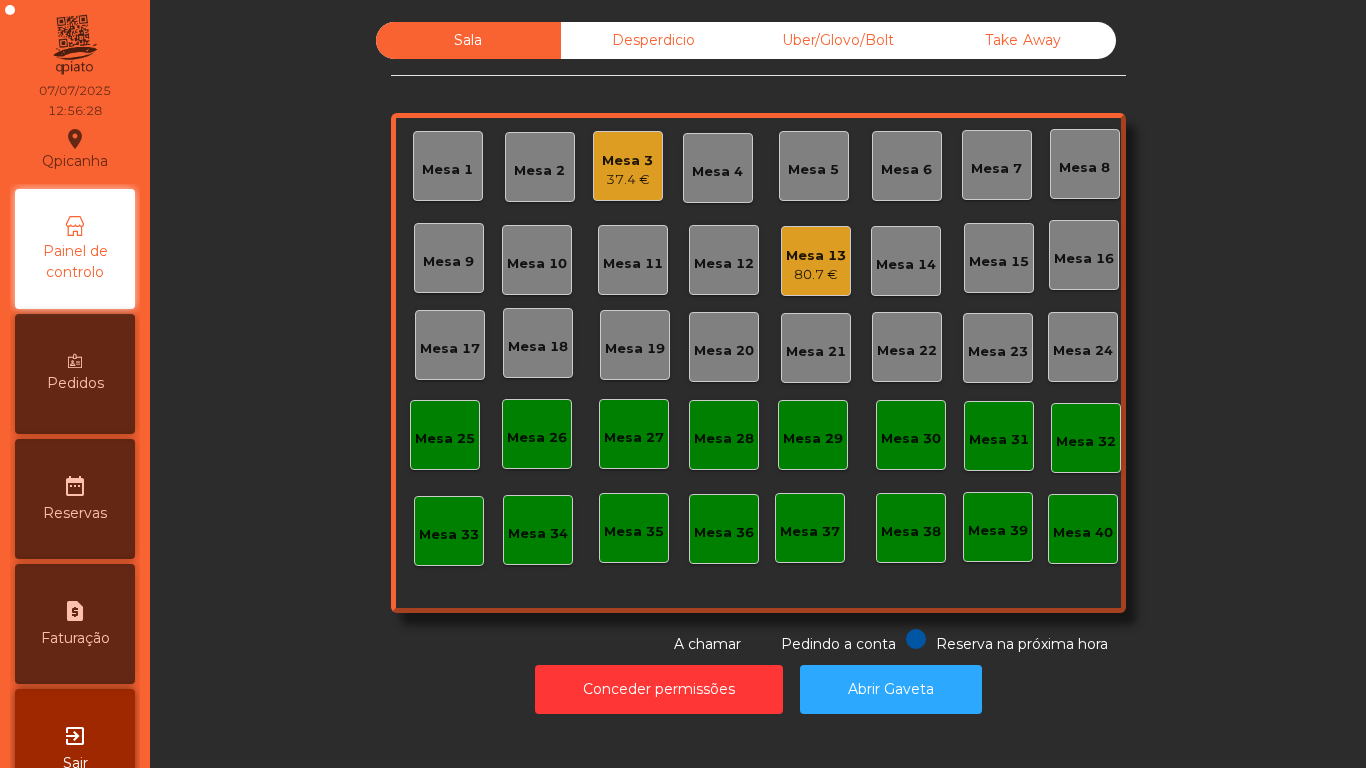 click on "Mesa 3" at bounding box center [627, 161] 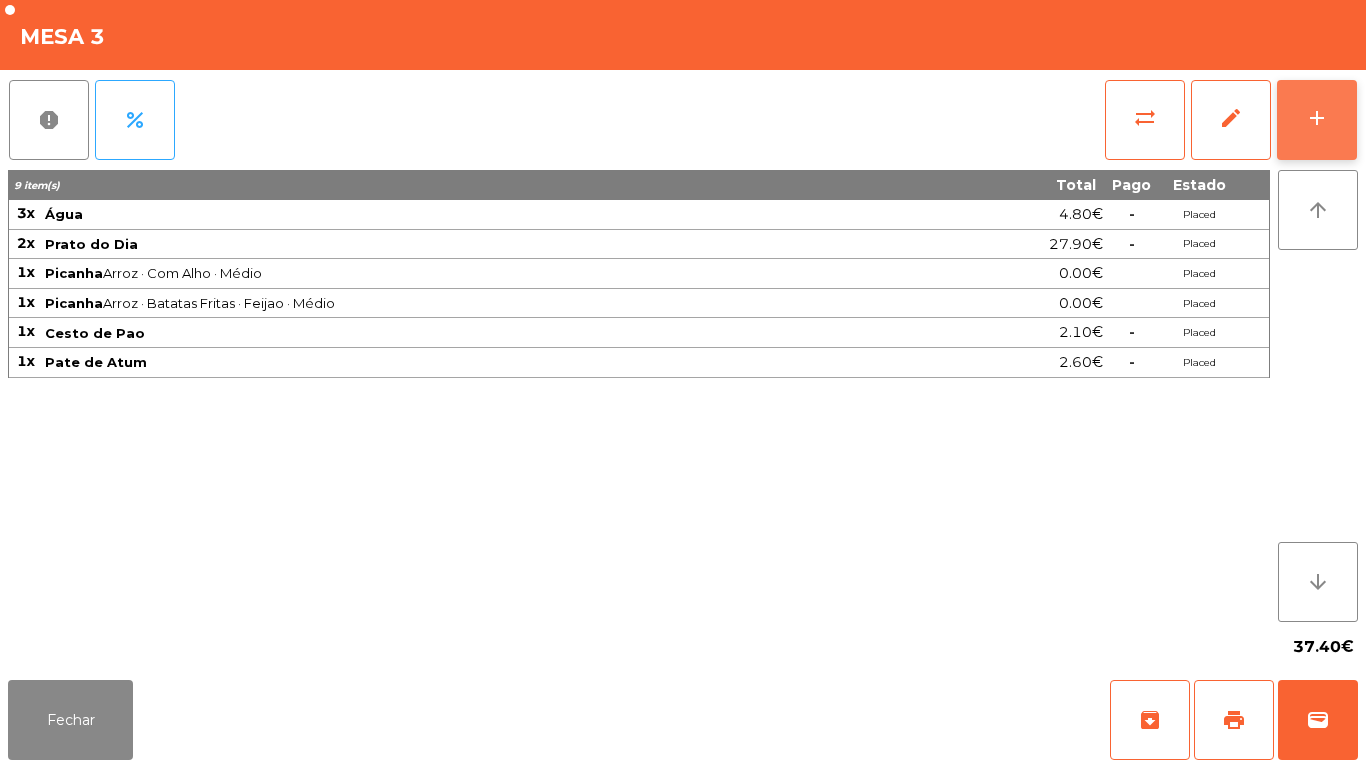 click on "add" at bounding box center [1317, 120] 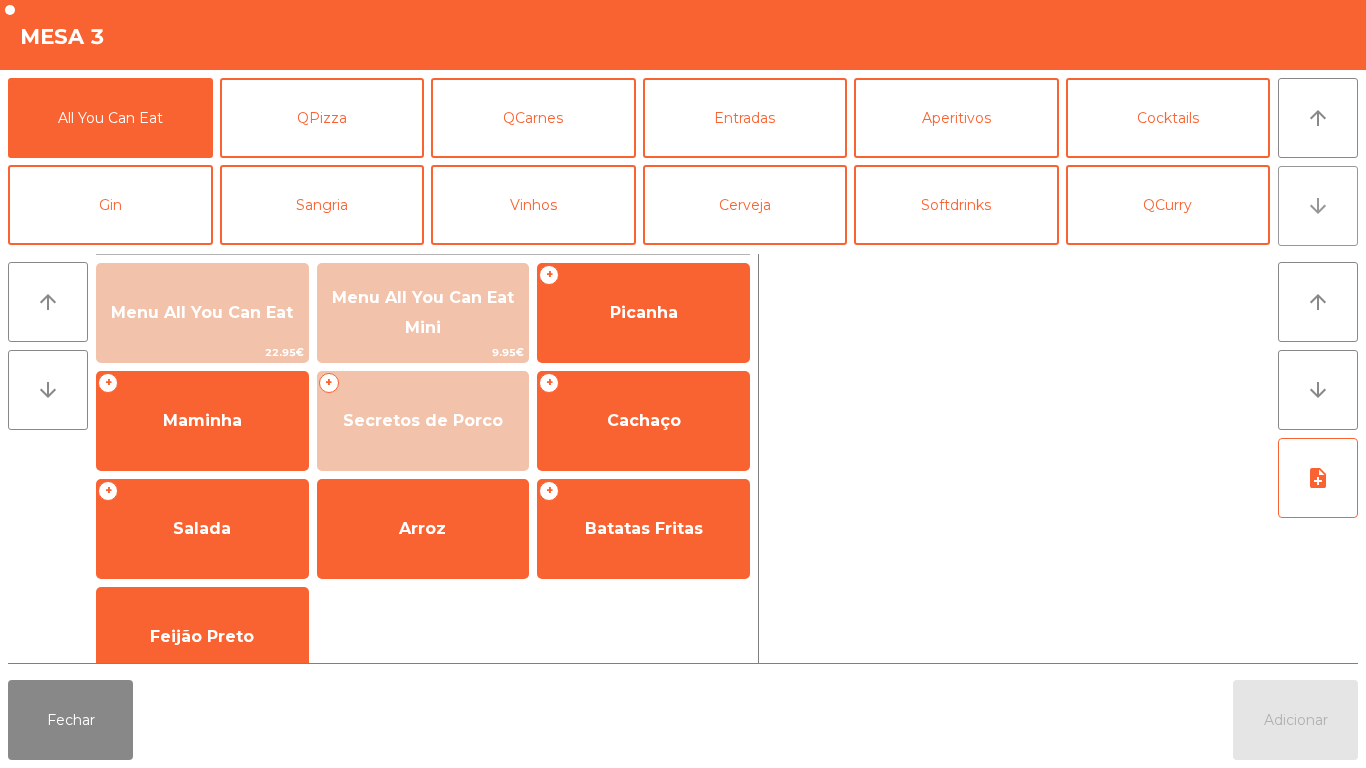 click on "arrow_downward" at bounding box center [1318, 206] 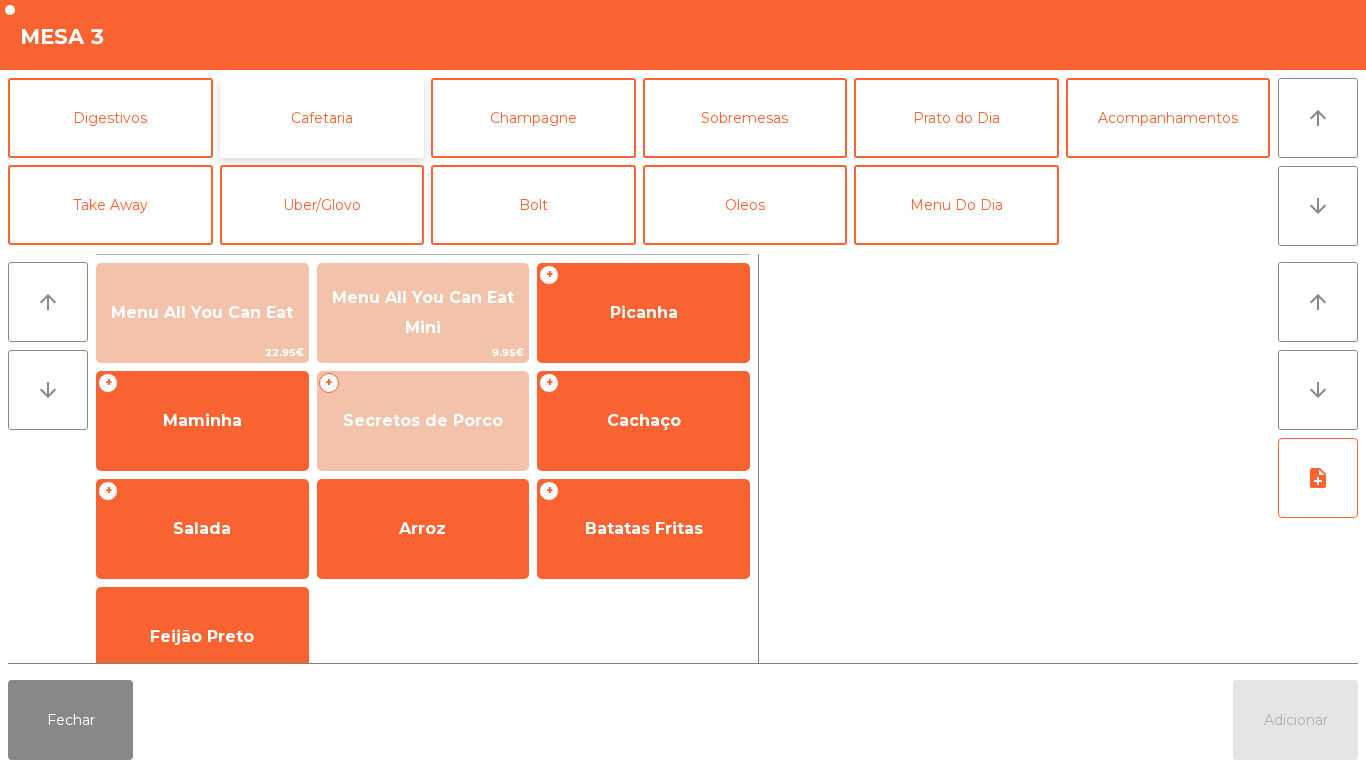 click on "Cafetaria" at bounding box center (322, 118) 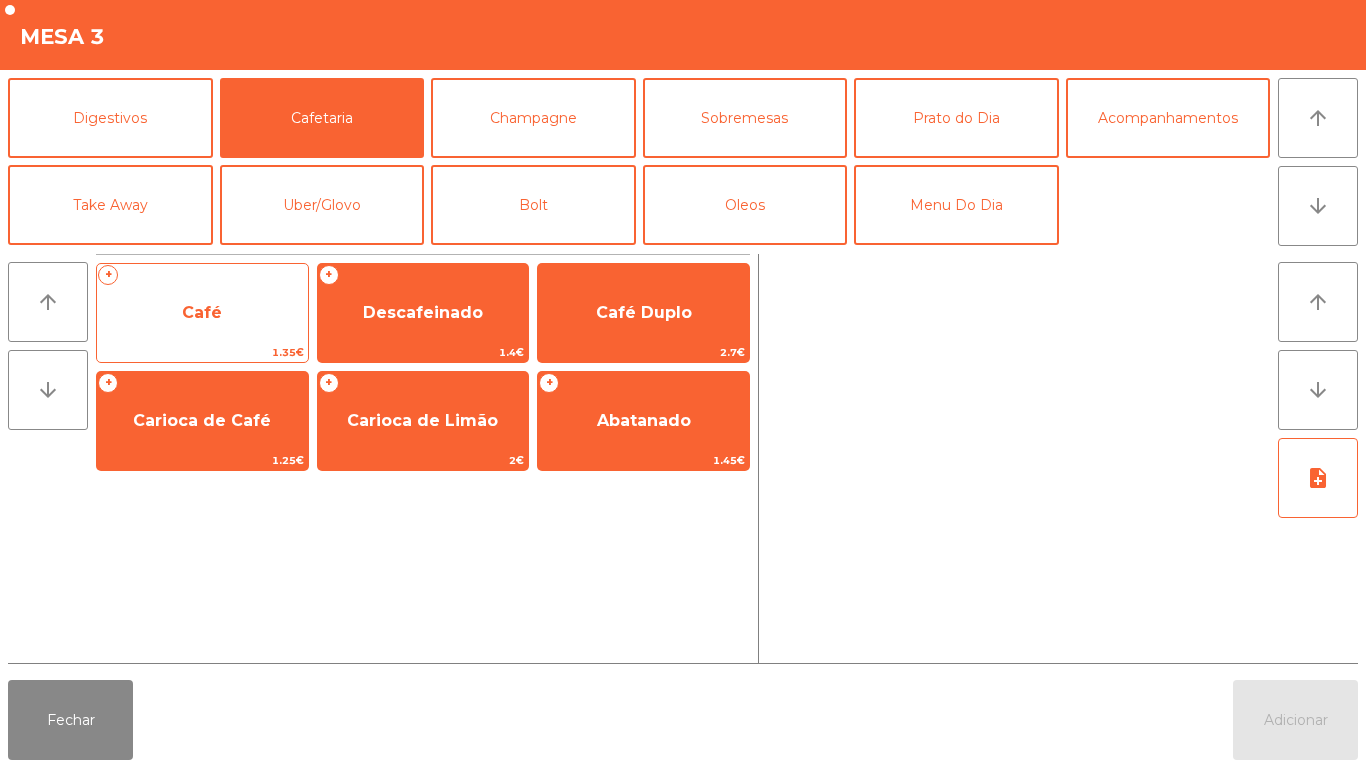 click on "Café" at bounding box center [202, 312] 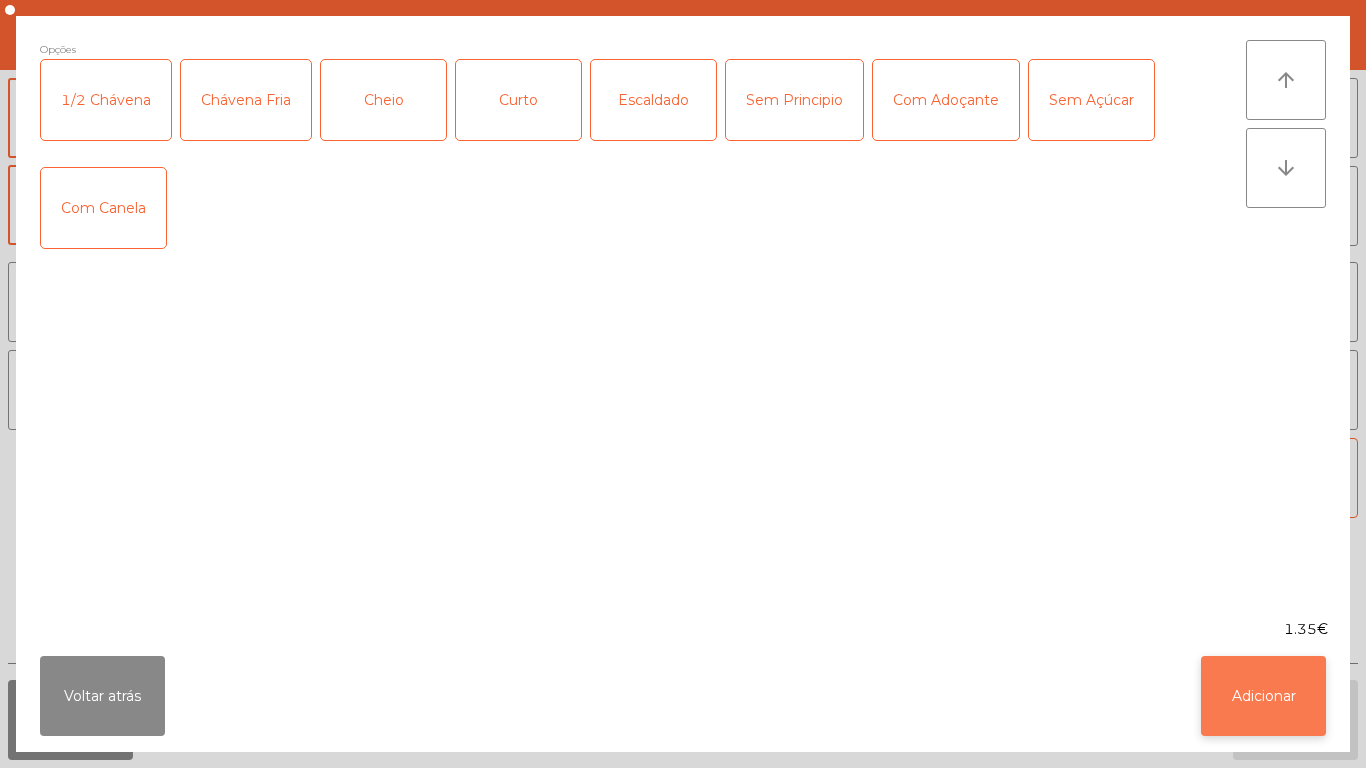 click on "Adicionar" at bounding box center (1263, 696) 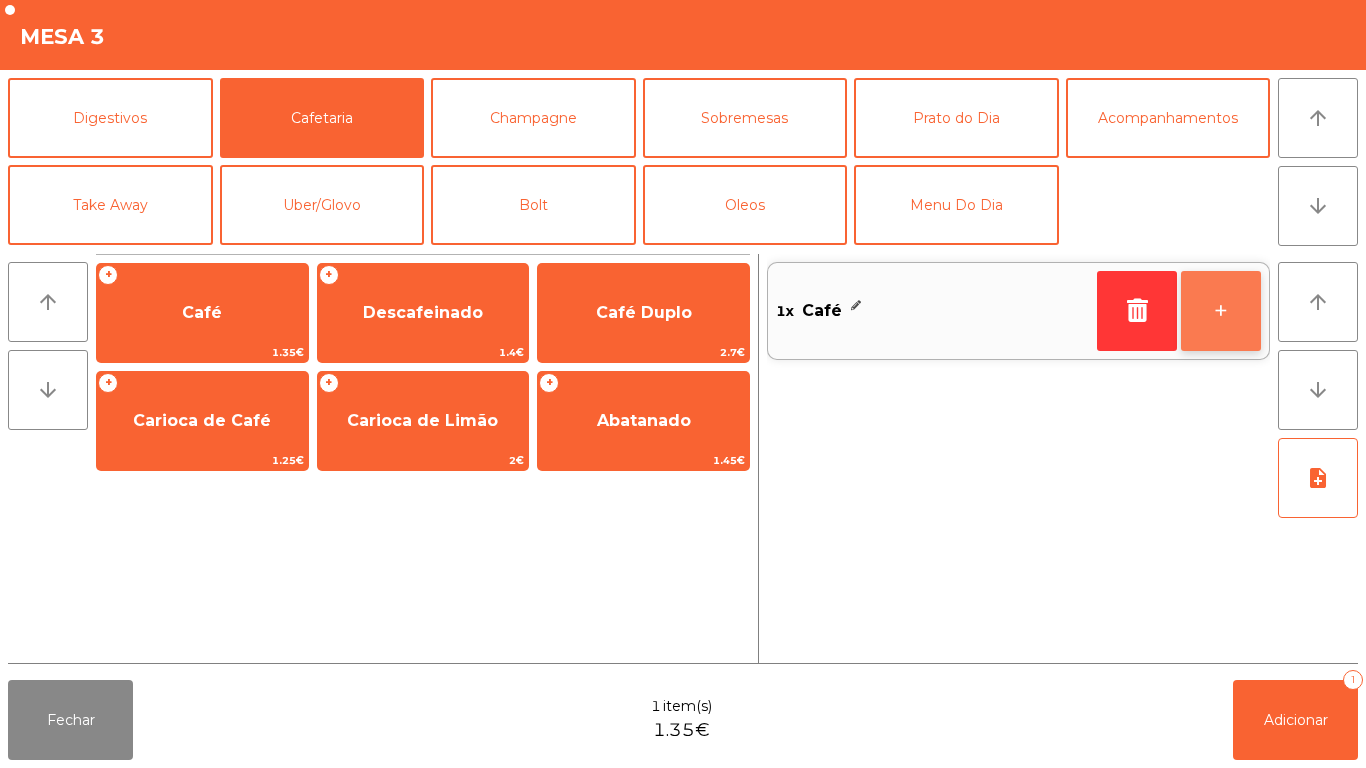 click on "+" at bounding box center [1221, 311] 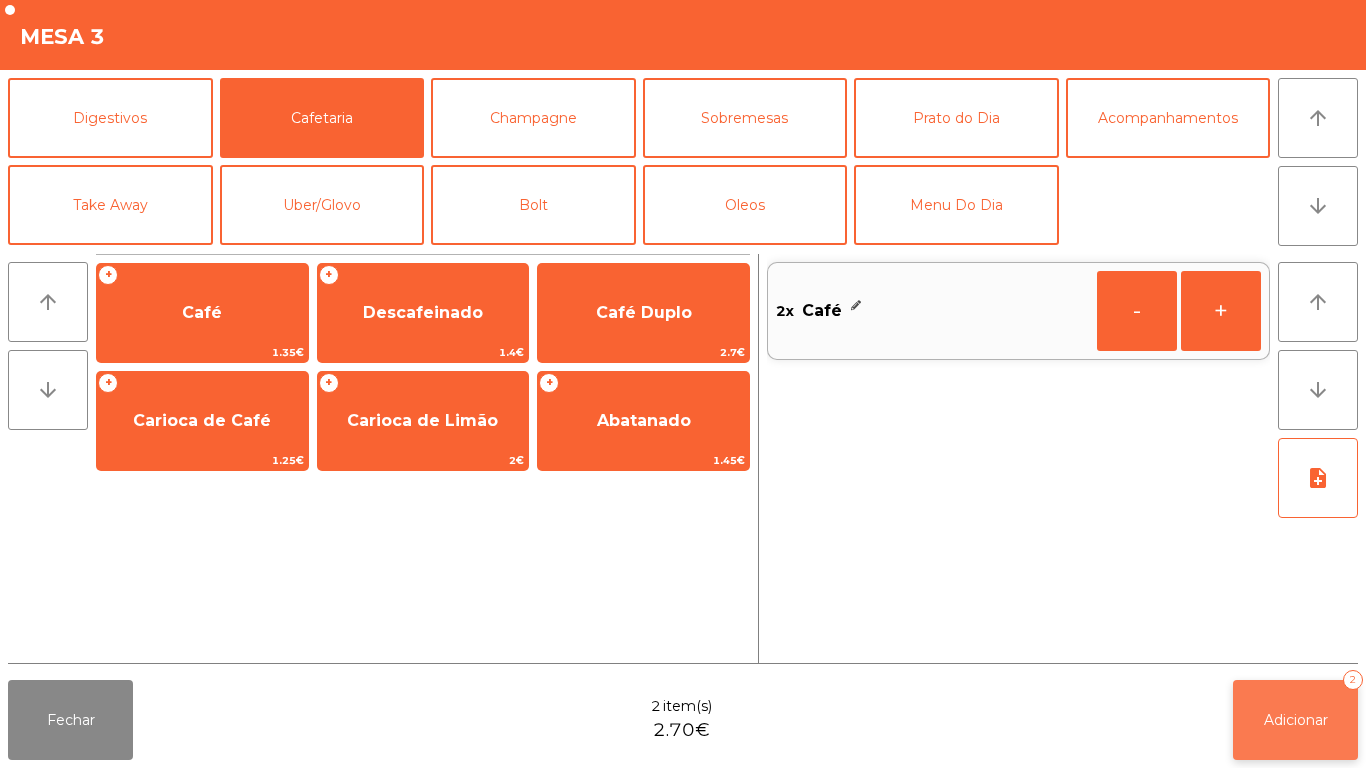click on "Adicionar" at bounding box center (1296, 720) 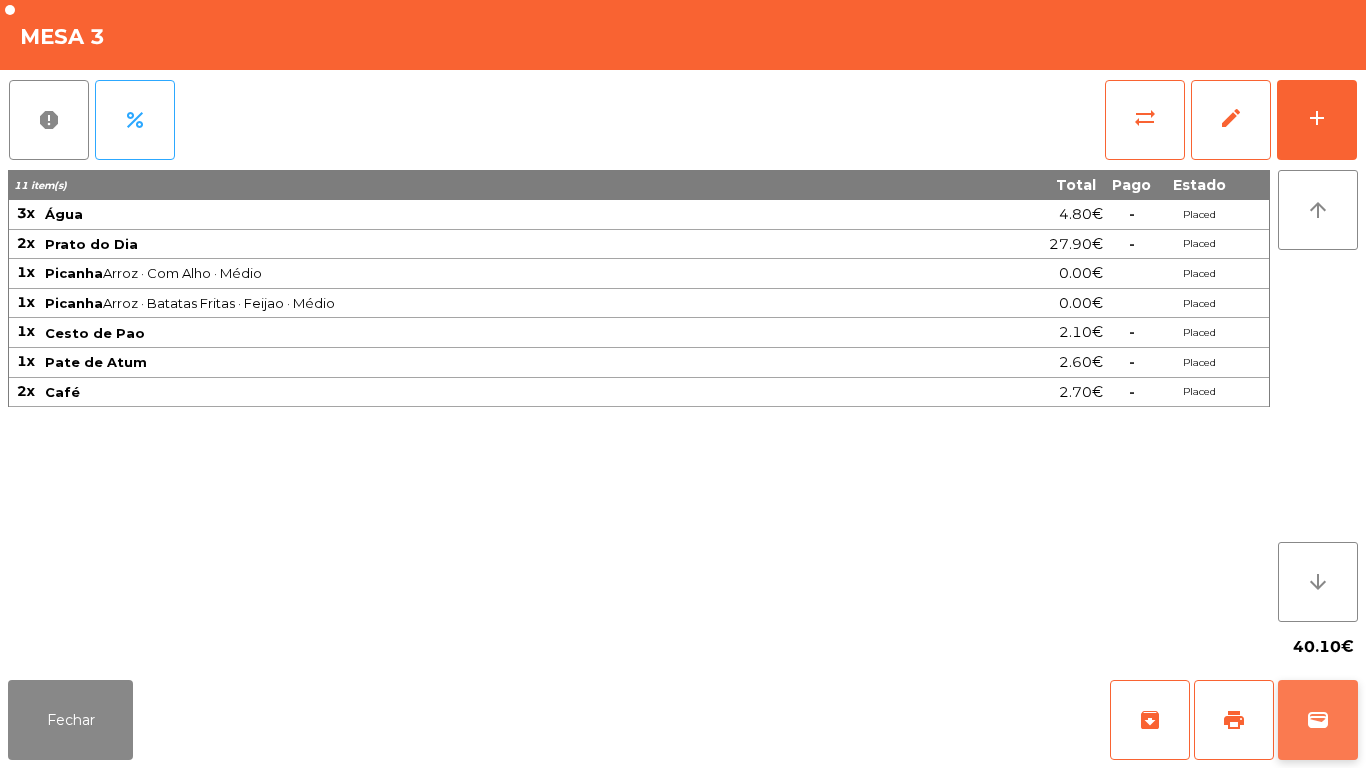 click on "wallet" at bounding box center (1150, 720) 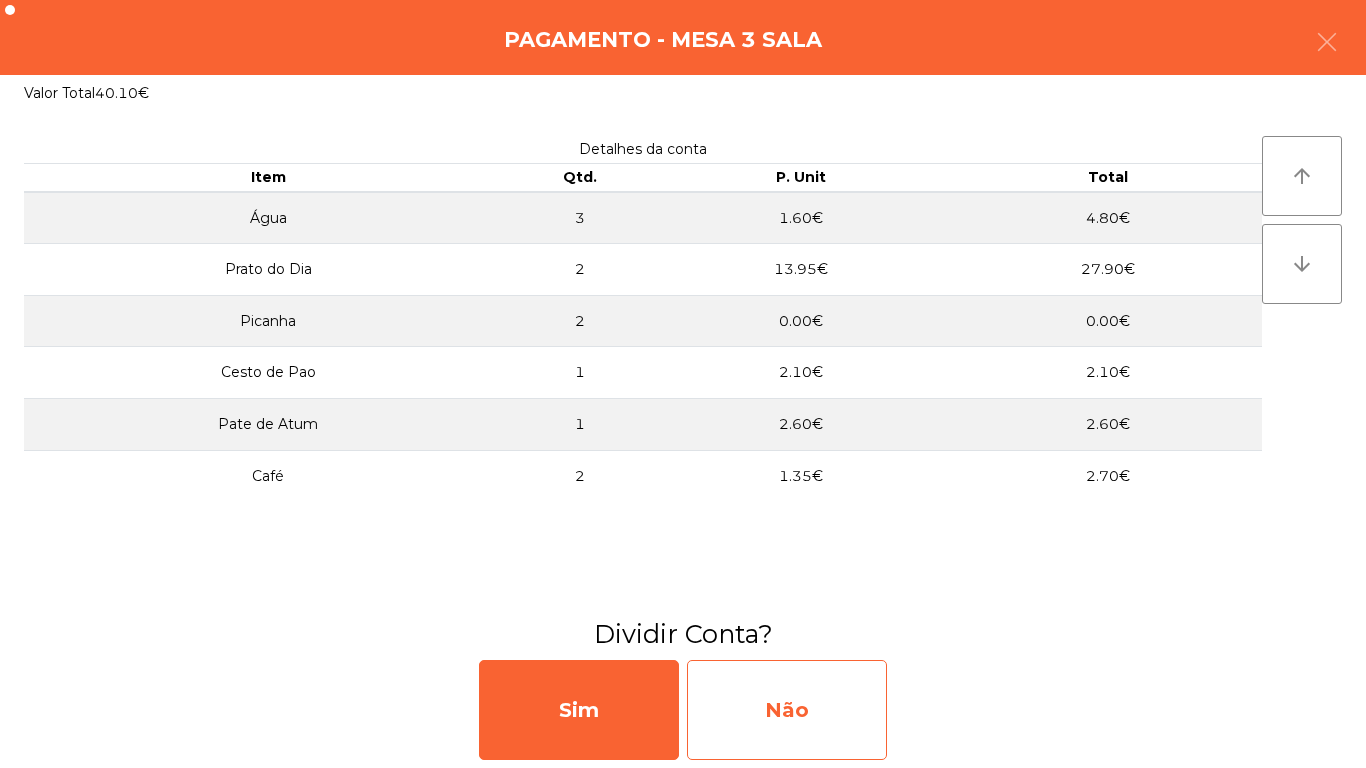 click on "Não" at bounding box center (787, 710) 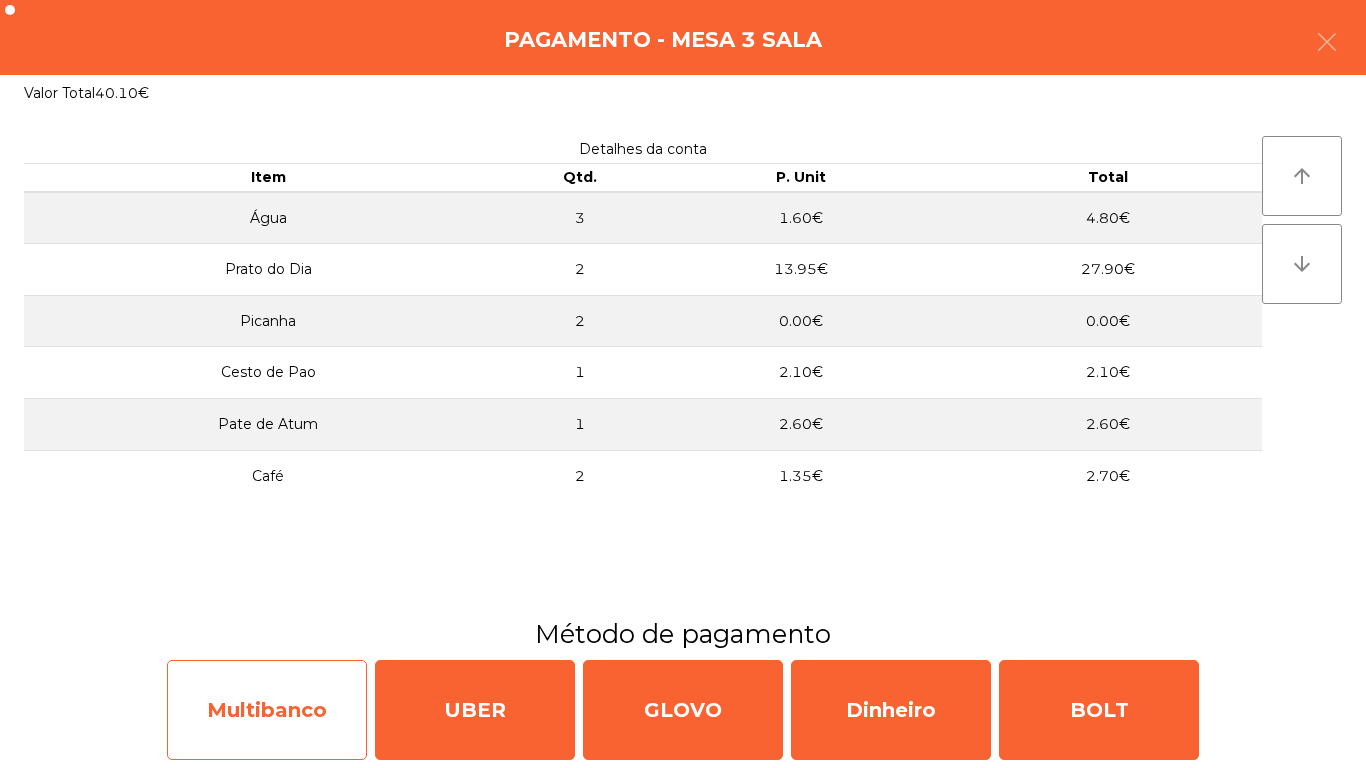 click on "Multibanco" at bounding box center [267, 710] 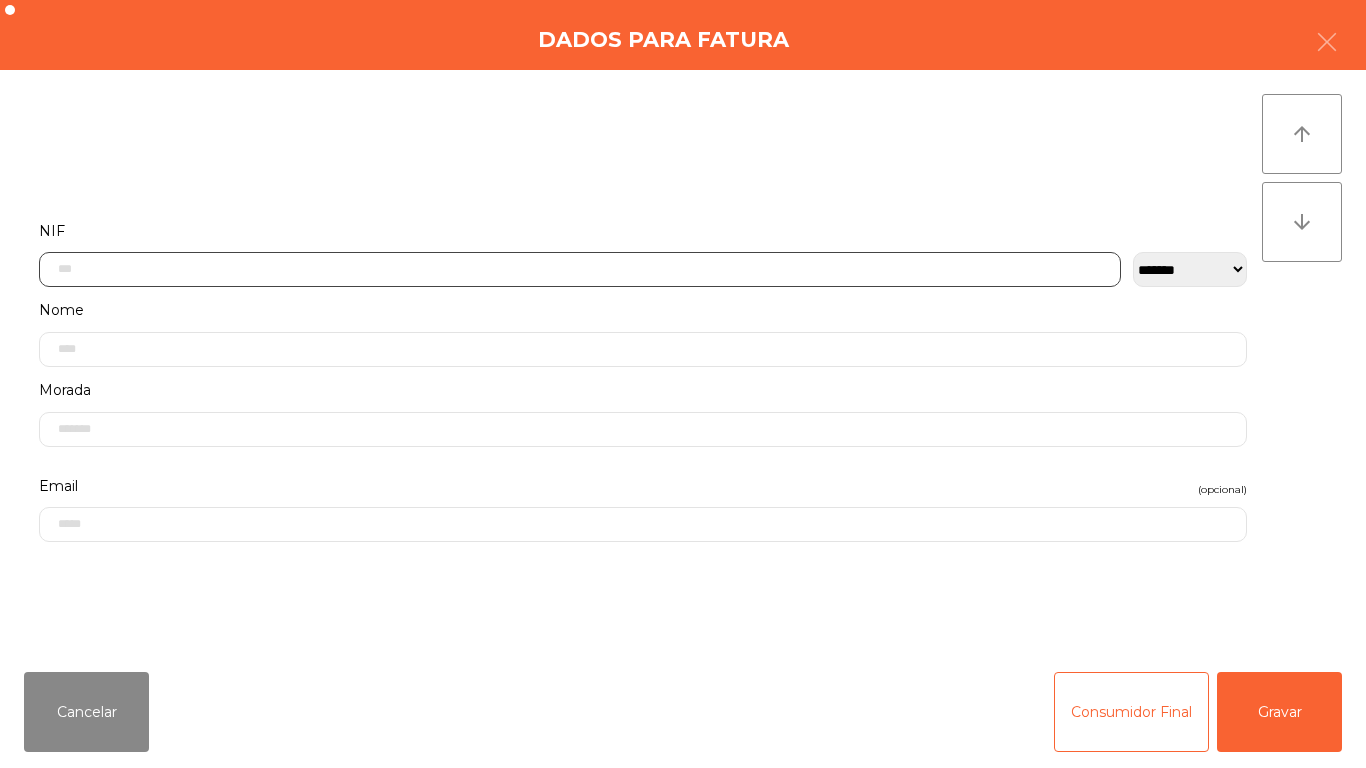 click at bounding box center [580, 269] 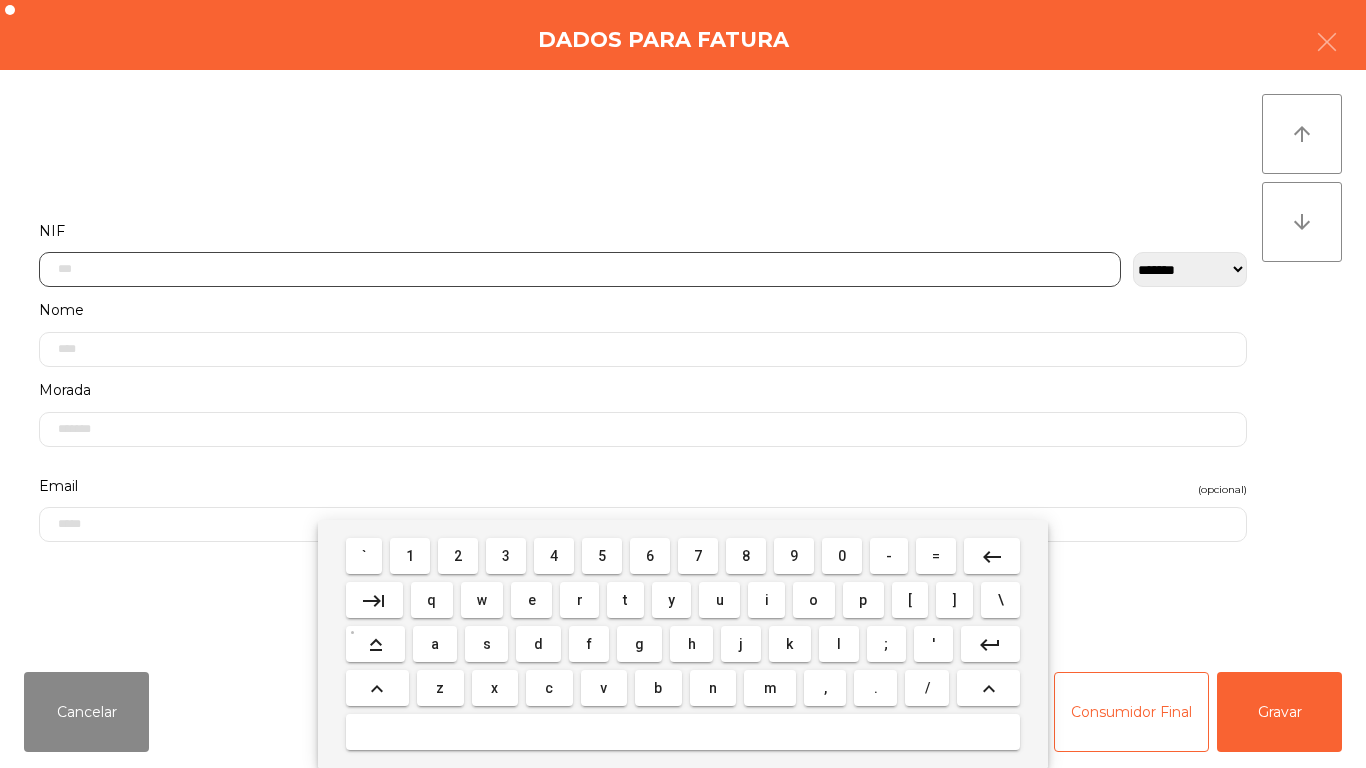 scroll, scrollTop: 122, scrollLeft: 0, axis: vertical 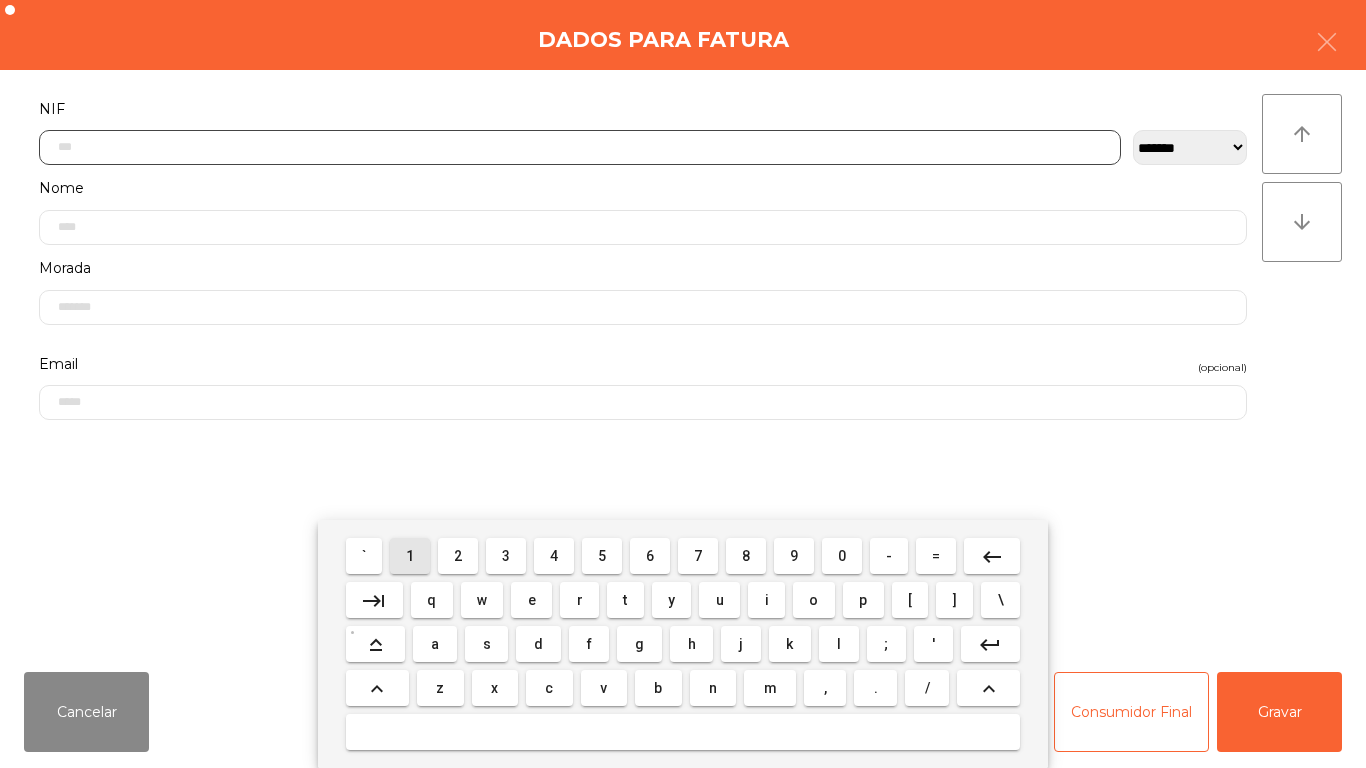 click on "1" at bounding box center [364, 556] 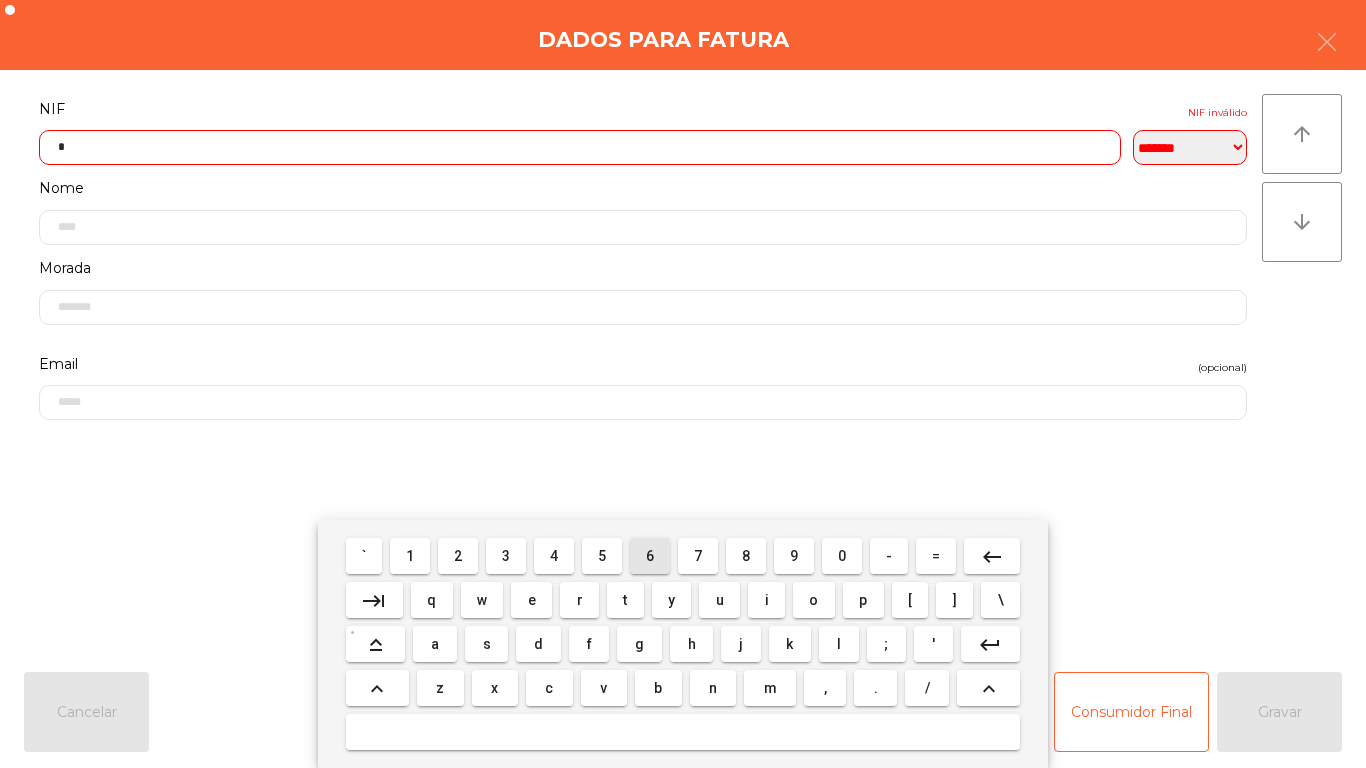 click on "6" at bounding box center [364, 556] 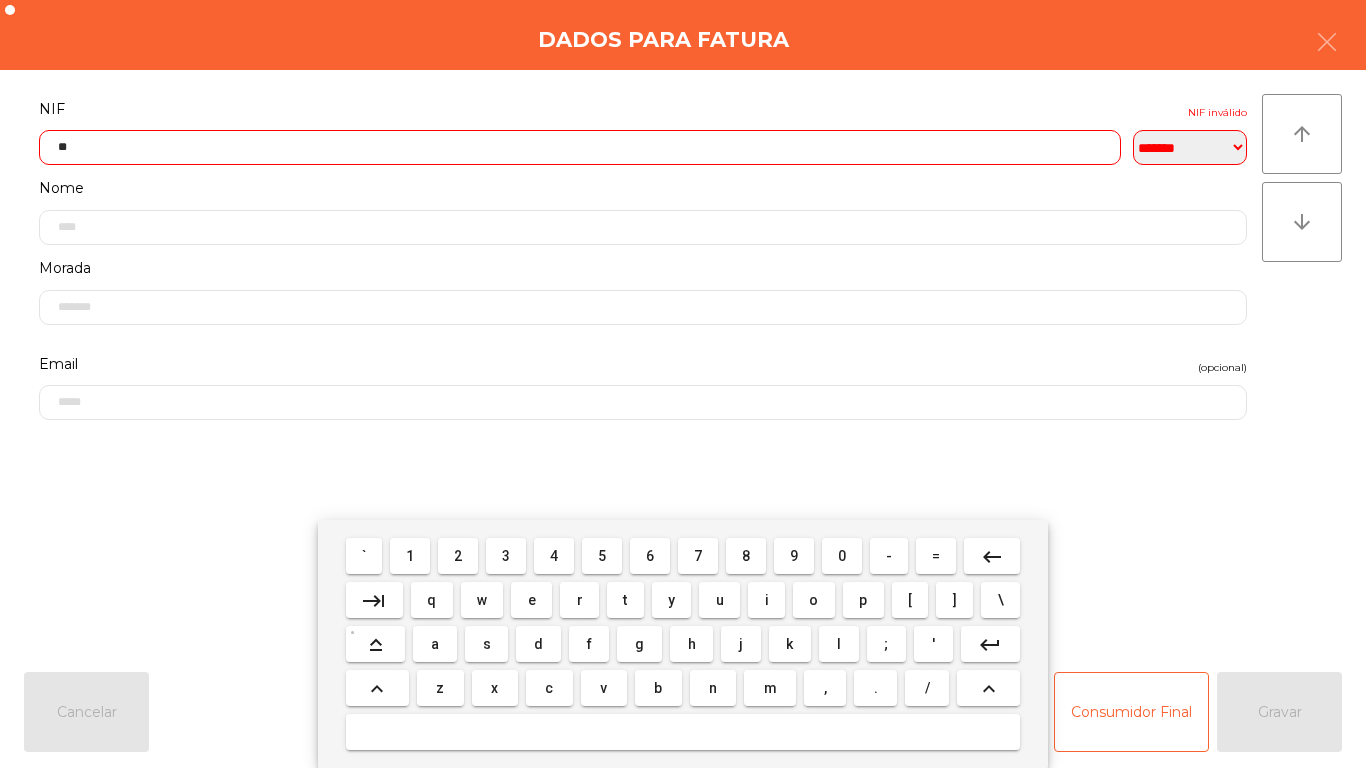 click on "6" at bounding box center [364, 556] 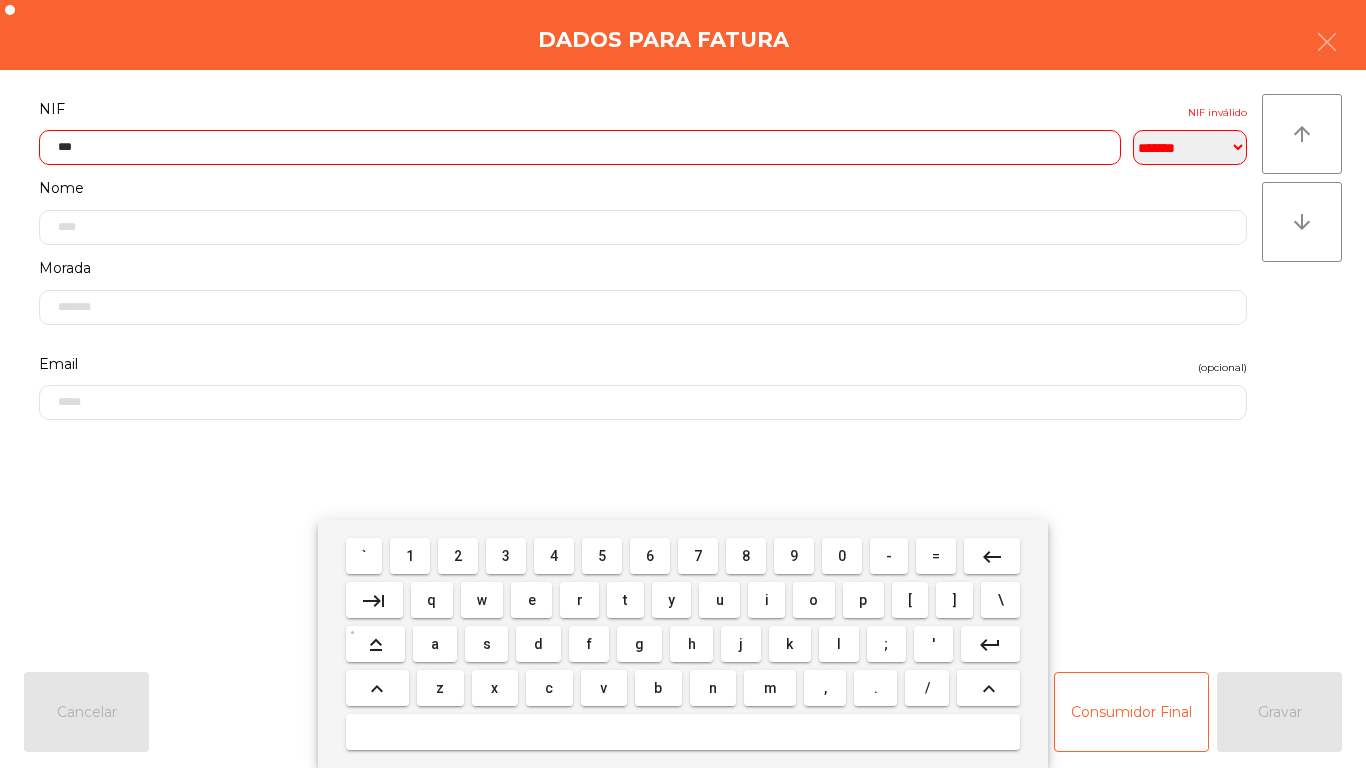 click on "6" at bounding box center (364, 556) 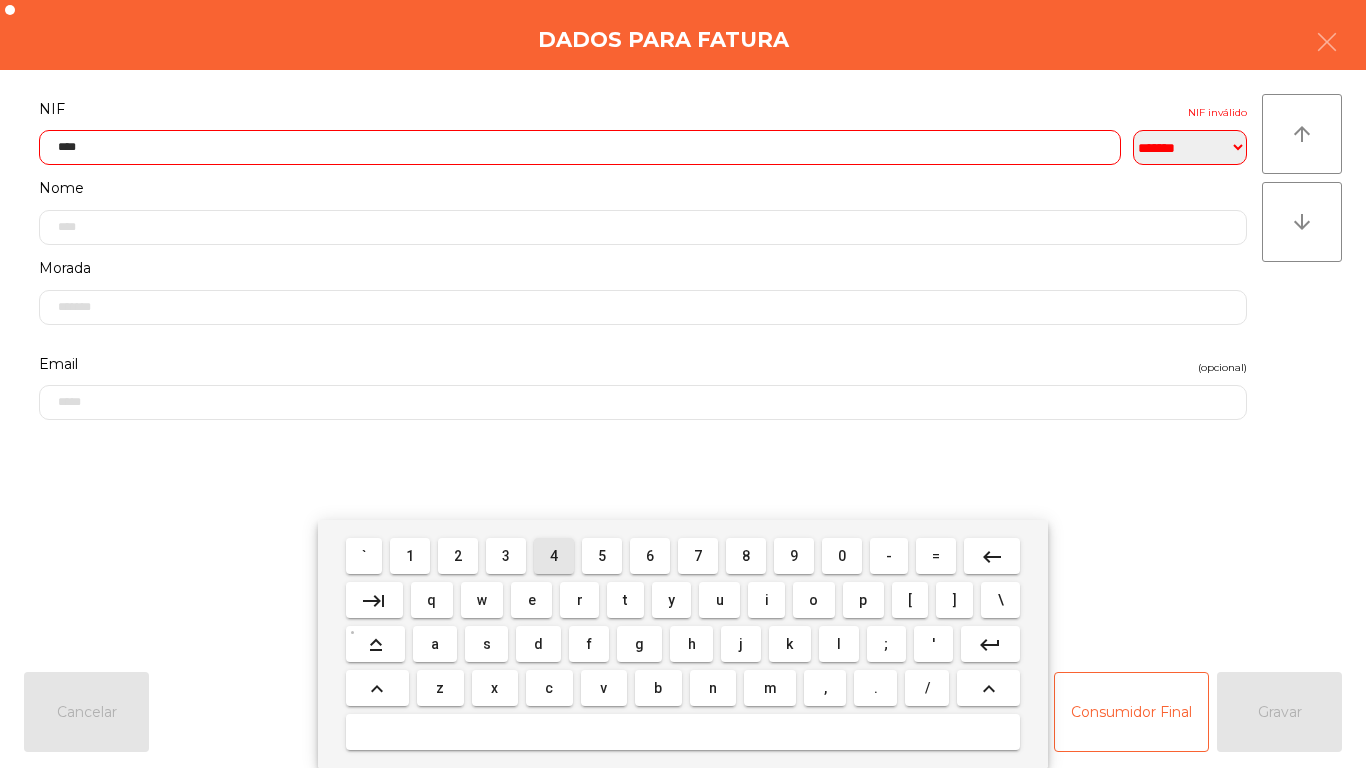 click on "4" at bounding box center (364, 556) 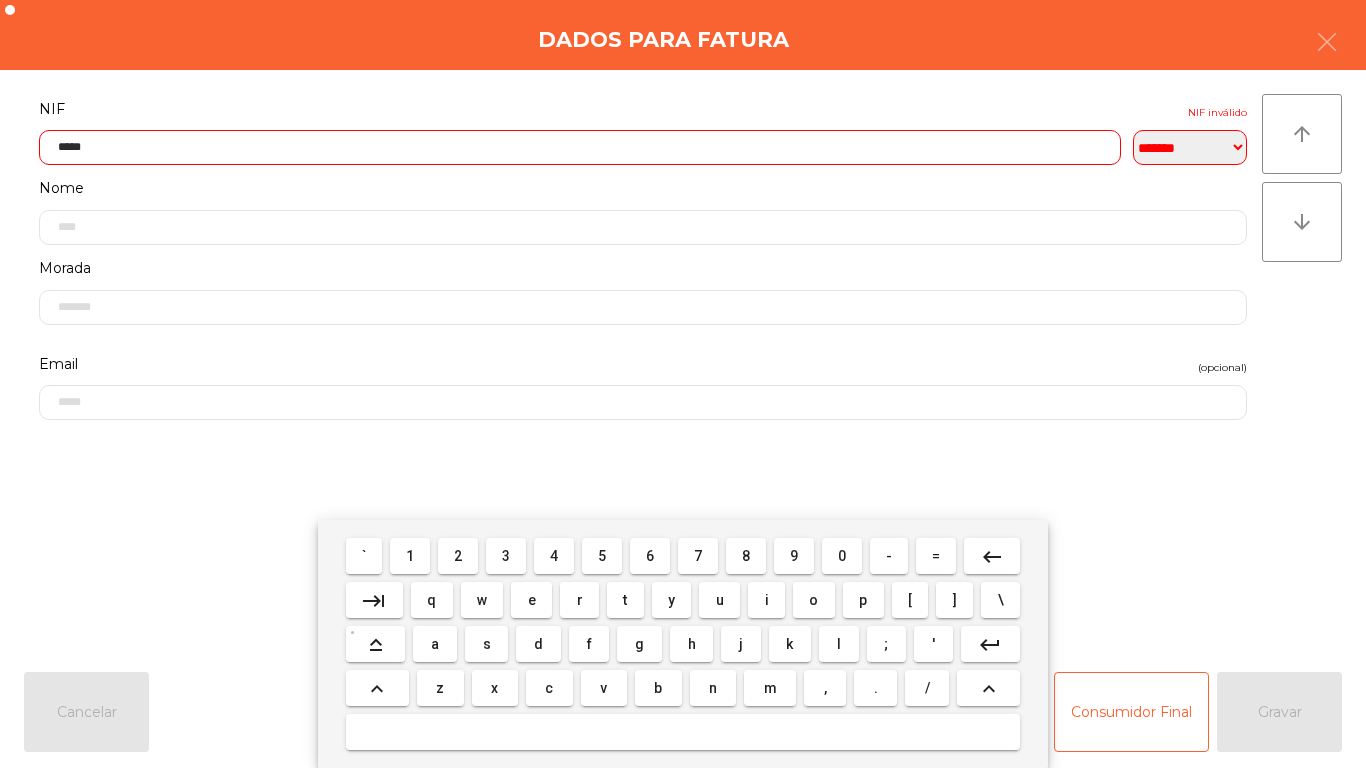 click on "4" at bounding box center (364, 556) 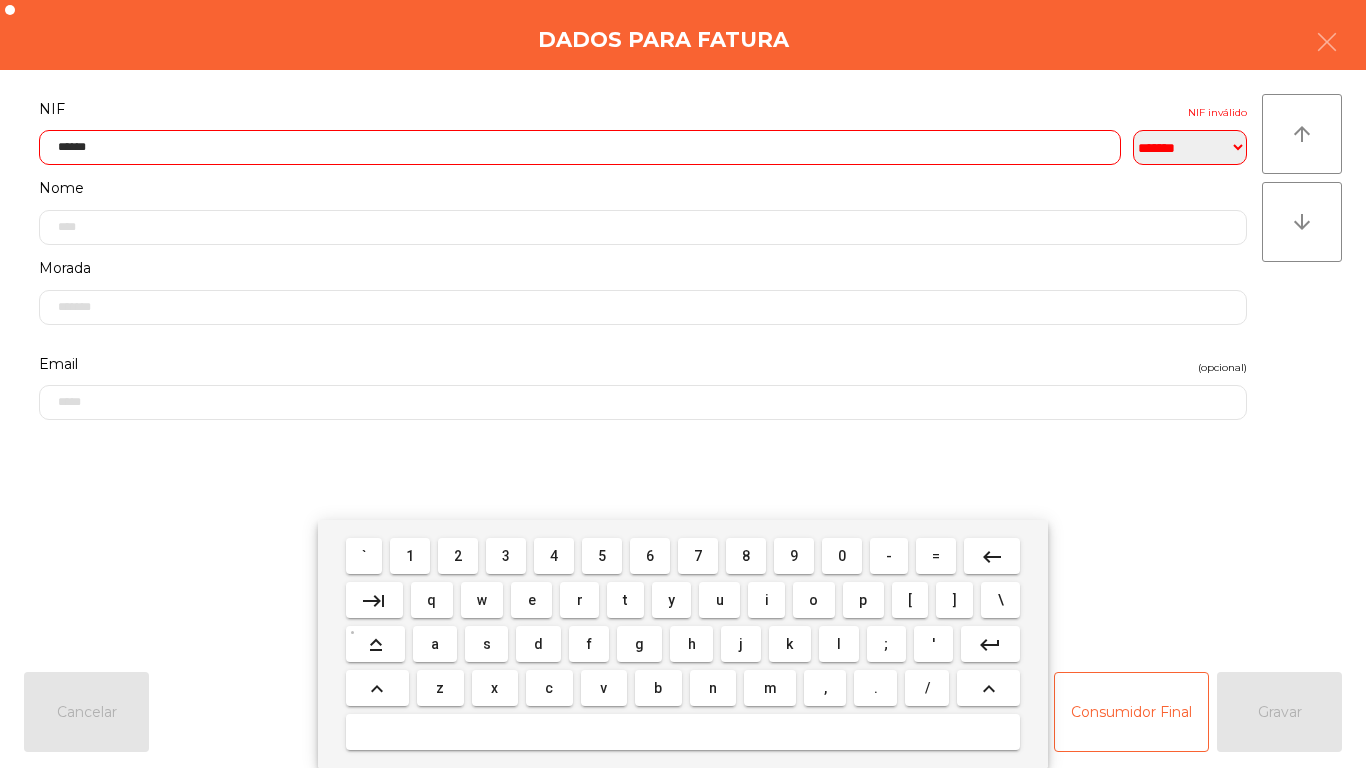 click on "4" at bounding box center [364, 556] 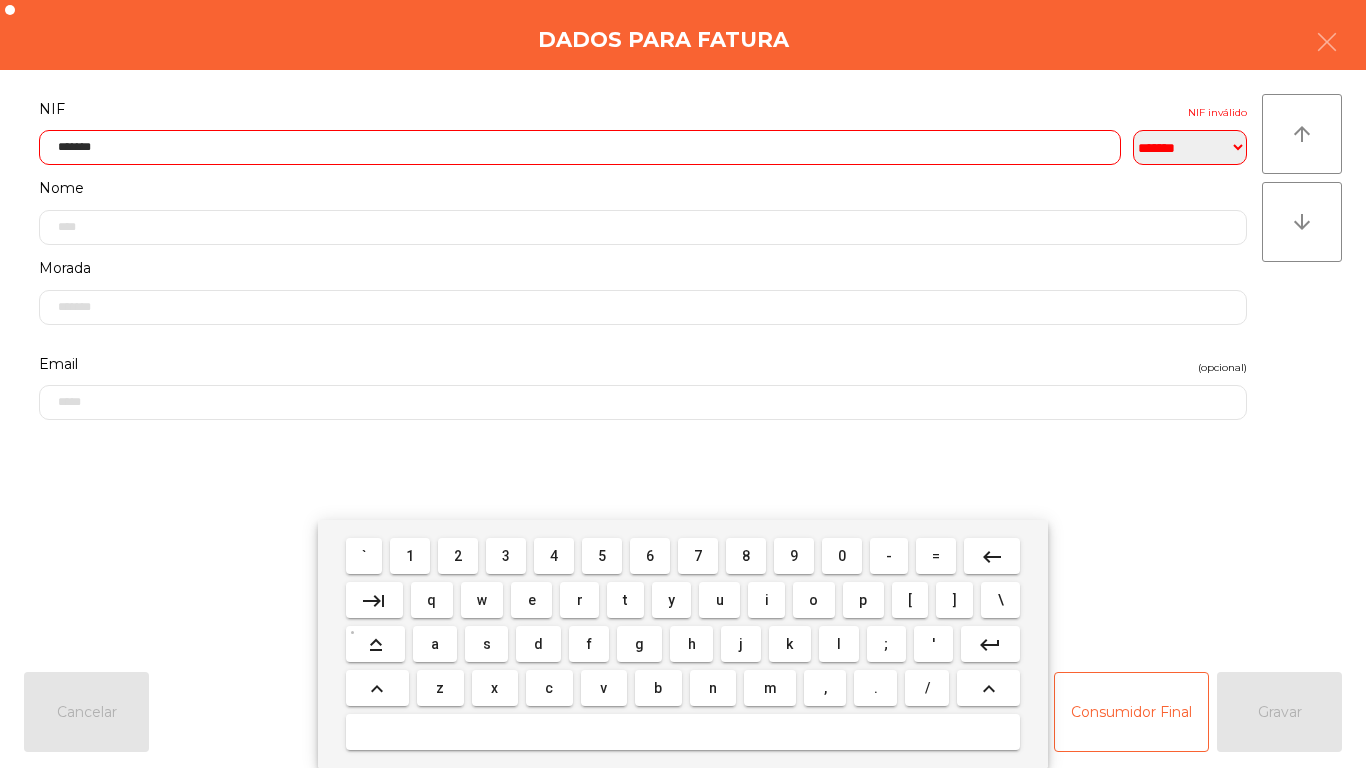 click on "5" at bounding box center [364, 556] 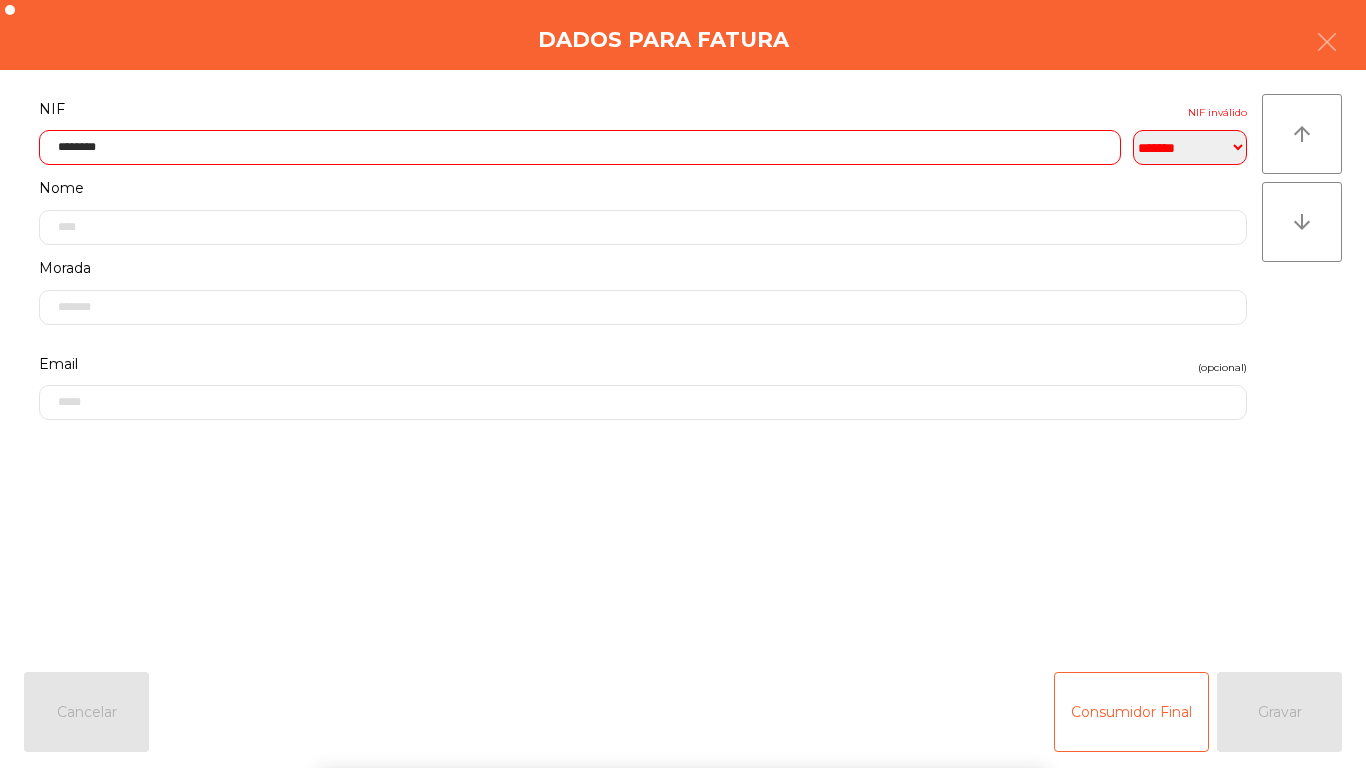 click on "` 1 2 3 4 5 6 7 8 9 0 - = keyboard_backspace keyboard_tab q w e r t y u i o p [ ] \ keyboard_capslock a s d f g h j k l ; ' keyboard_return keyboard_arrow_up z x c v b n m , . / keyboard_arrow_up" at bounding box center (683, 644) 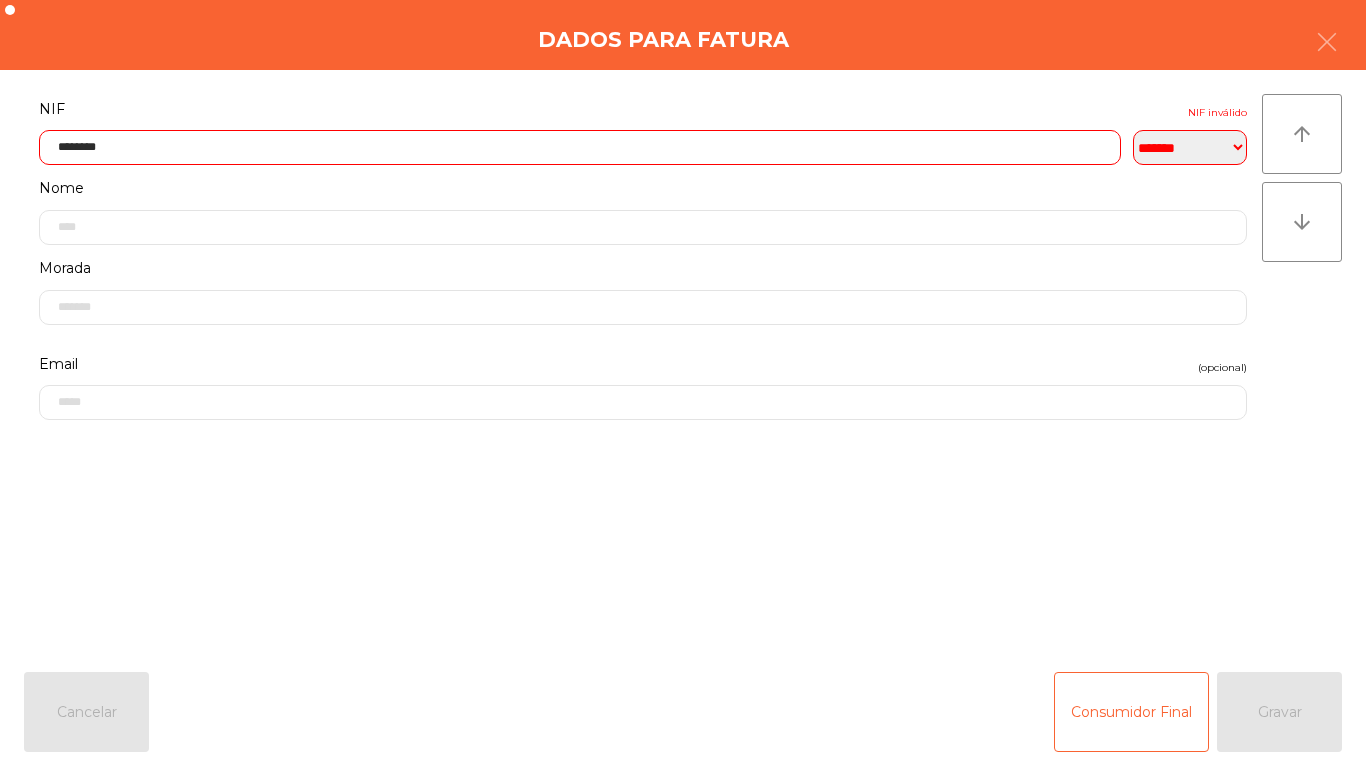 click on "Consumidor Final   Gravar" at bounding box center [1198, 712] 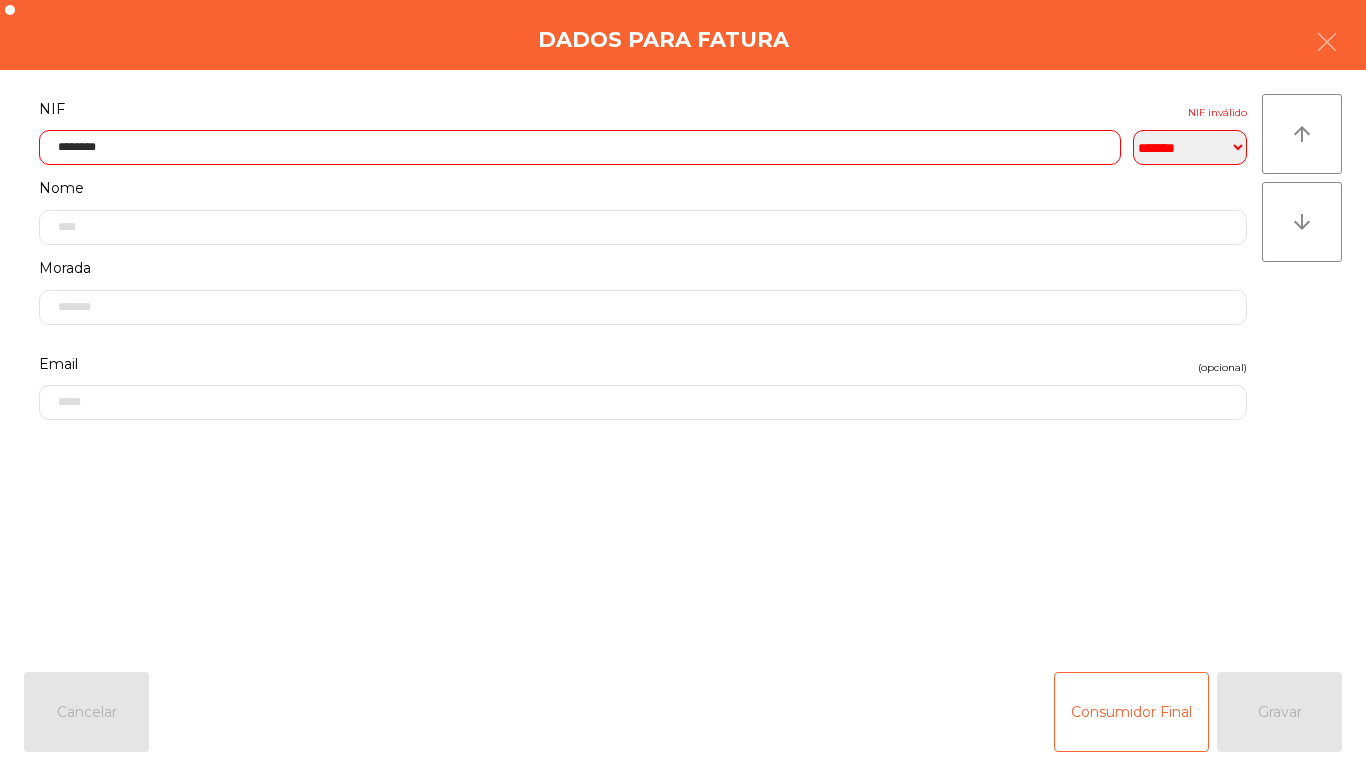 click on "********" at bounding box center [580, 147] 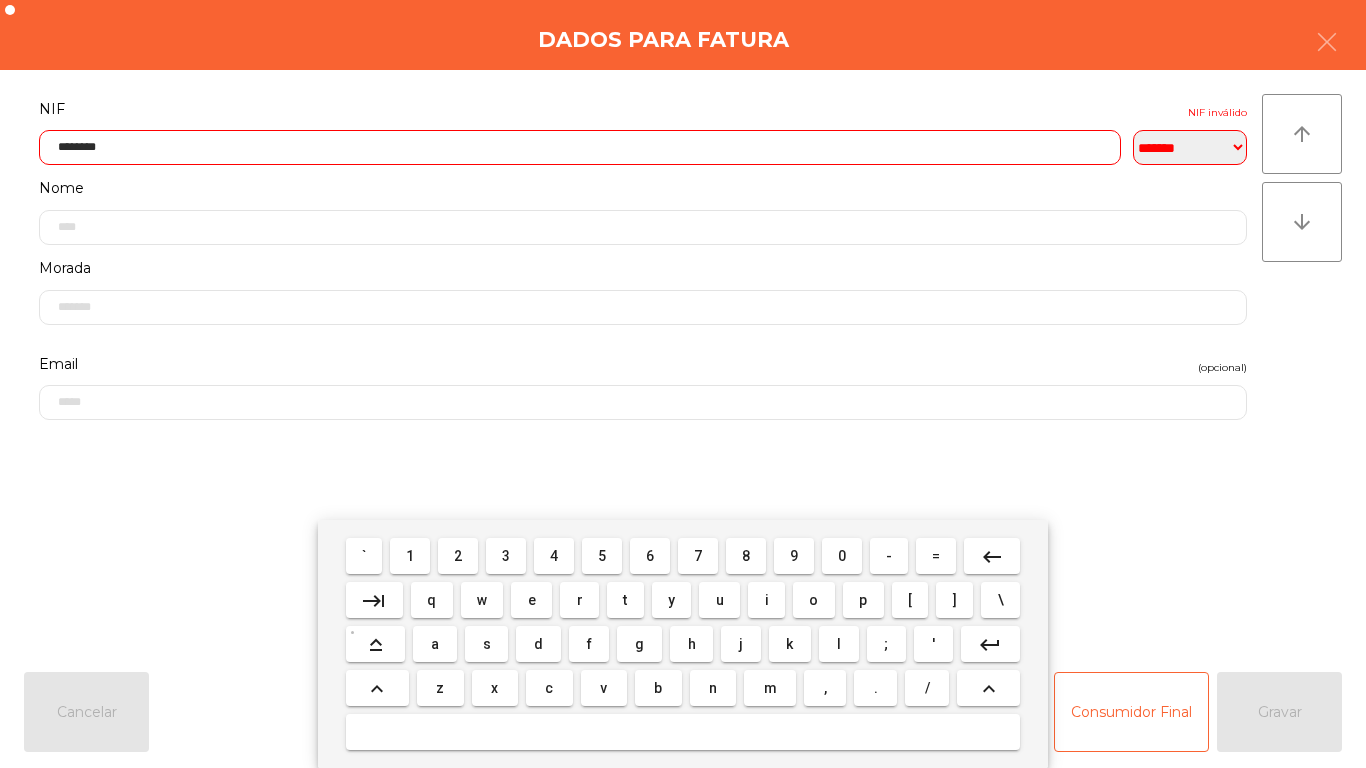 click on "********" at bounding box center [580, 147] 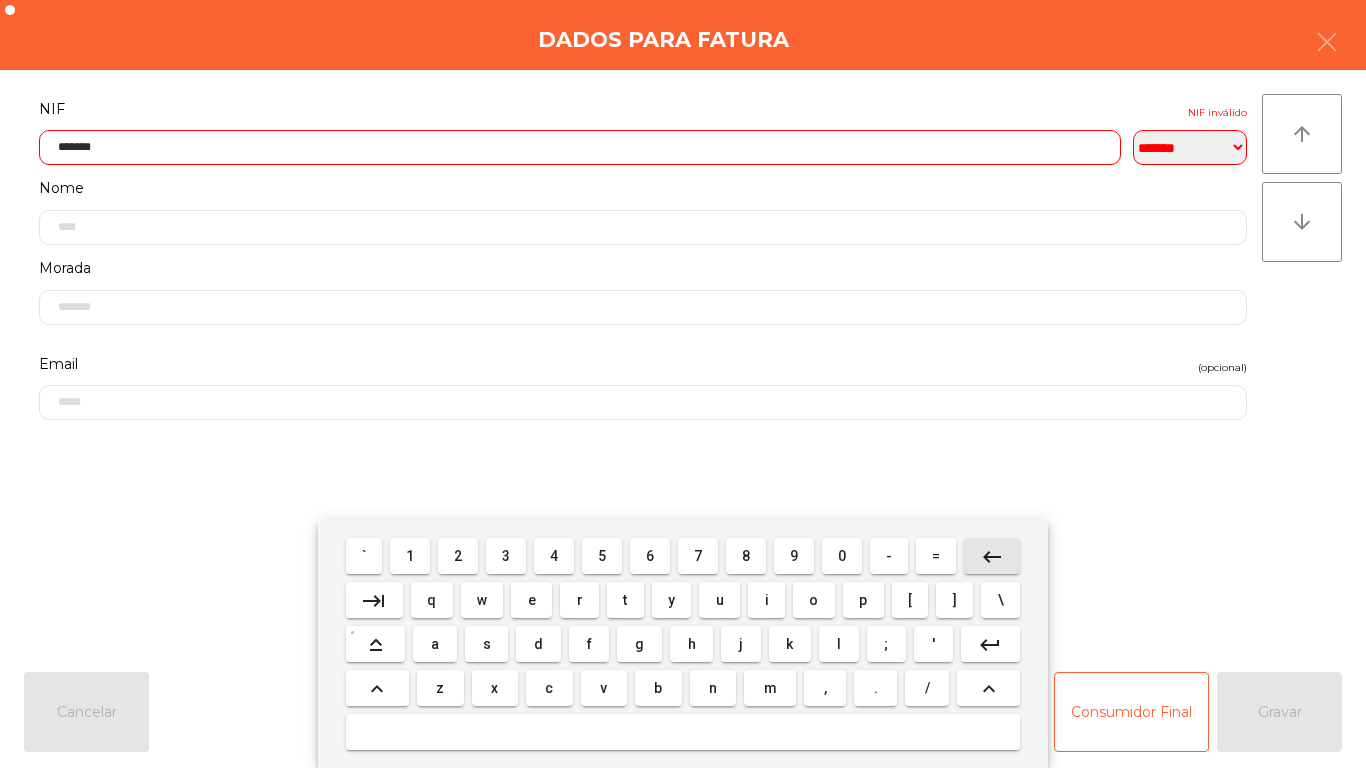 click on "keyboard_backspace" at bounding box center (992, 557) 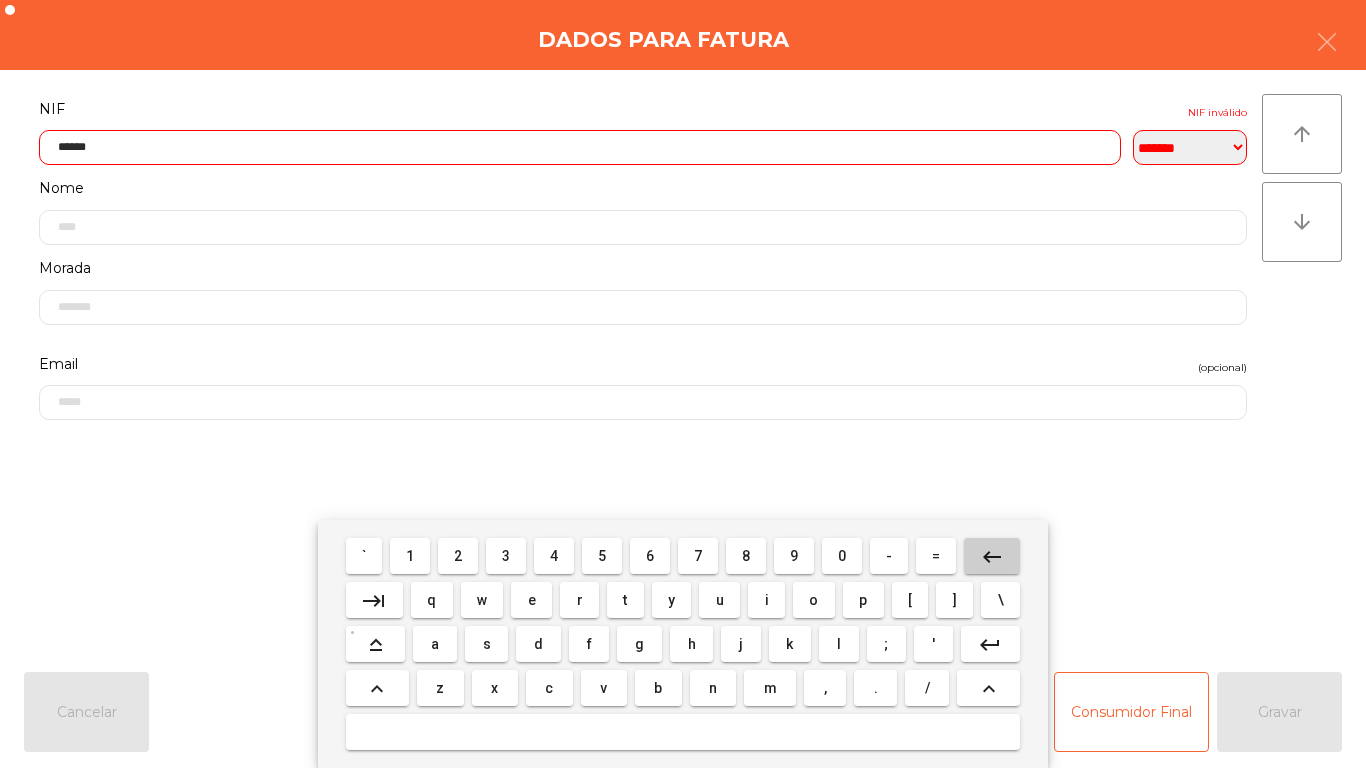 click on "keyboard_backspace" at bounding box center (992, 556) 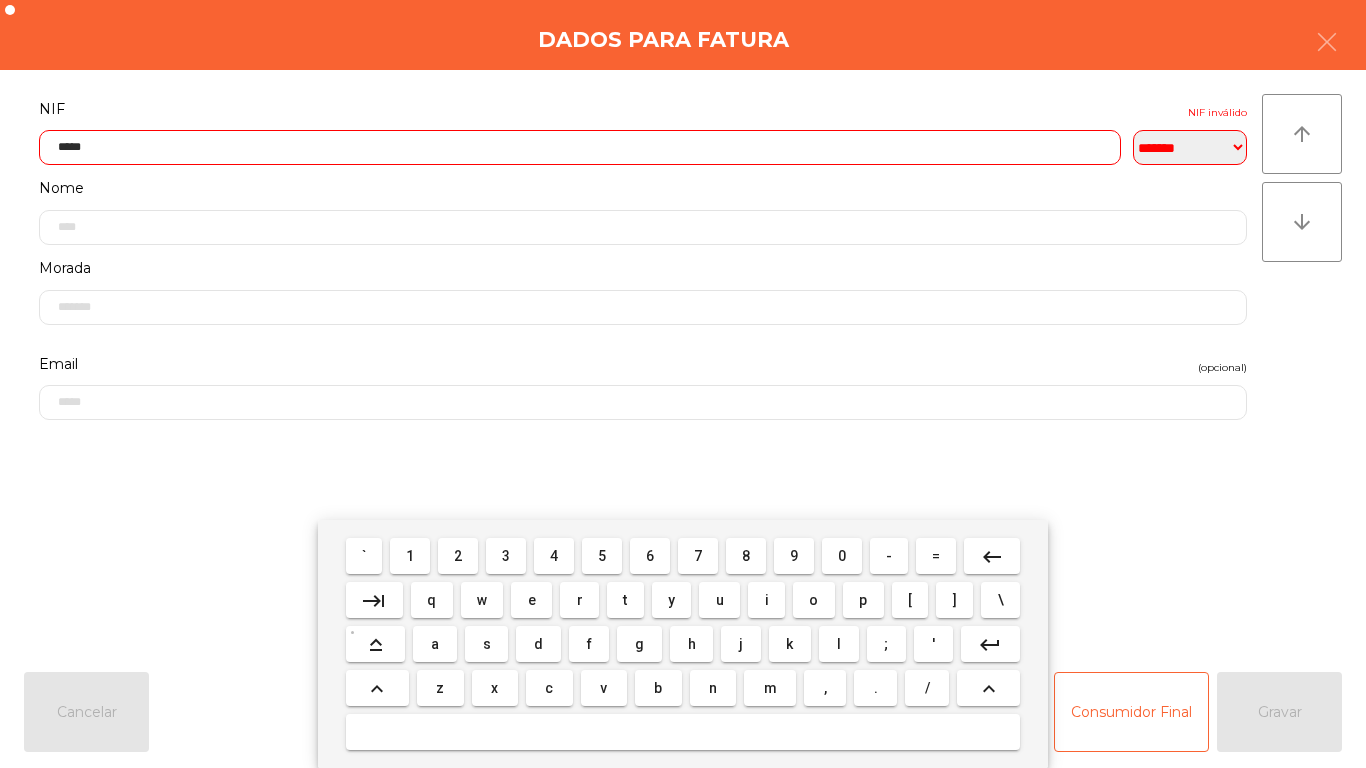 click on "keyboard_backspace" at bounding box center [992, 557] 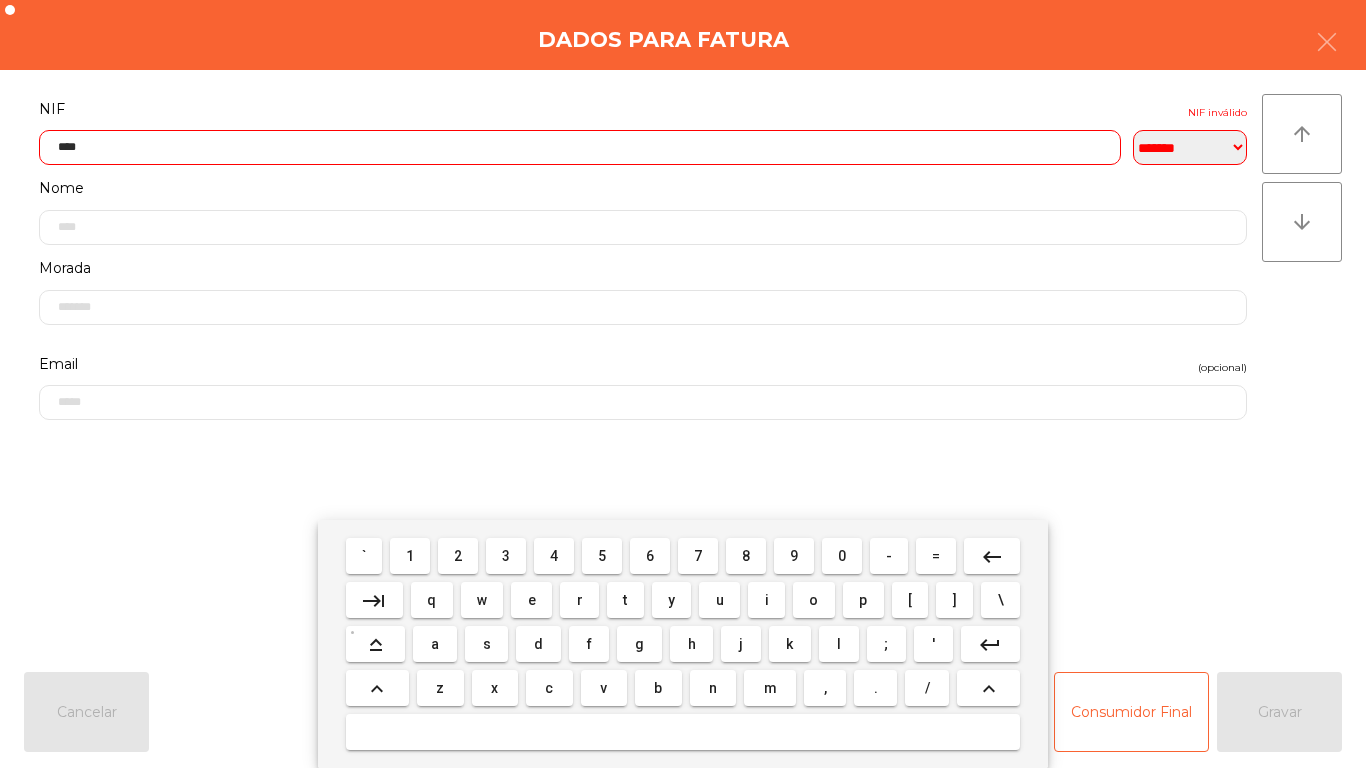 click on "0" at bounding box center [364, 556] 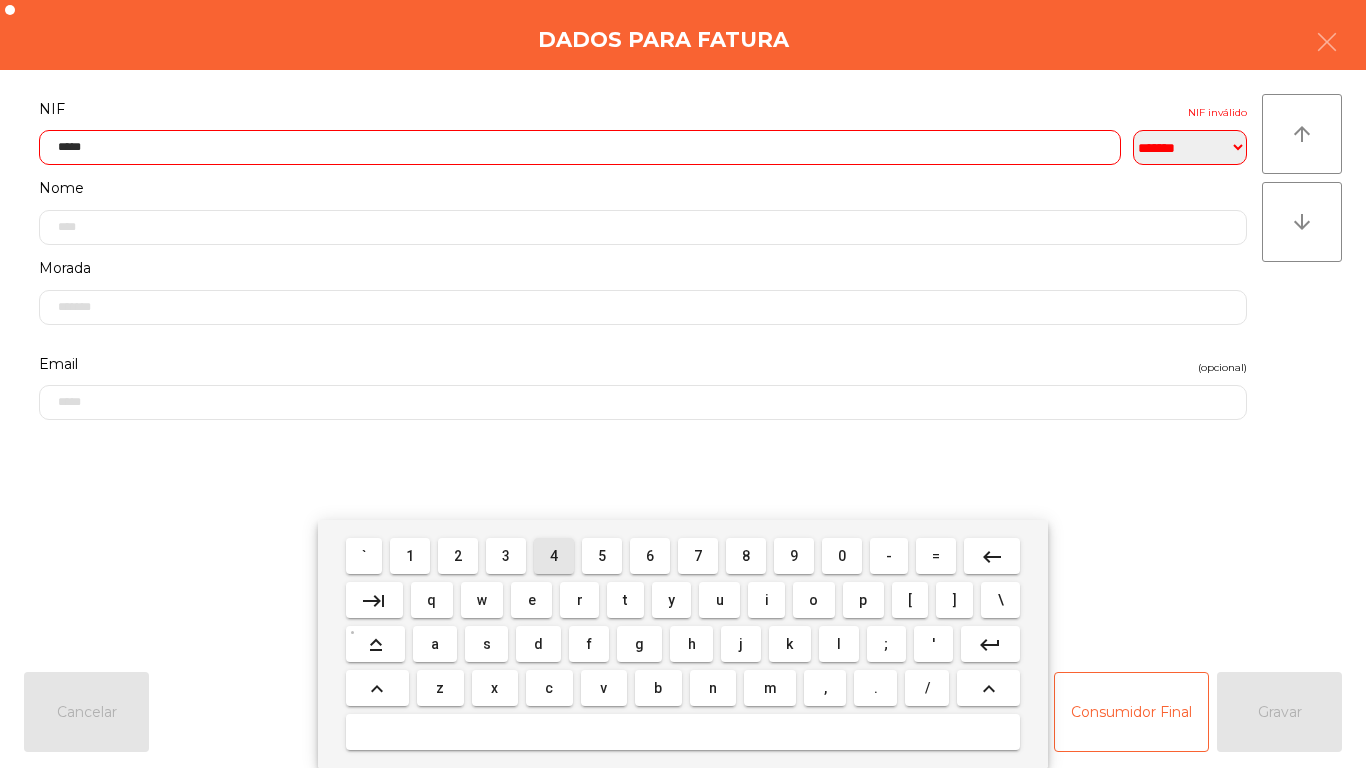 click on "4" at bounding box center (364, 556) 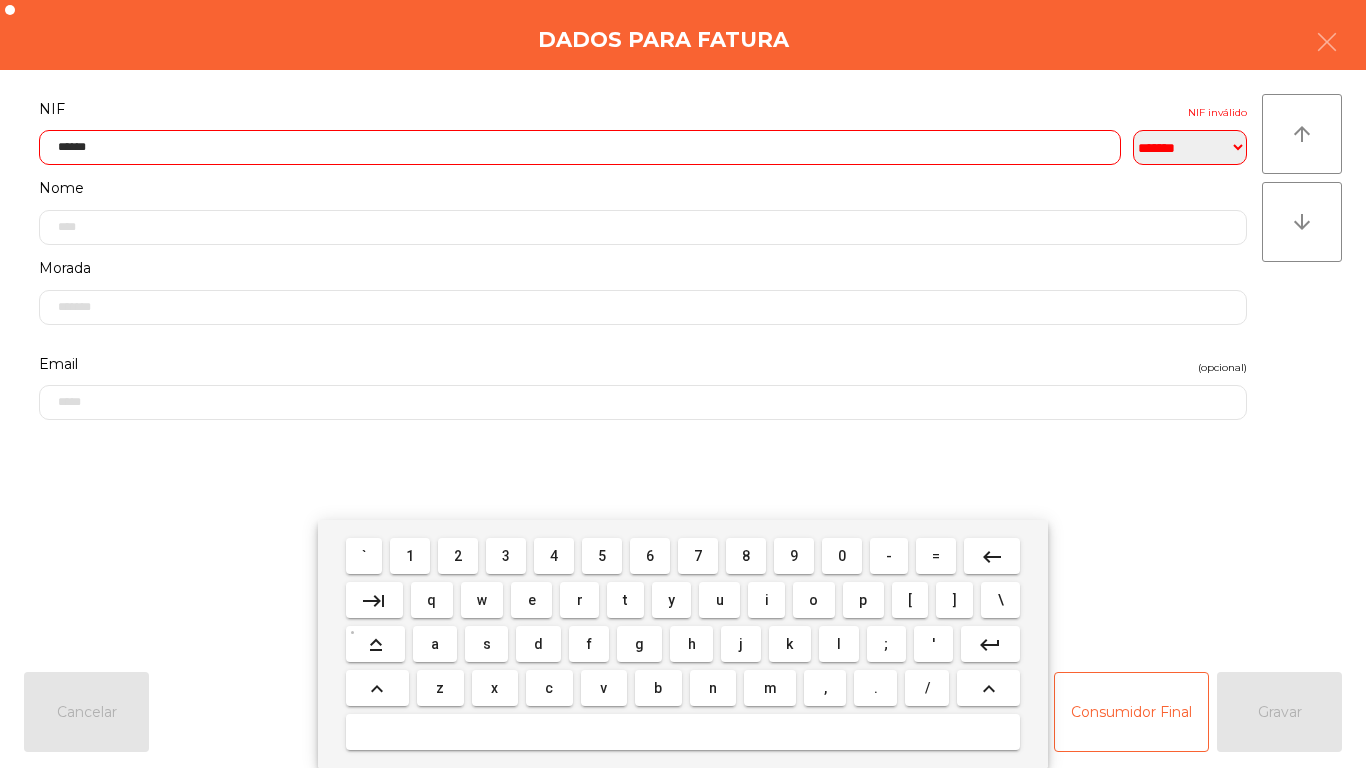 click on "4" at bounding box center [364, 556] 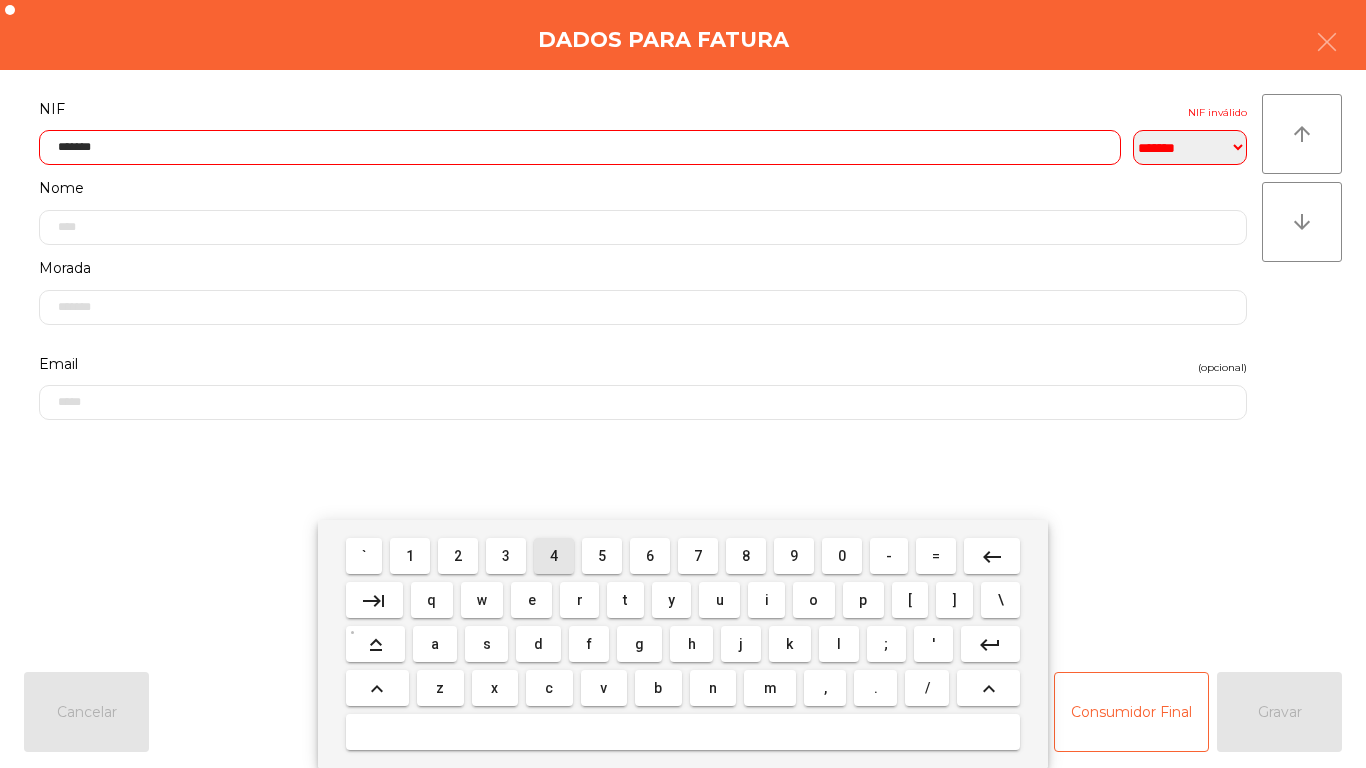 click on "4" at bounding box center (364, 556) 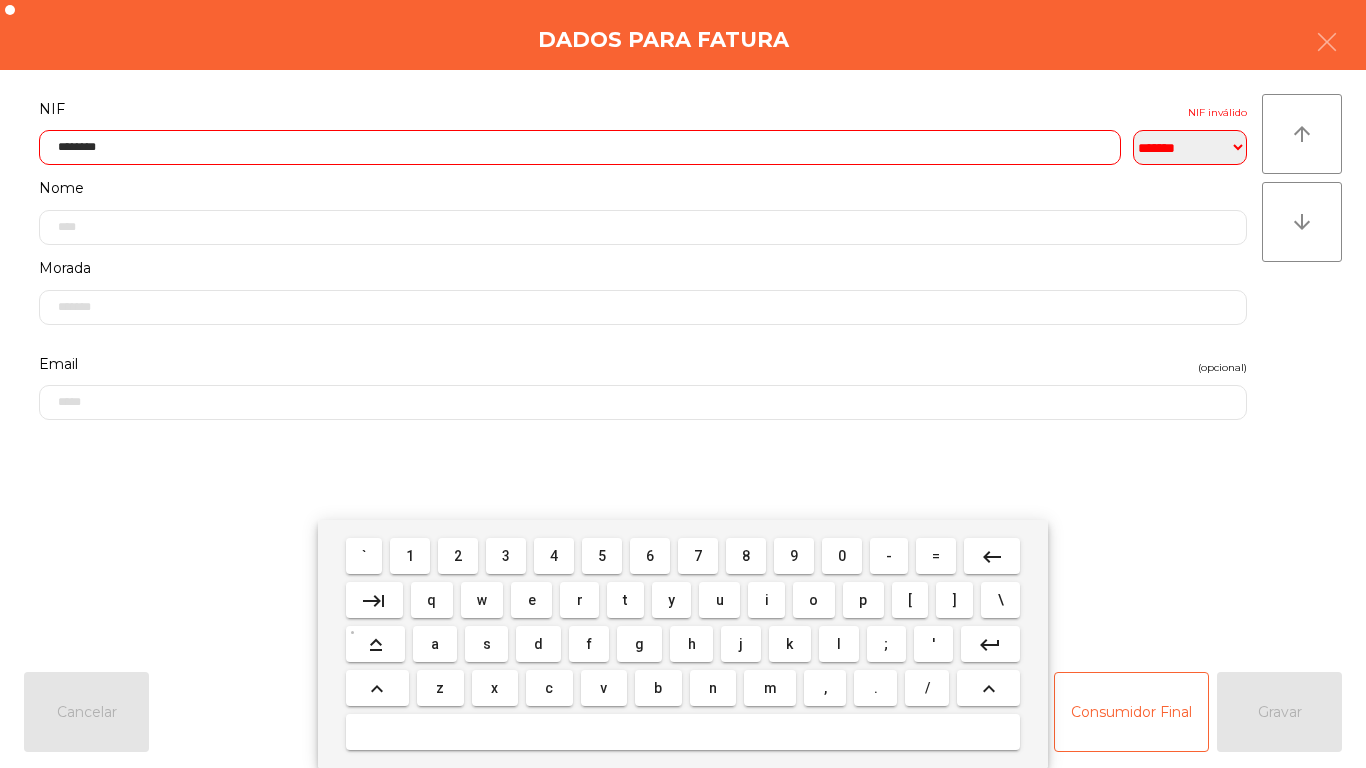 click on "5" at bounding box center (364, 556) 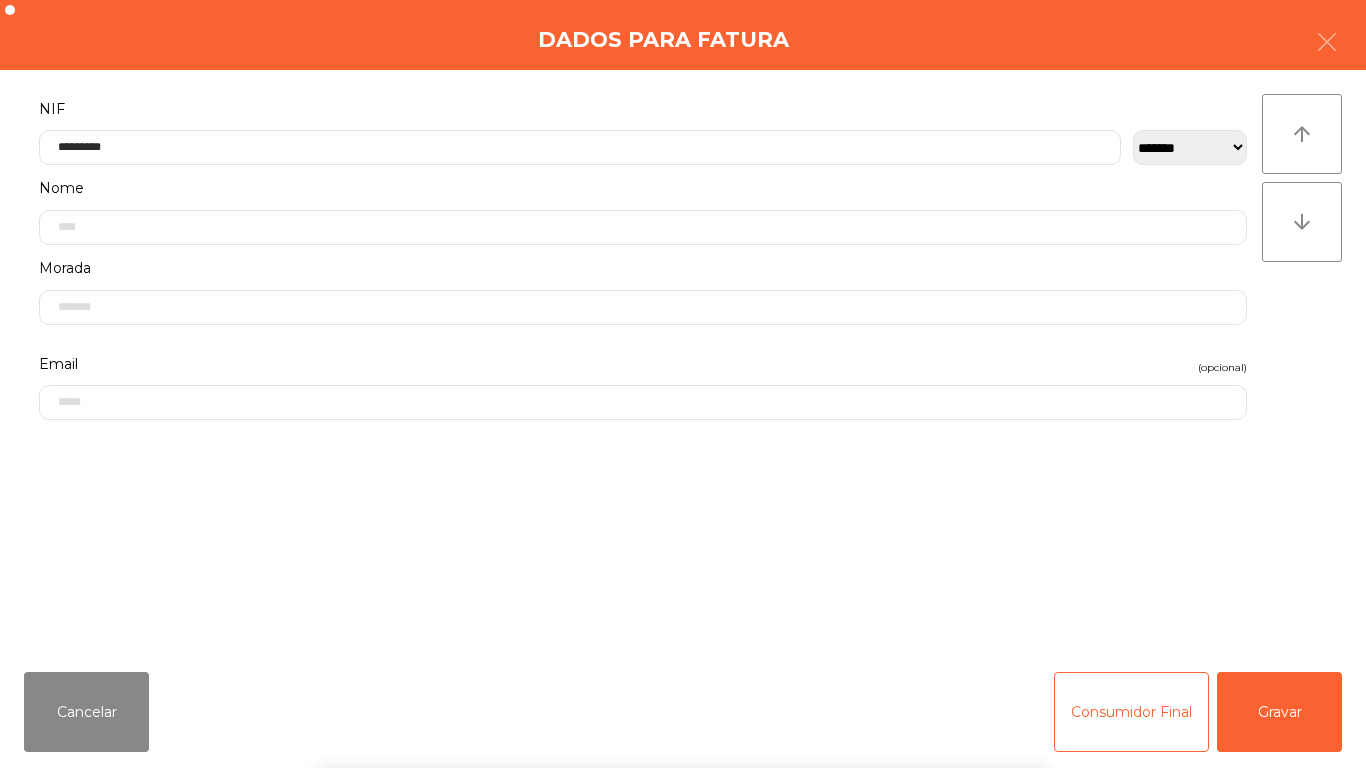 click on "` 1 2 3 4 5 6 7 8 9 0 - = keyboard_backspace keyboard_tab q w e r t y u i o p [ ] \ keyboard_capslock a s d f g h j k l ; ' keyboard_return keyboard_arrow_up z x c v b n m , . / keyboard_arrow_up" at bounding box center (683, 644) 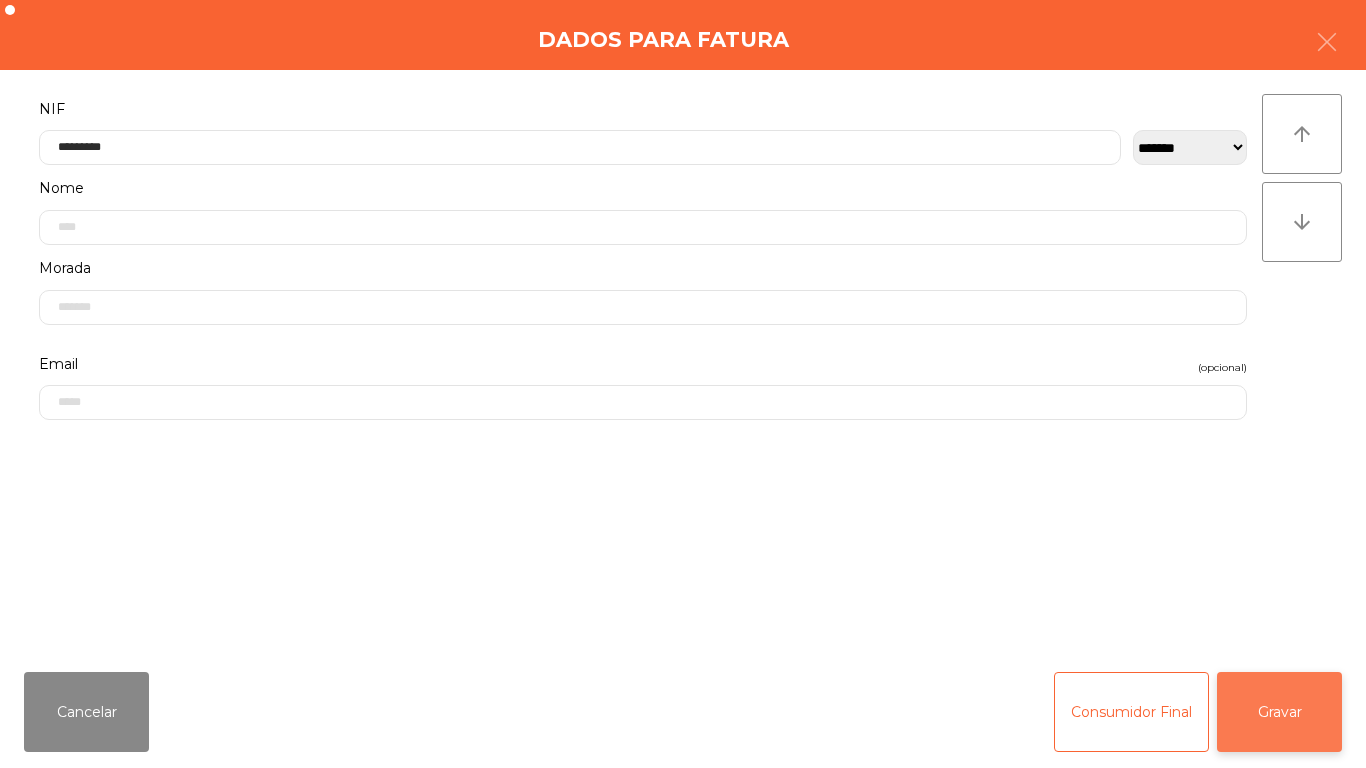 click on "Gravar" at bounding box center [1279, 712] 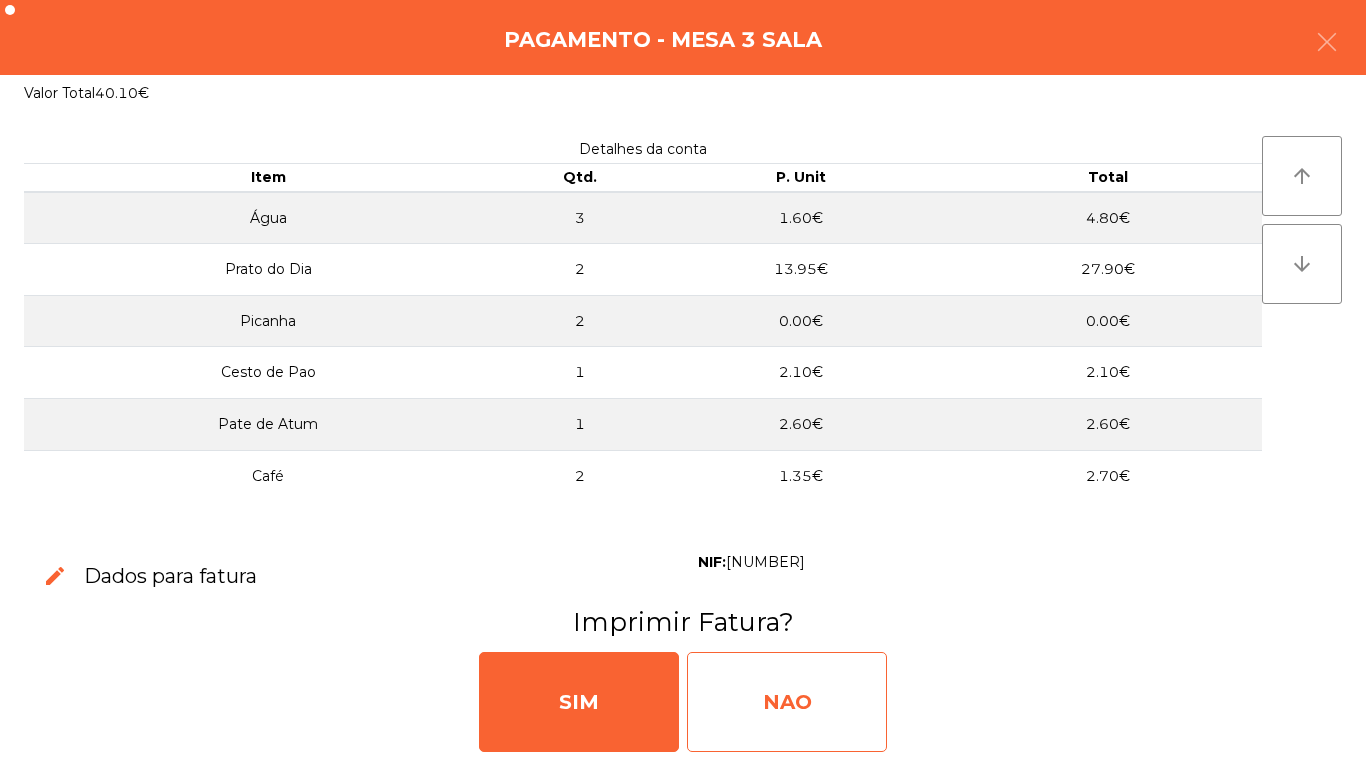 click on "NAO" at bounding box center [787, 702] 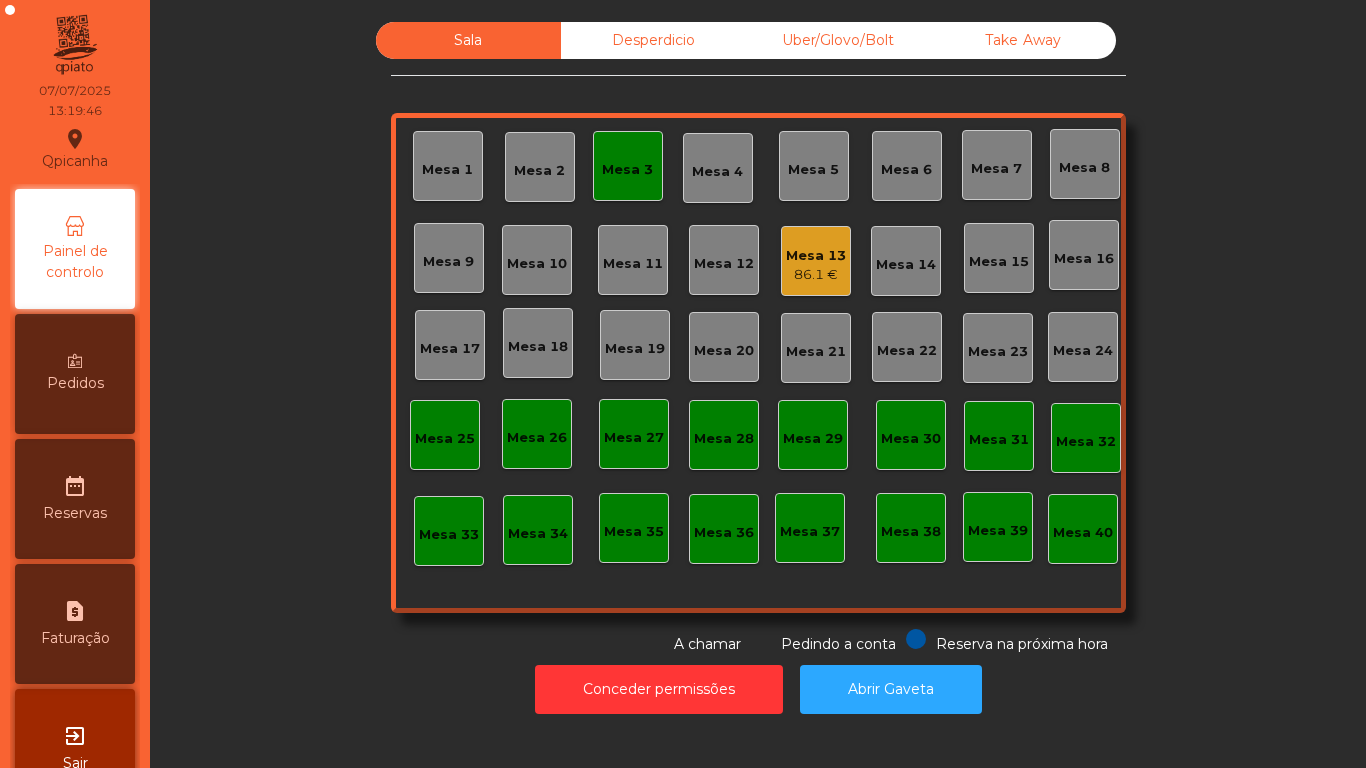 click on "Mesa 3" at bounding box center [447, 170] 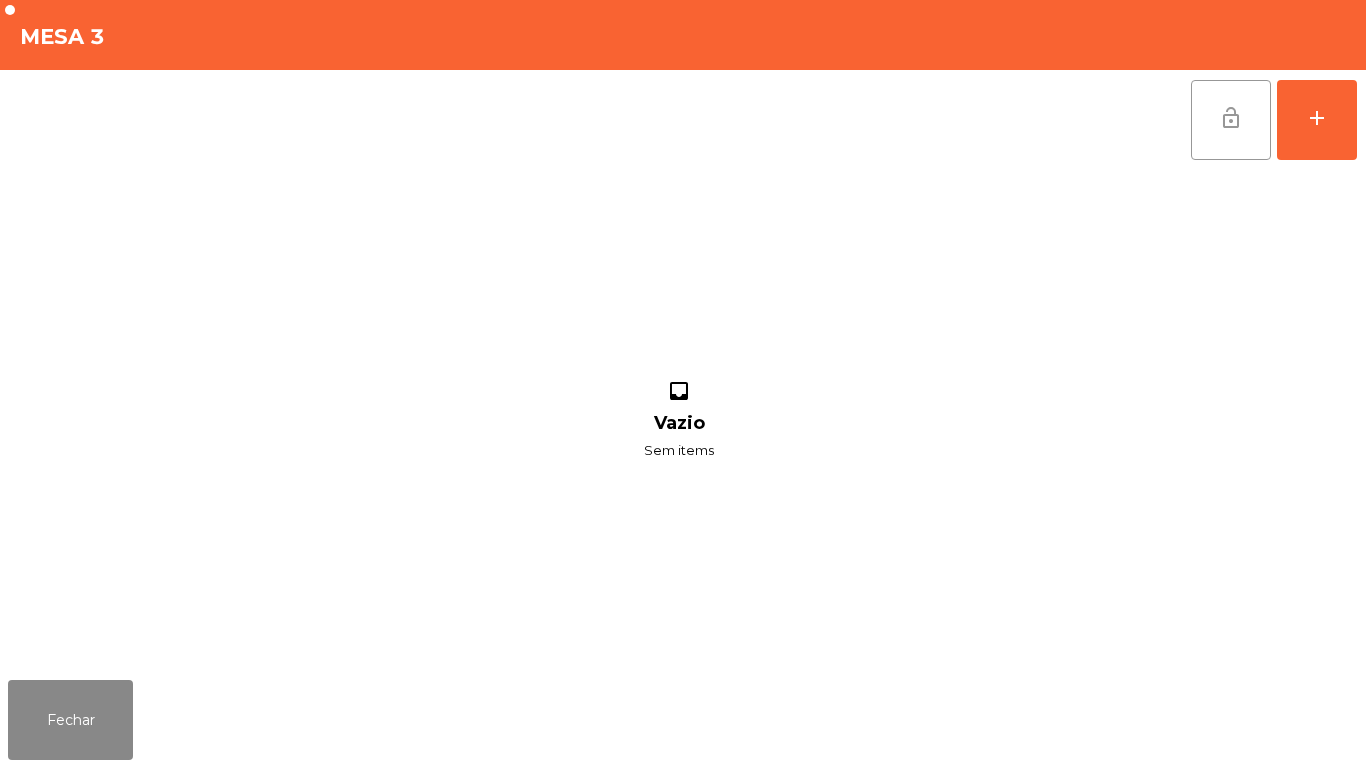 click on "lock_open" at bounding box center (1231, 120) 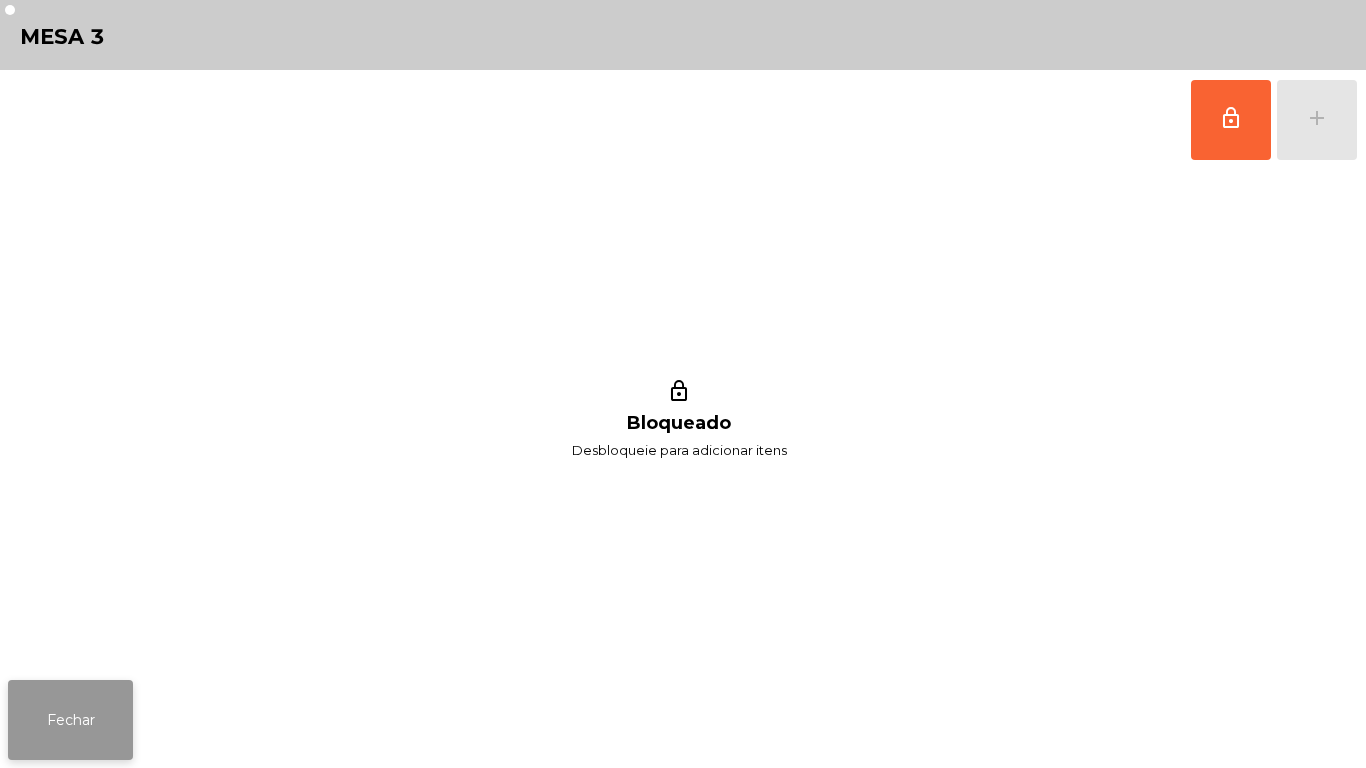 click on "Fechar" at bounding box center (70, 720) 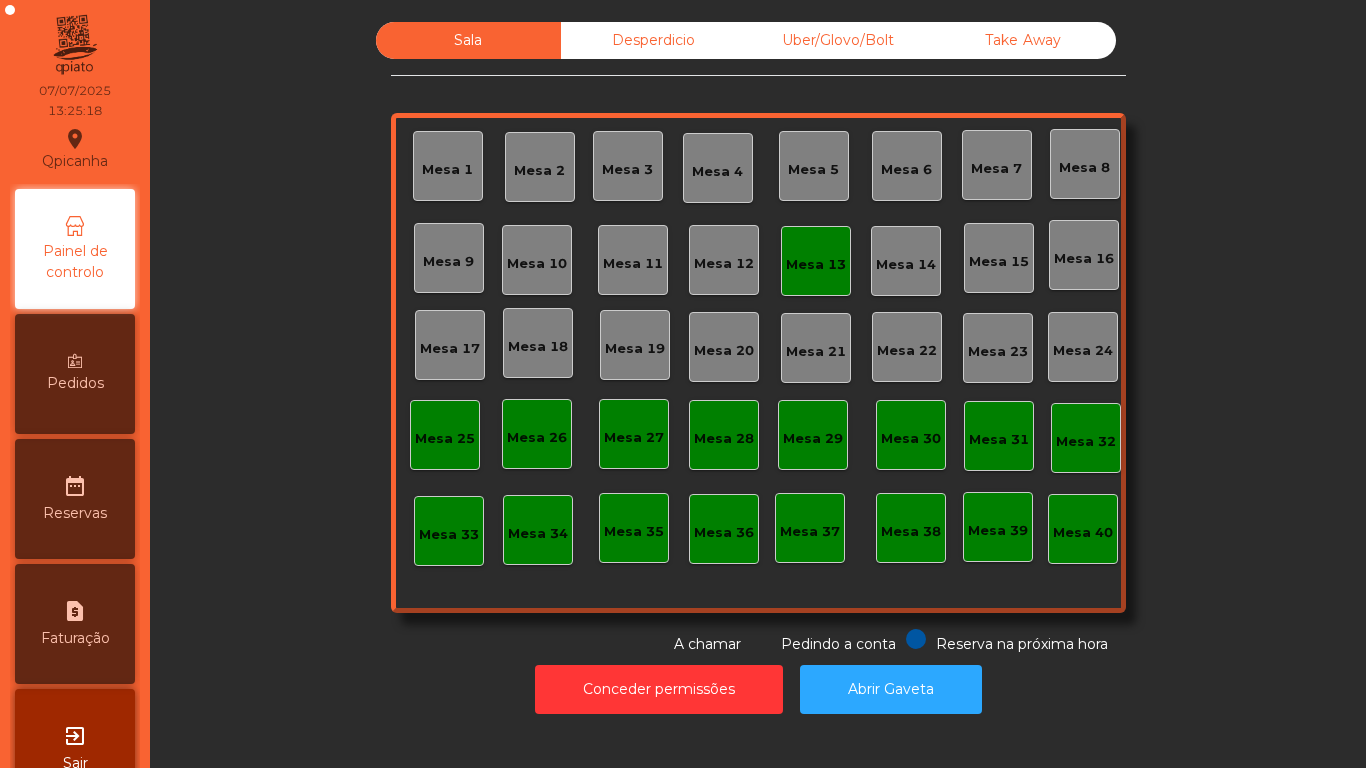 click on "Mesa 13" at bounding box center (447, 170) 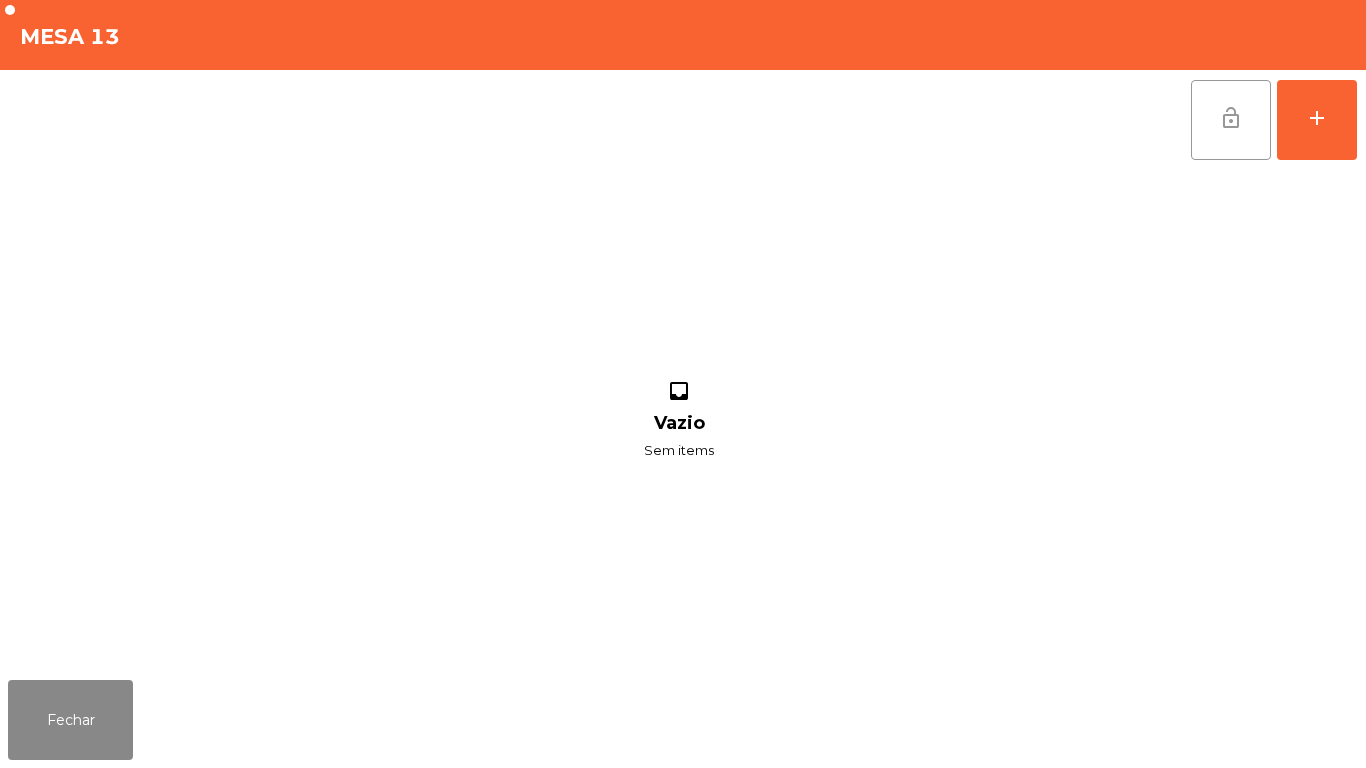 click on "lock_open" at bounding box center (1231, 118) 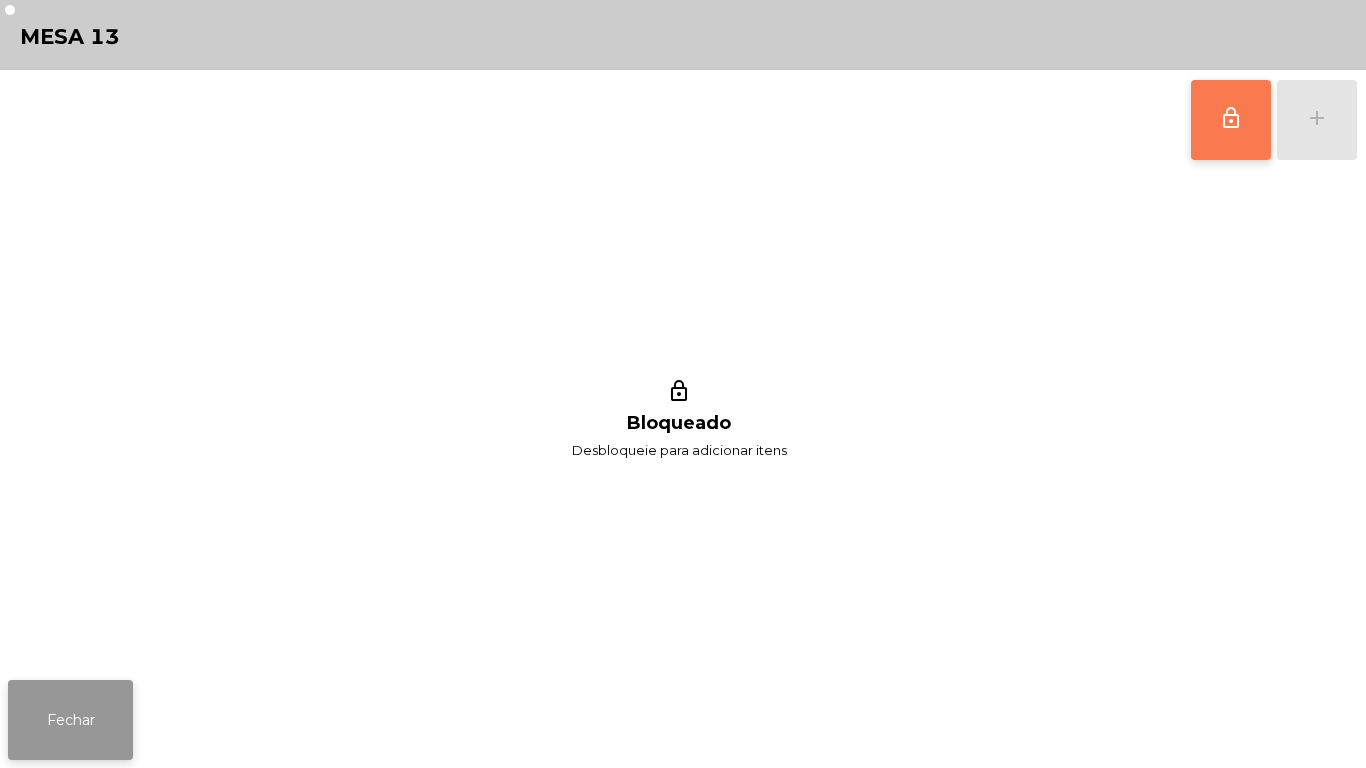 click on "Fechar" at bounding box center [70, 720] 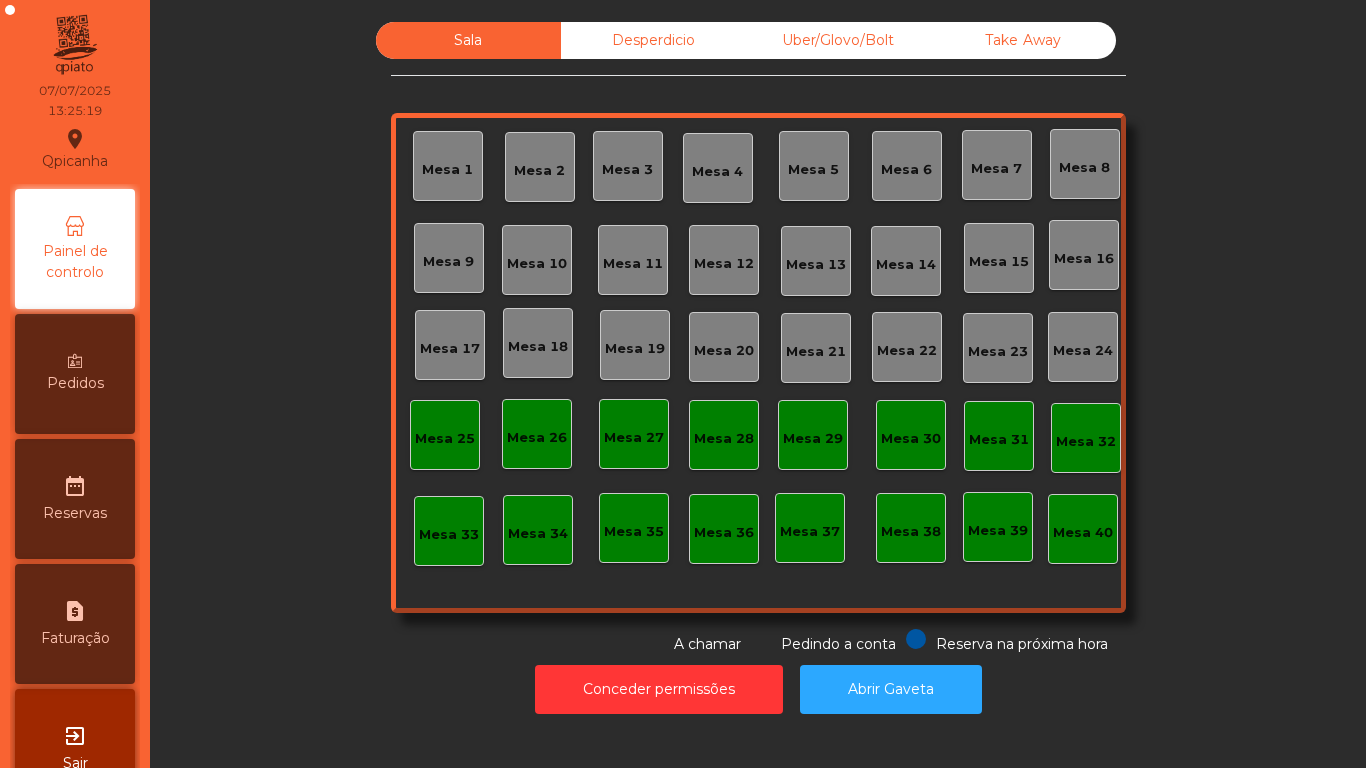 click on "Mesa 9" at bounding box center [447, 170] 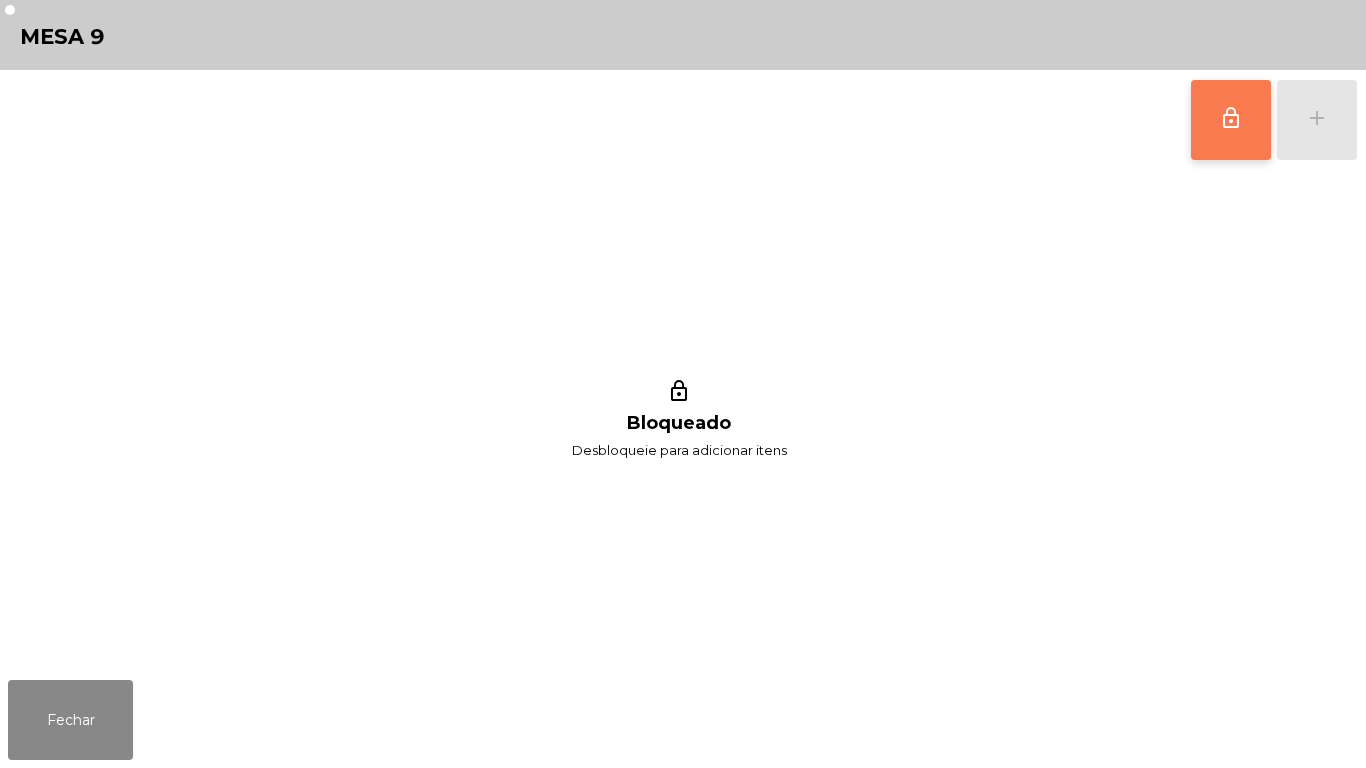 click on "lock_outline" at bounding box center [1231, 120] 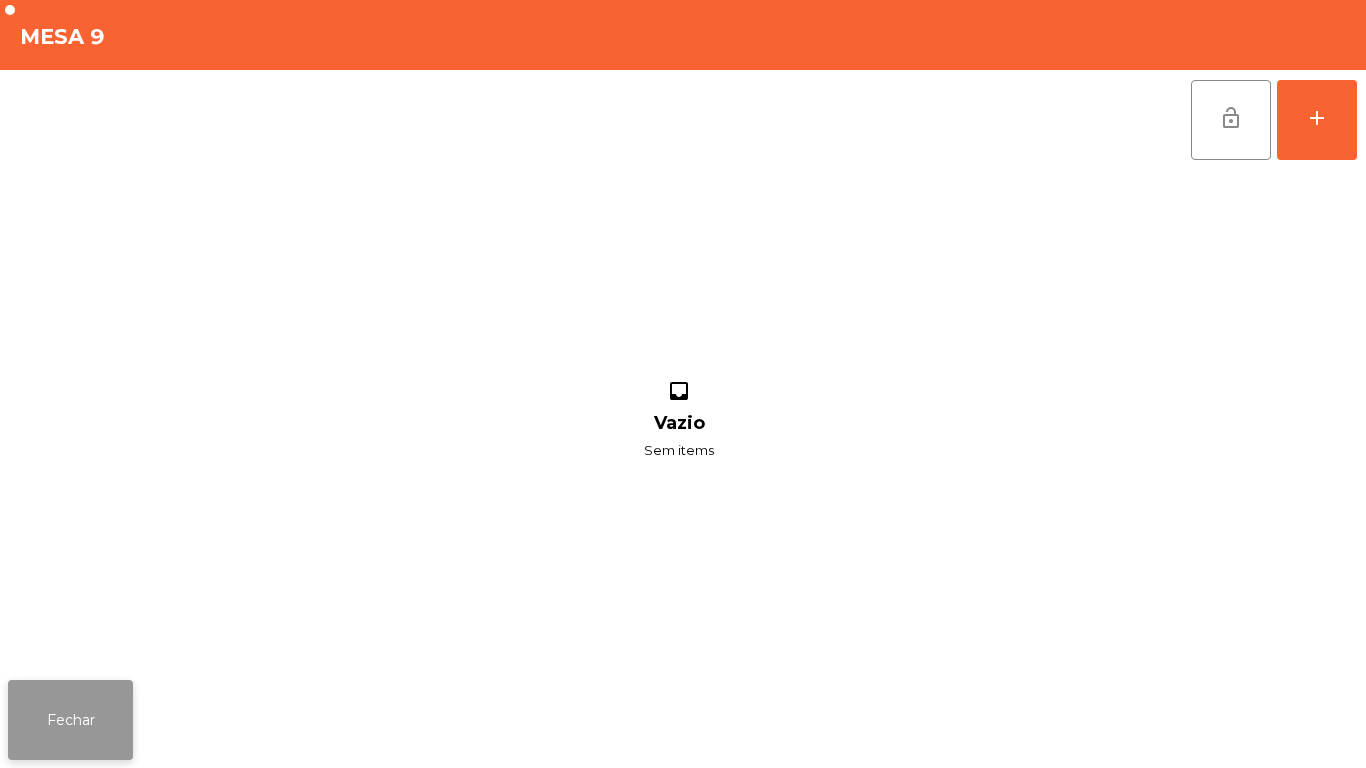 click on "Fechar" at bounding box center (70, 720) 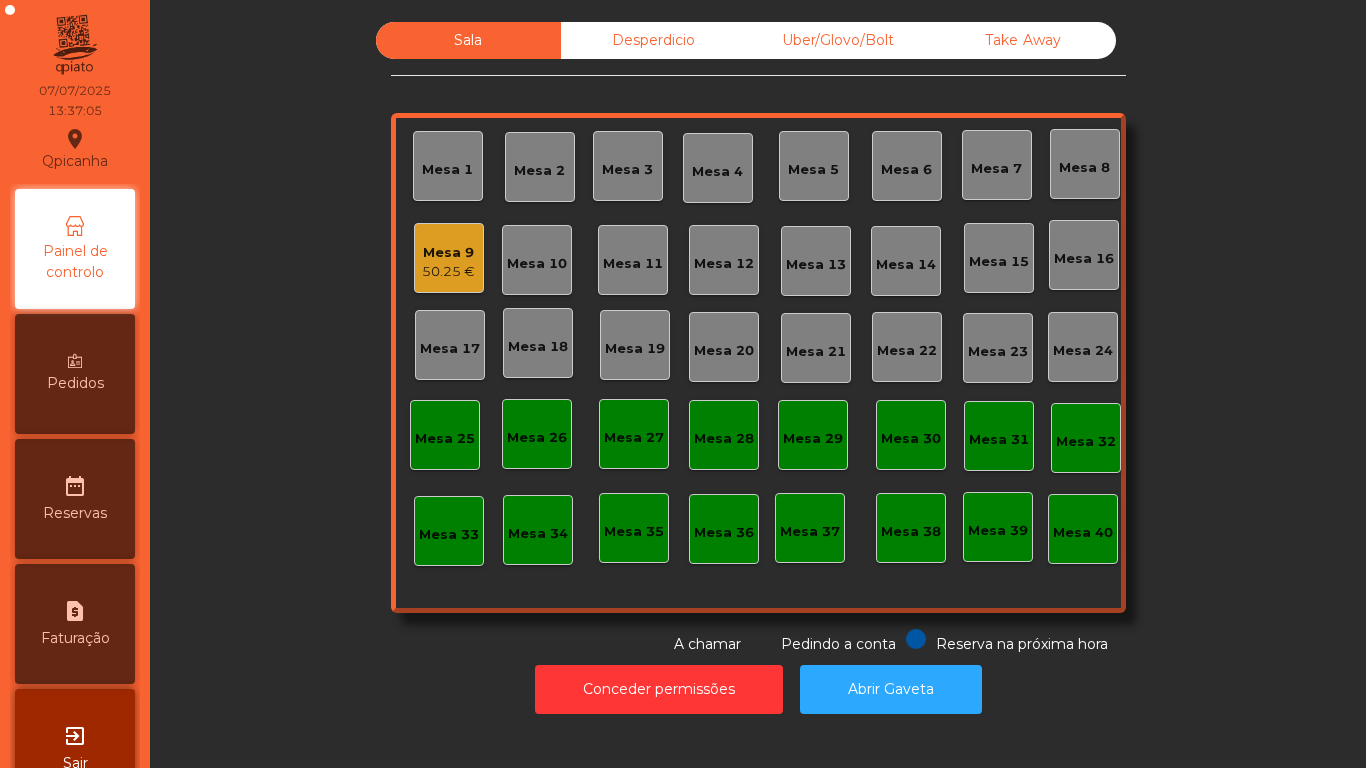 click on "50.25 €" at bounding box center (448, 272) 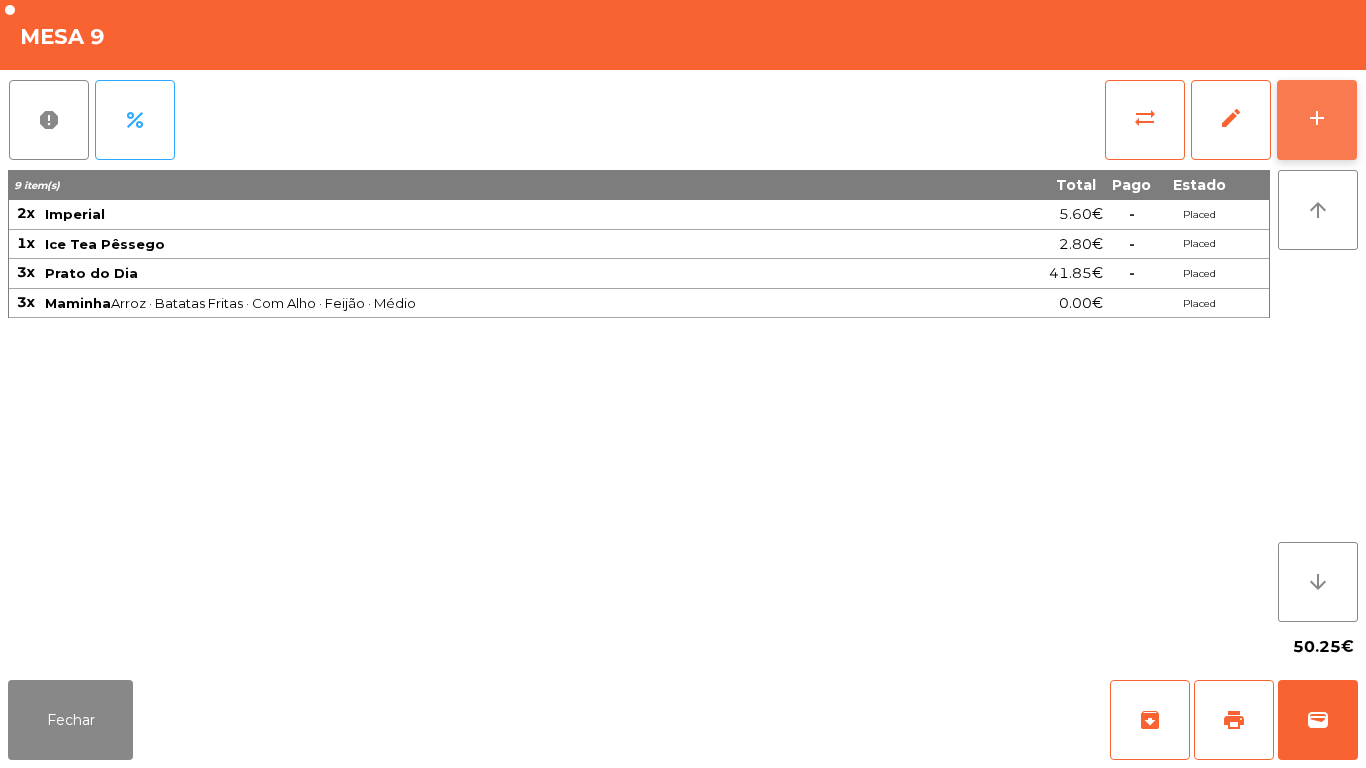 click on "add" at bounding box center [1317, 118] 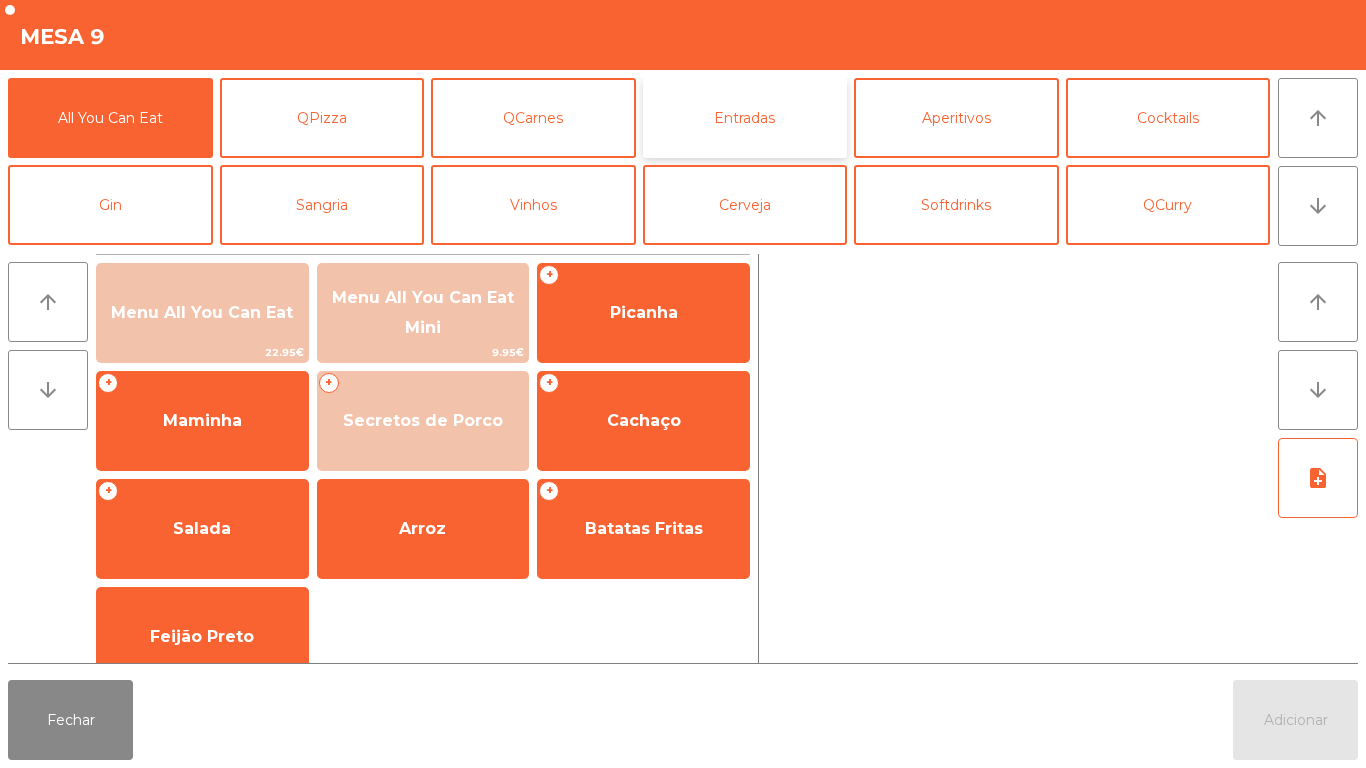 click on "Entradas" at bounding box center [745, 118] 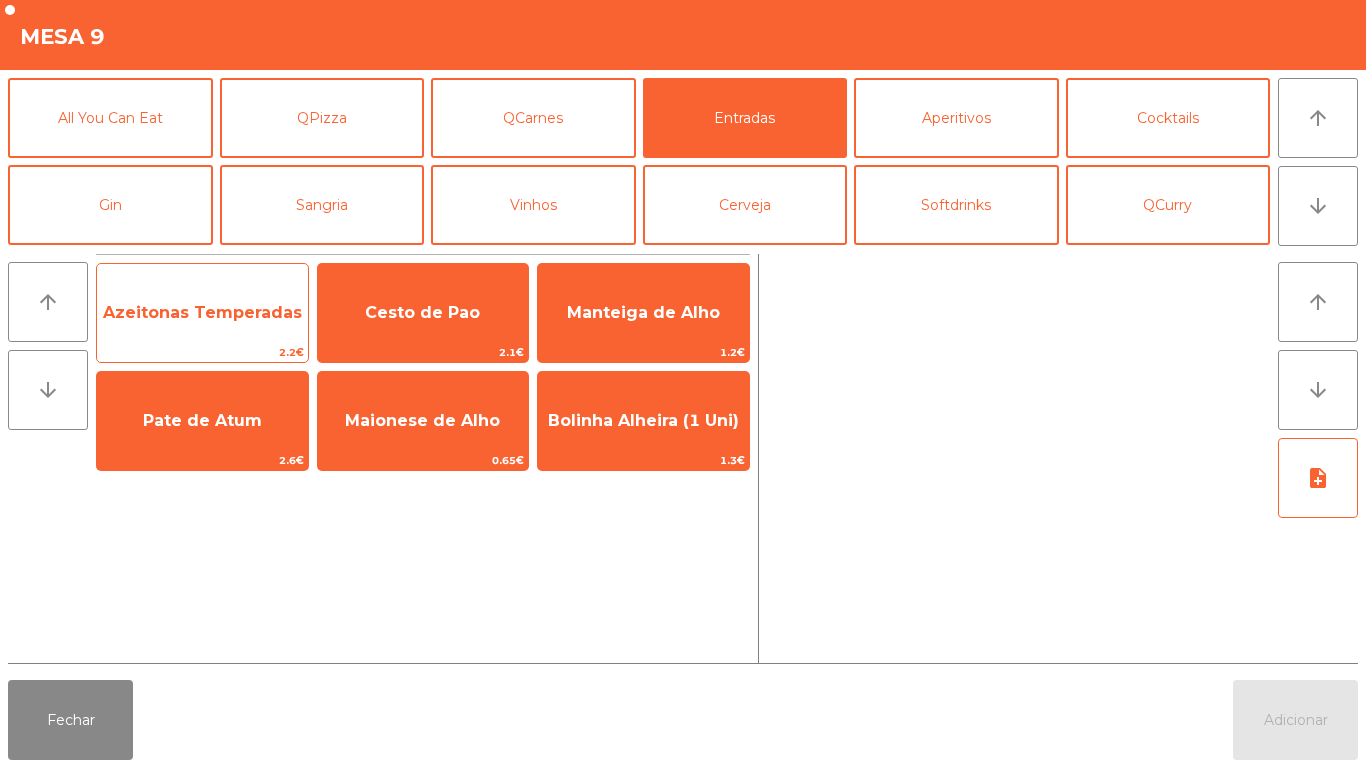 click on "Azeitonas Temperadas" at bounding box center [202, 312] 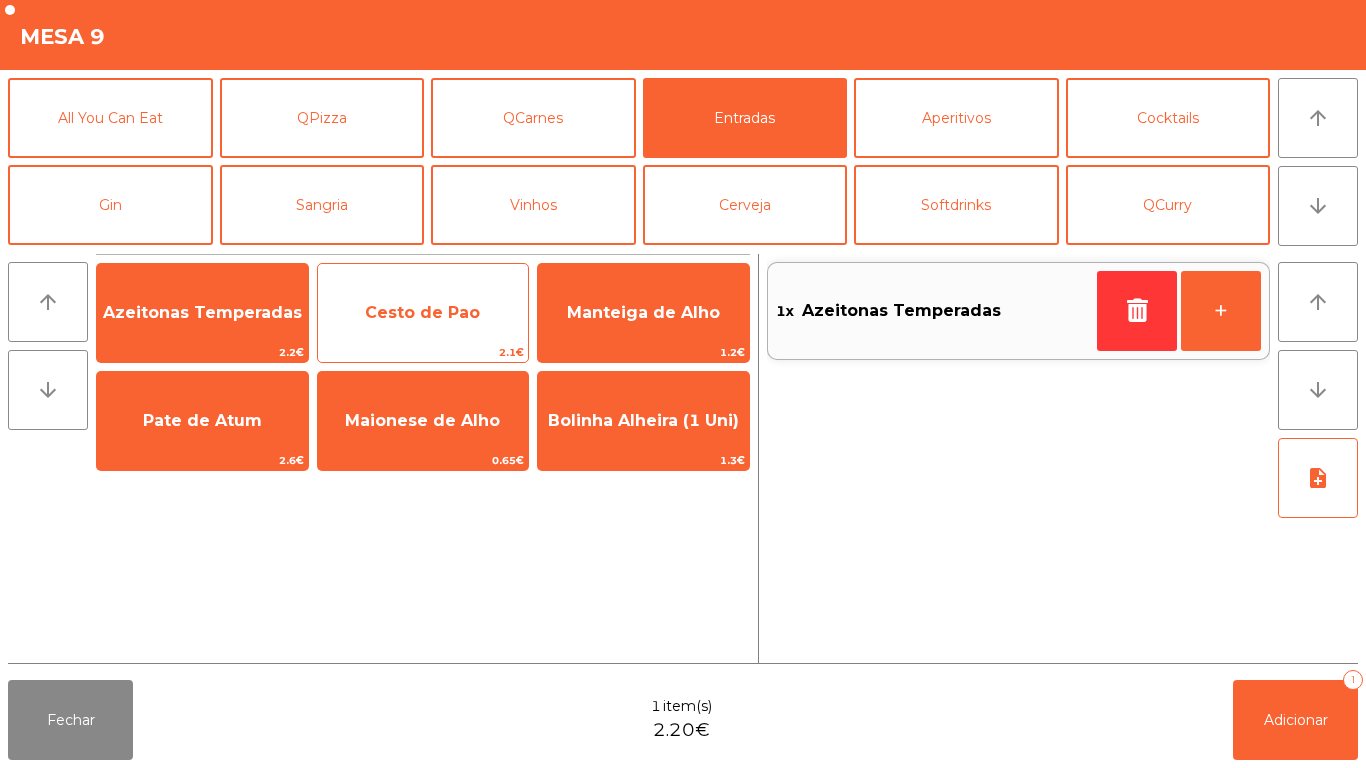 click on "Cesto de Pao" at bounding box center [202, 312] 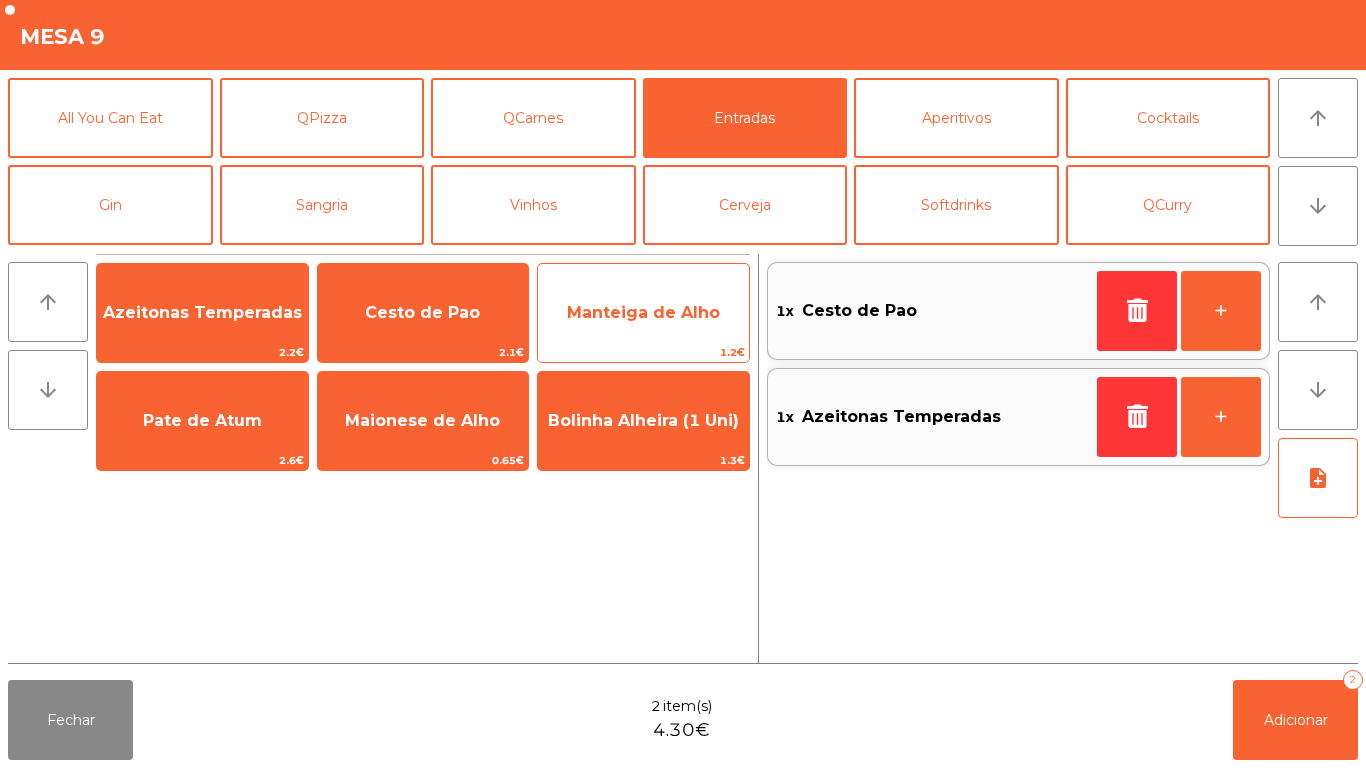 click on "Manteiga de Alho" at bounding box center [202, 312] 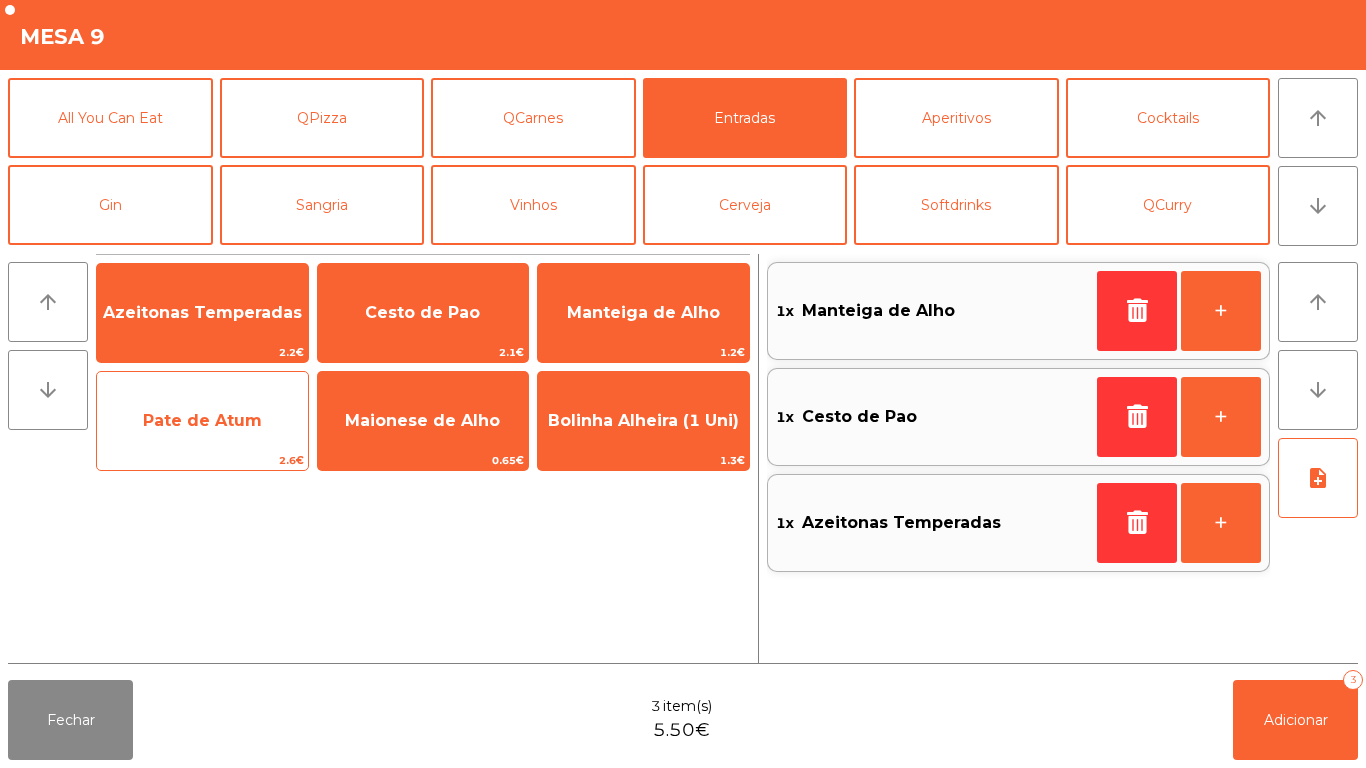 click on "Pate de Atum" at bounding box center (202, 312) 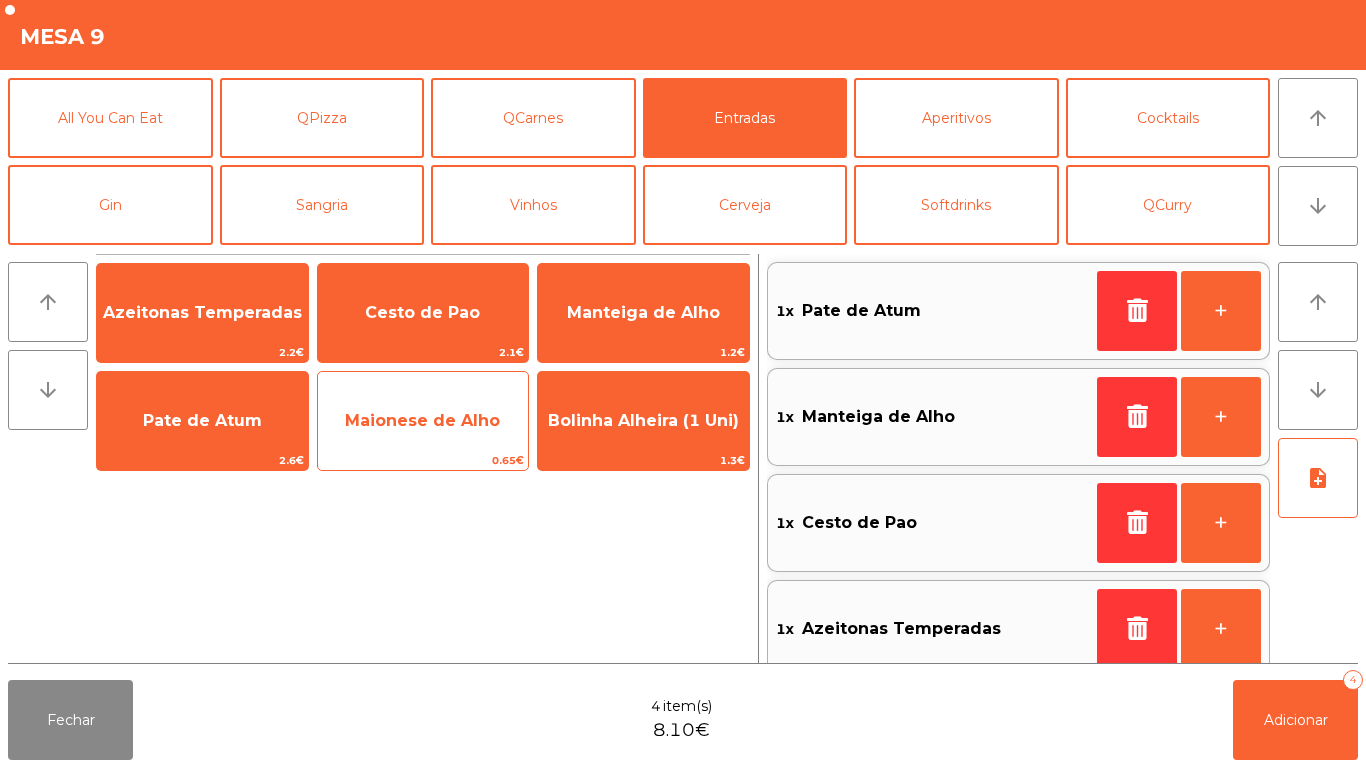 click on "Maionese de Alho" at bounding box center [202, 312] 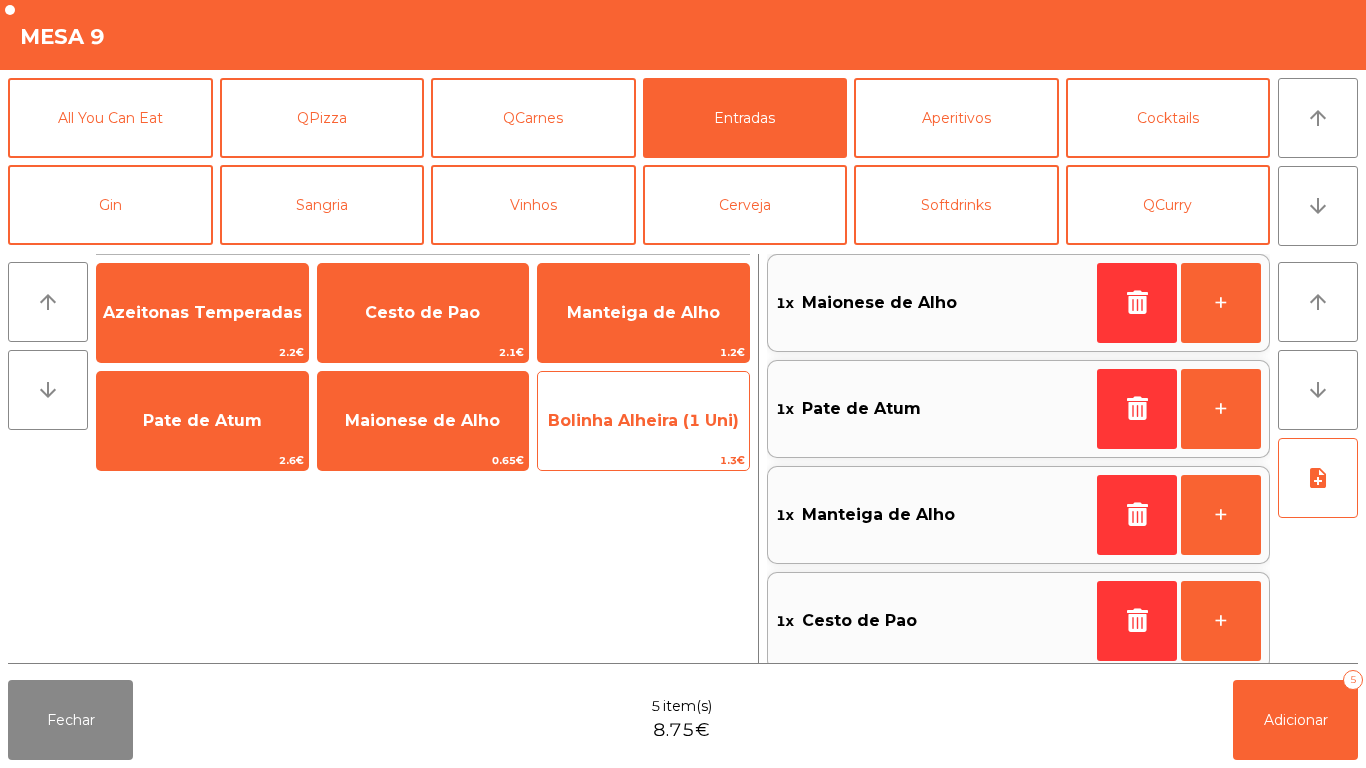 click on "Bolinha Alheira (1 Uni)" at bounding box center [202, 312] 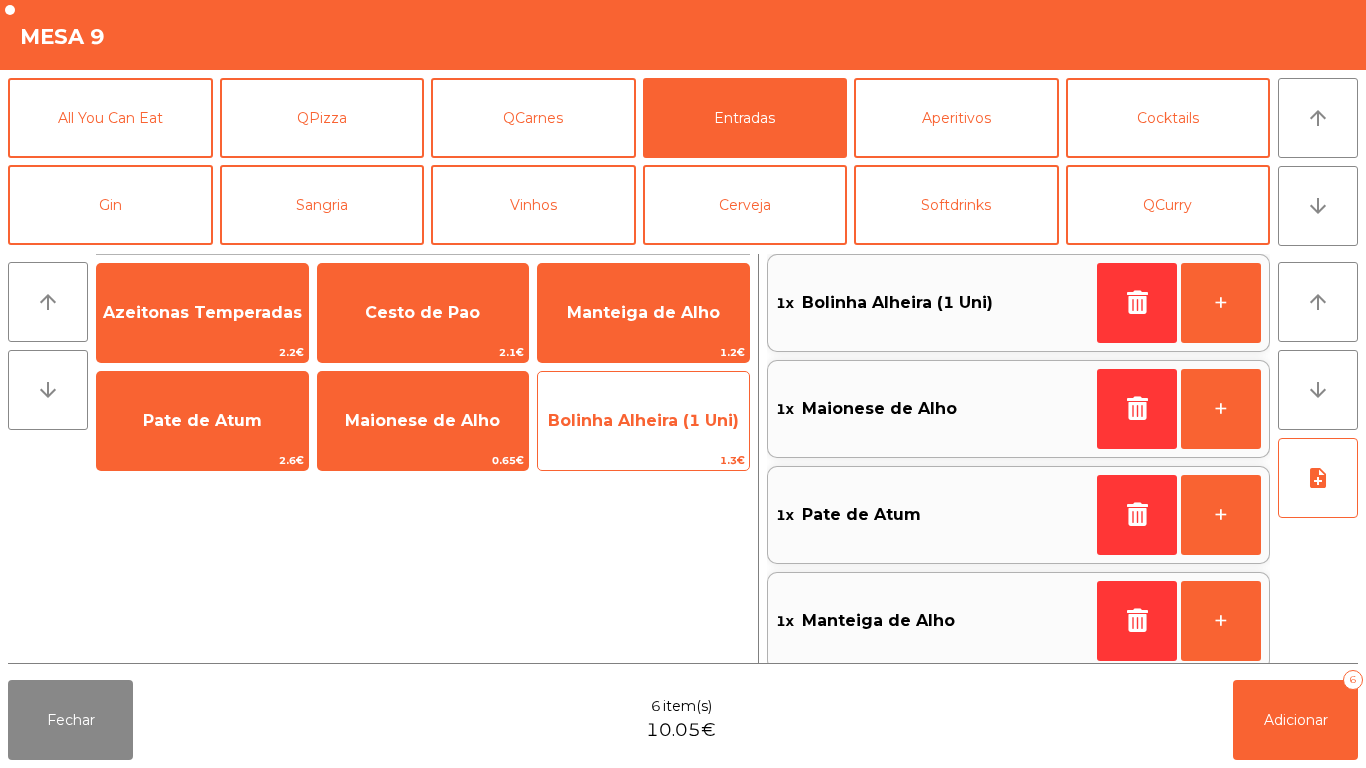 click on "Bolinha Alheira (1 Uni)" at bounding box center [202, 312] 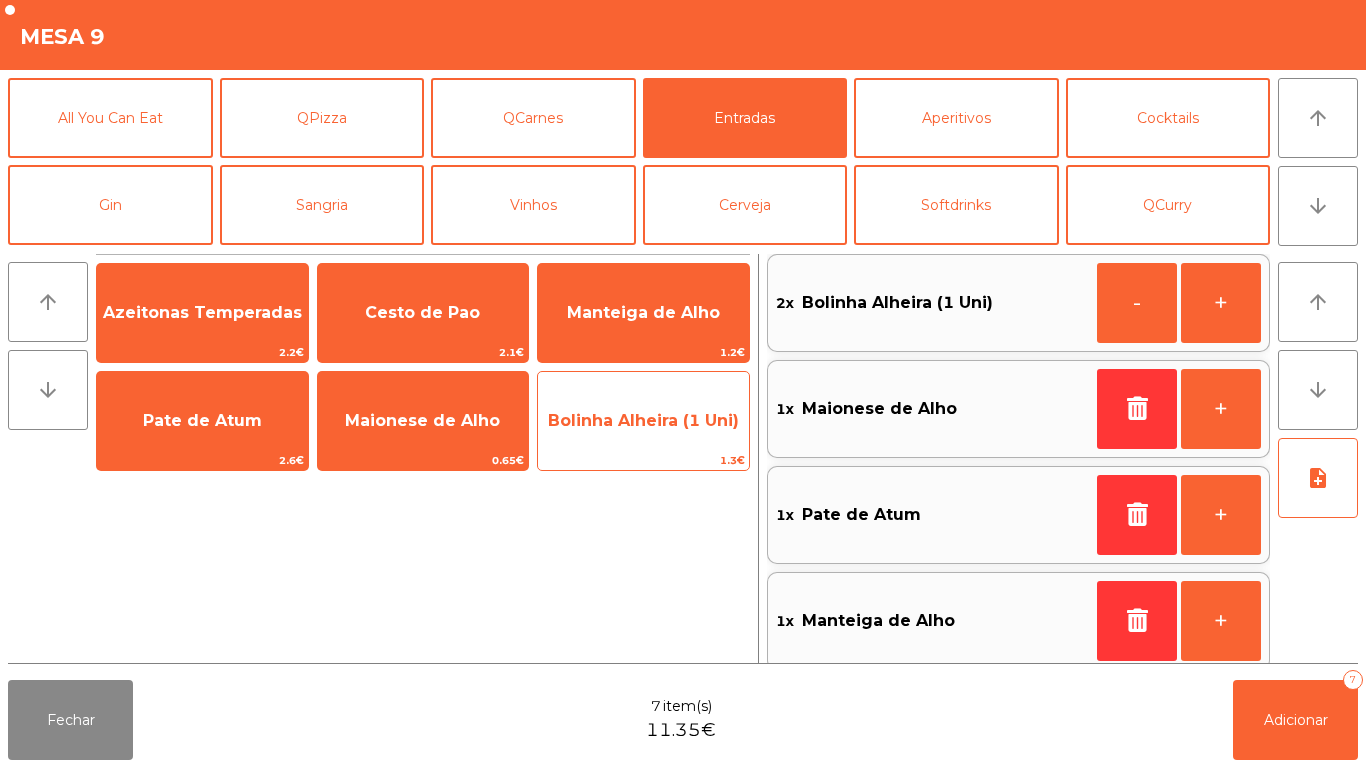 click on "Bolinha Alheira (1 Uni)" at bounding box center (202, 312) 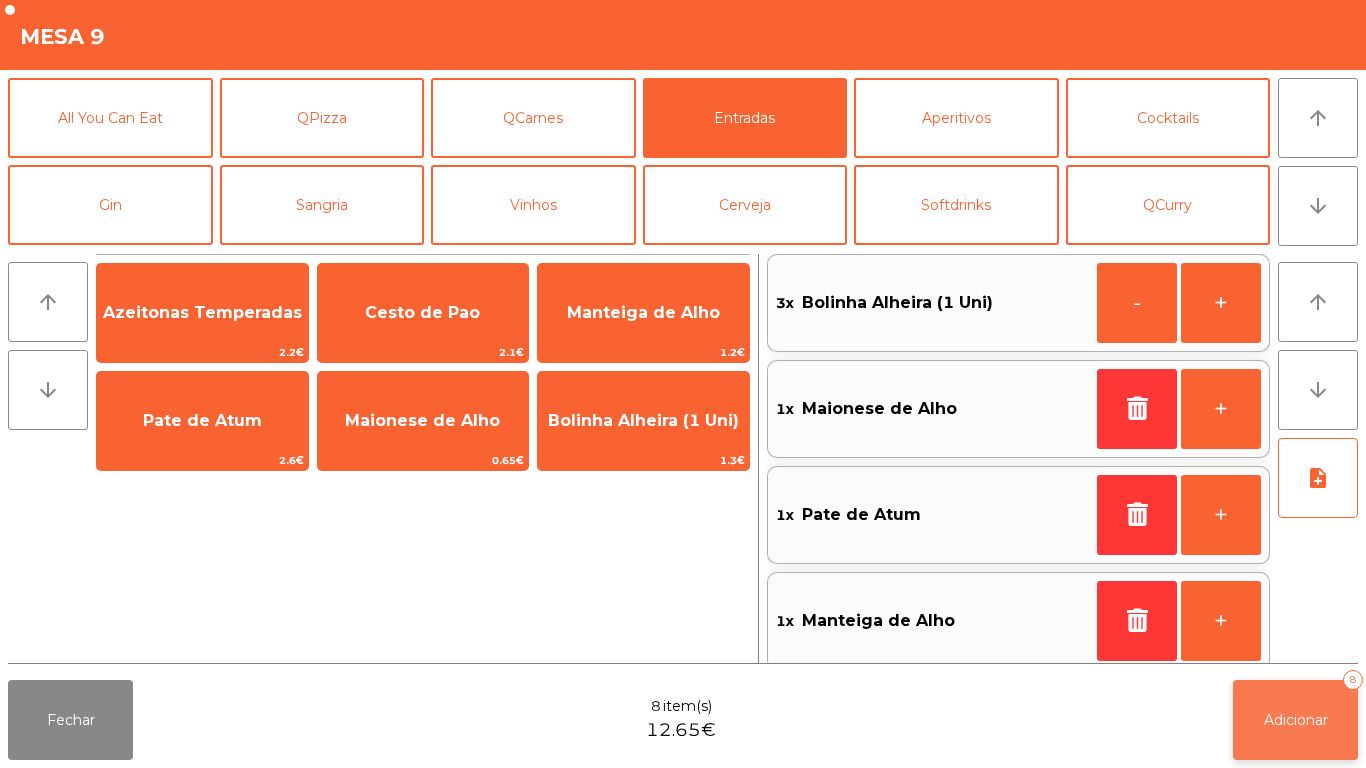 click on "Adicionar" at bounding box center [1296, 720] 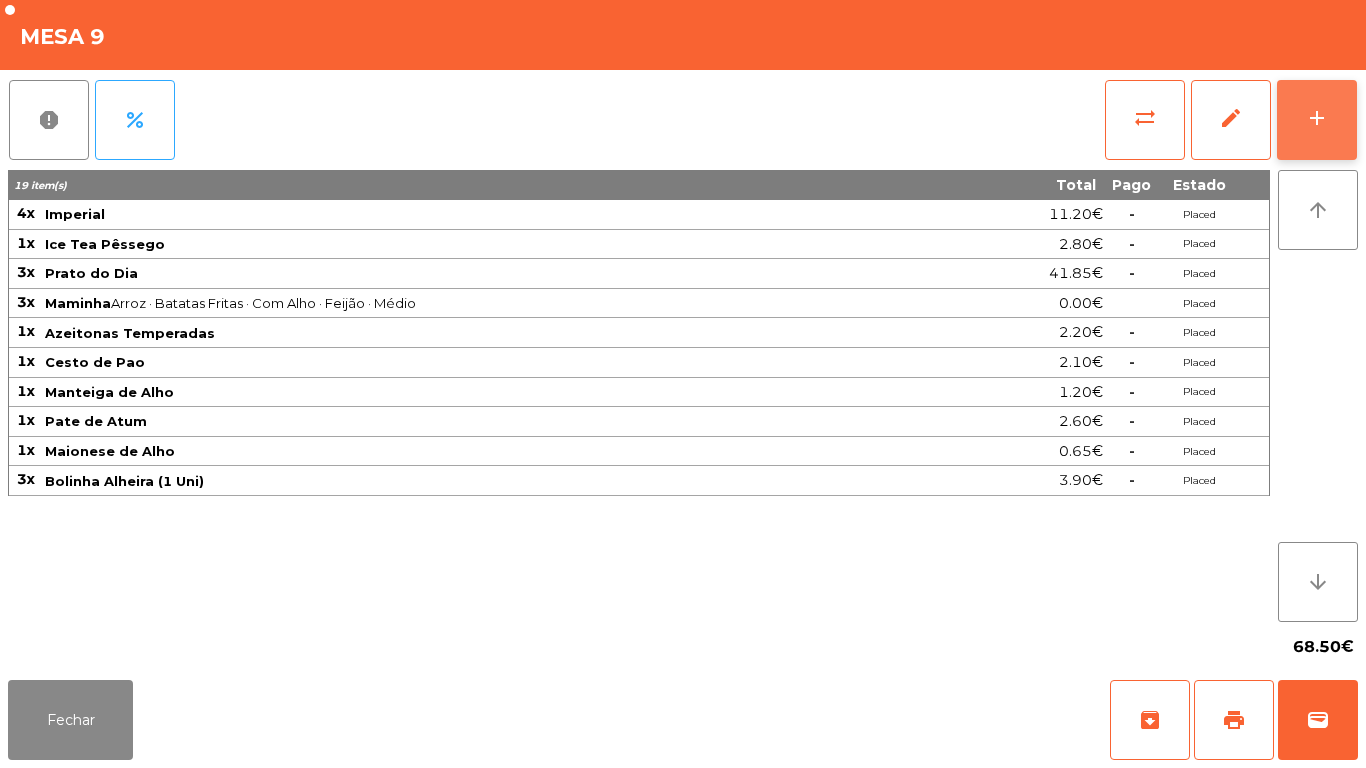 click on "add" at bounding box center (1317, 120) 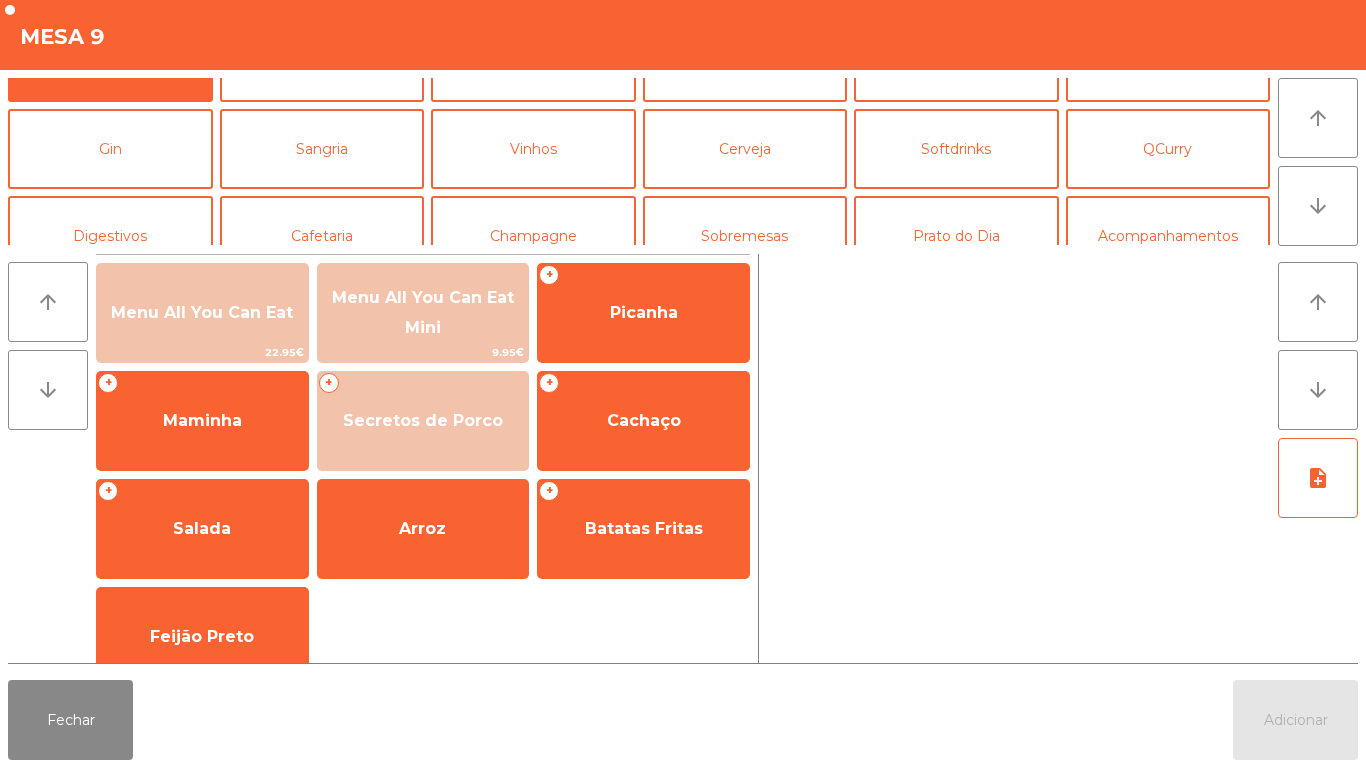 scroll, scrollTop: 82, scrollLeft: 0, axis: vertical 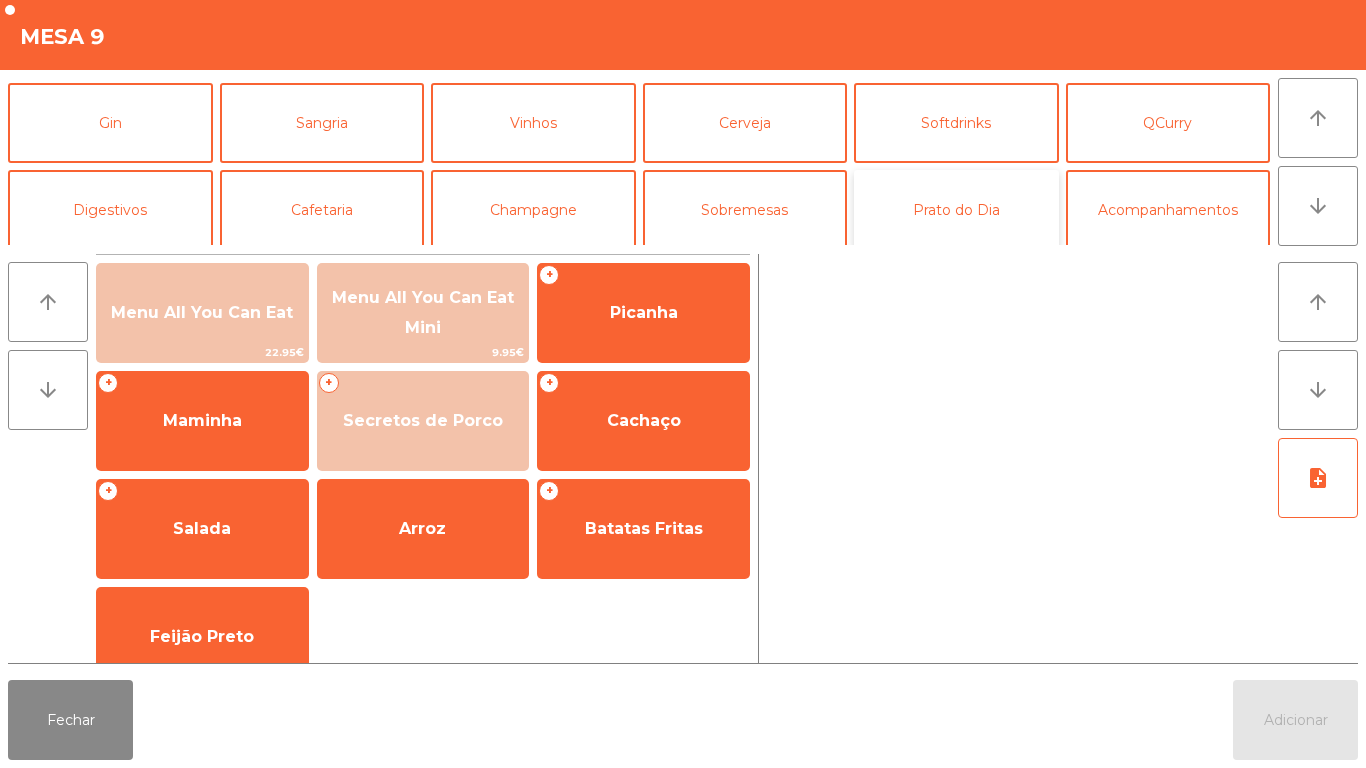 click on "Prato do Dia" at bounding box center (956, 210) 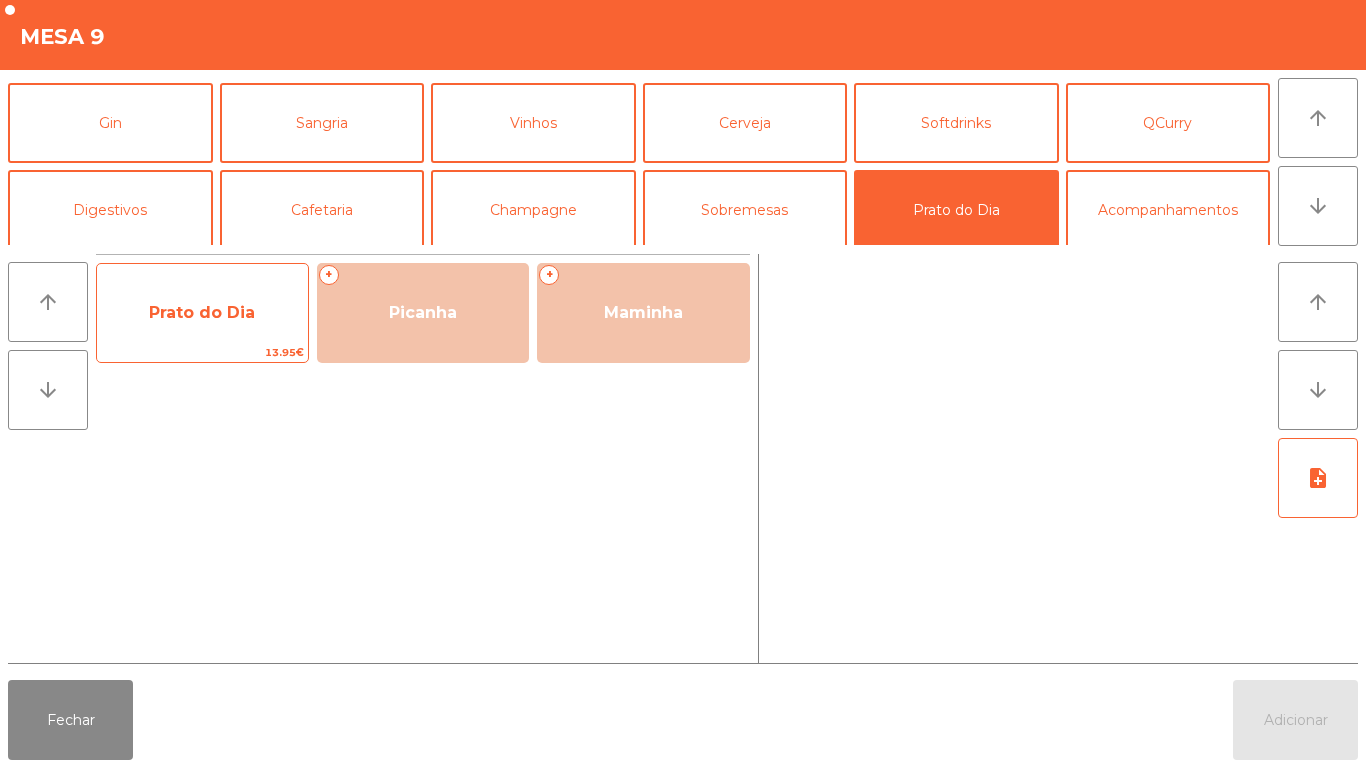 click on "Prato do Dia" at bounding box center [202, 312] 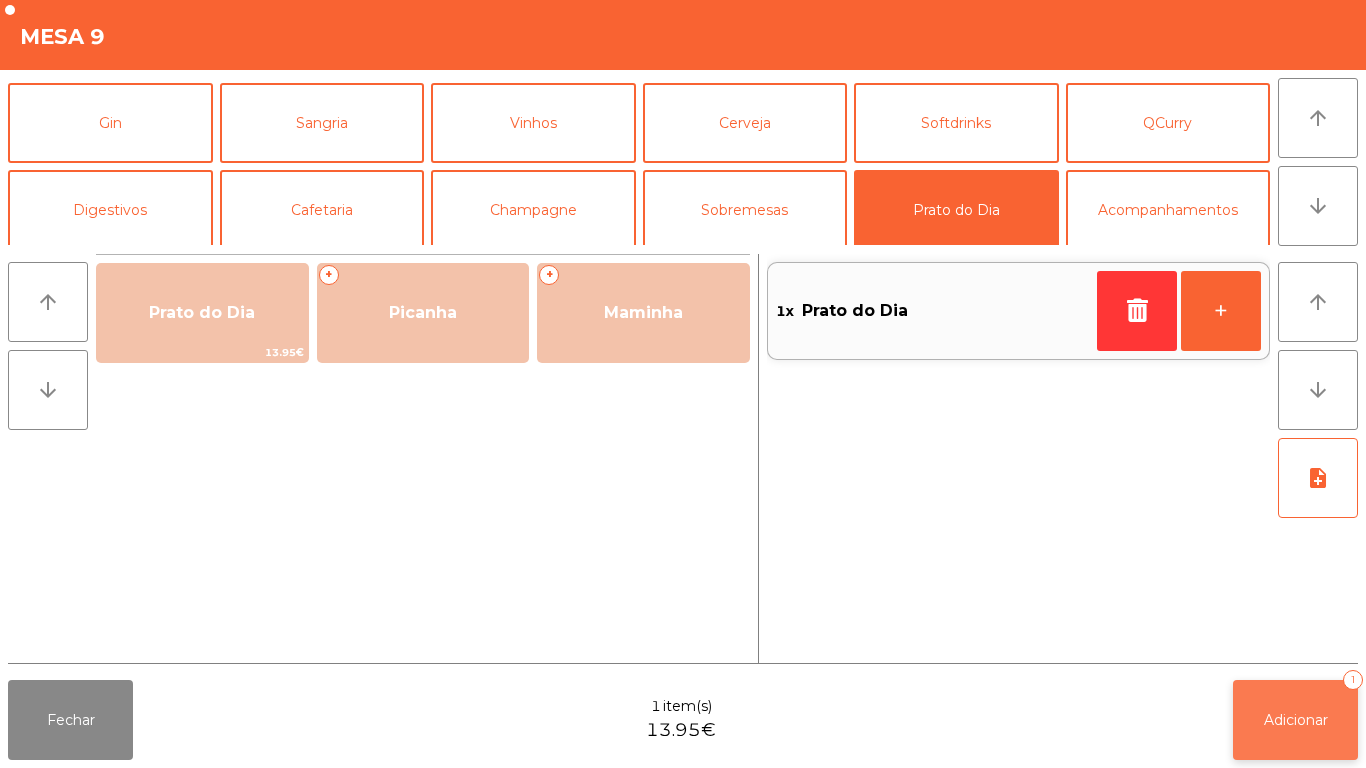 click on "Adicionar   1" at bounding box center (1295, 720) 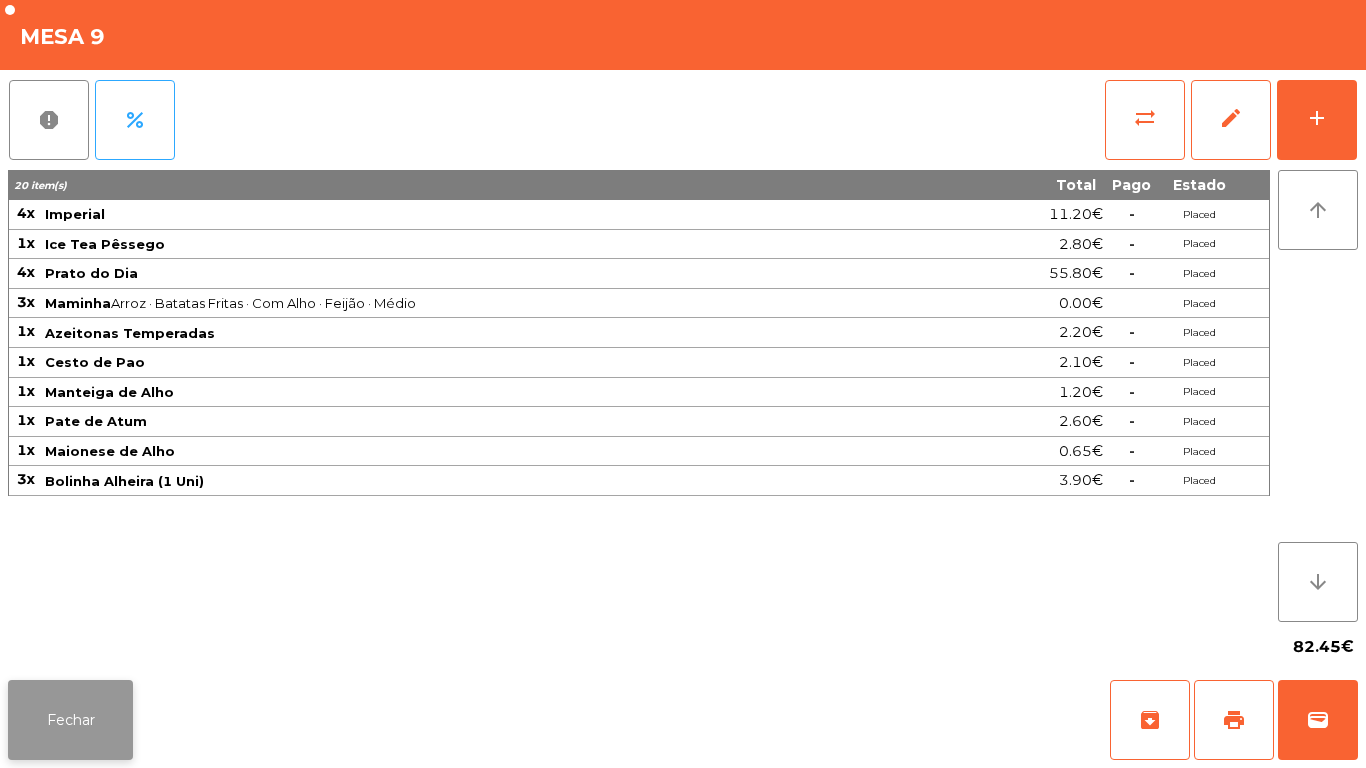click on "Fechar" at bounding box center (70, 720) 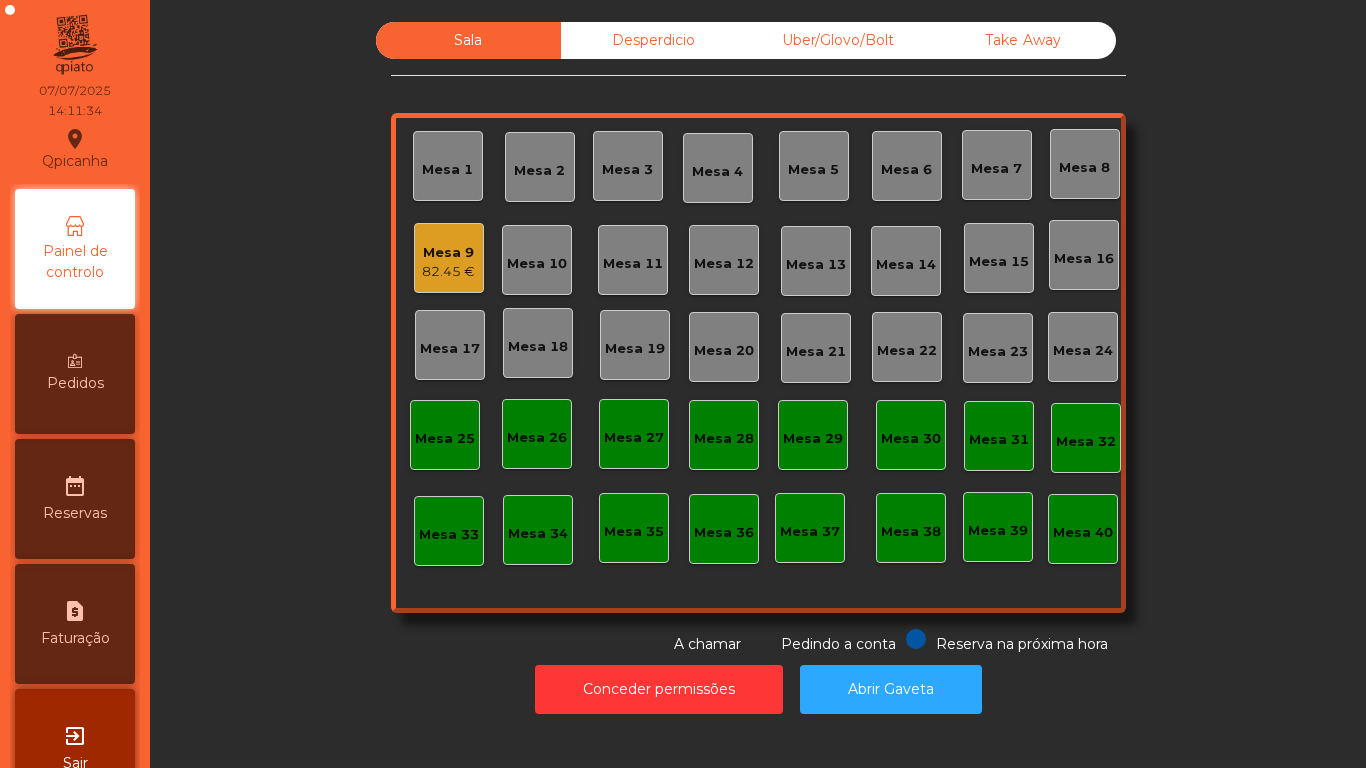 click on "Mesa 5" at bounding box center (814, 166) 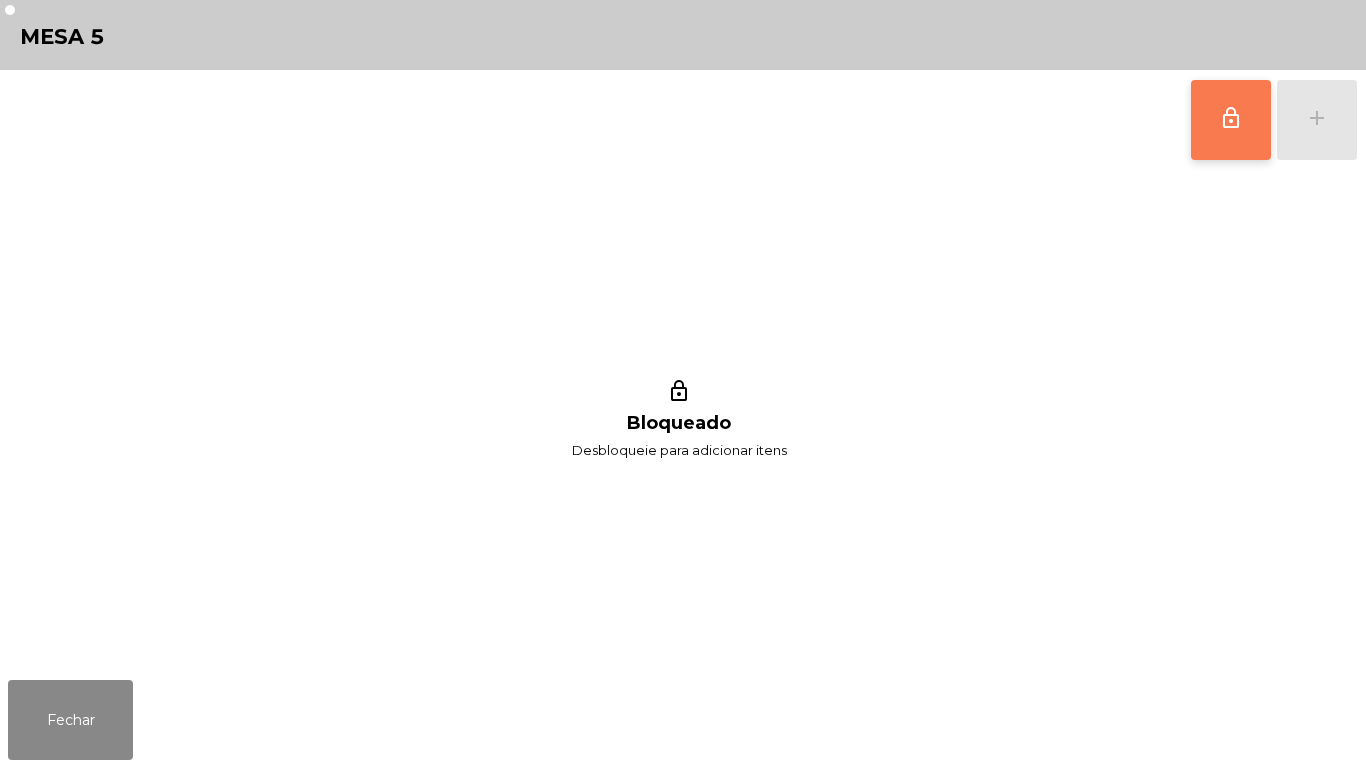 click on "lock_outline" at bounding box center [1231, 118] 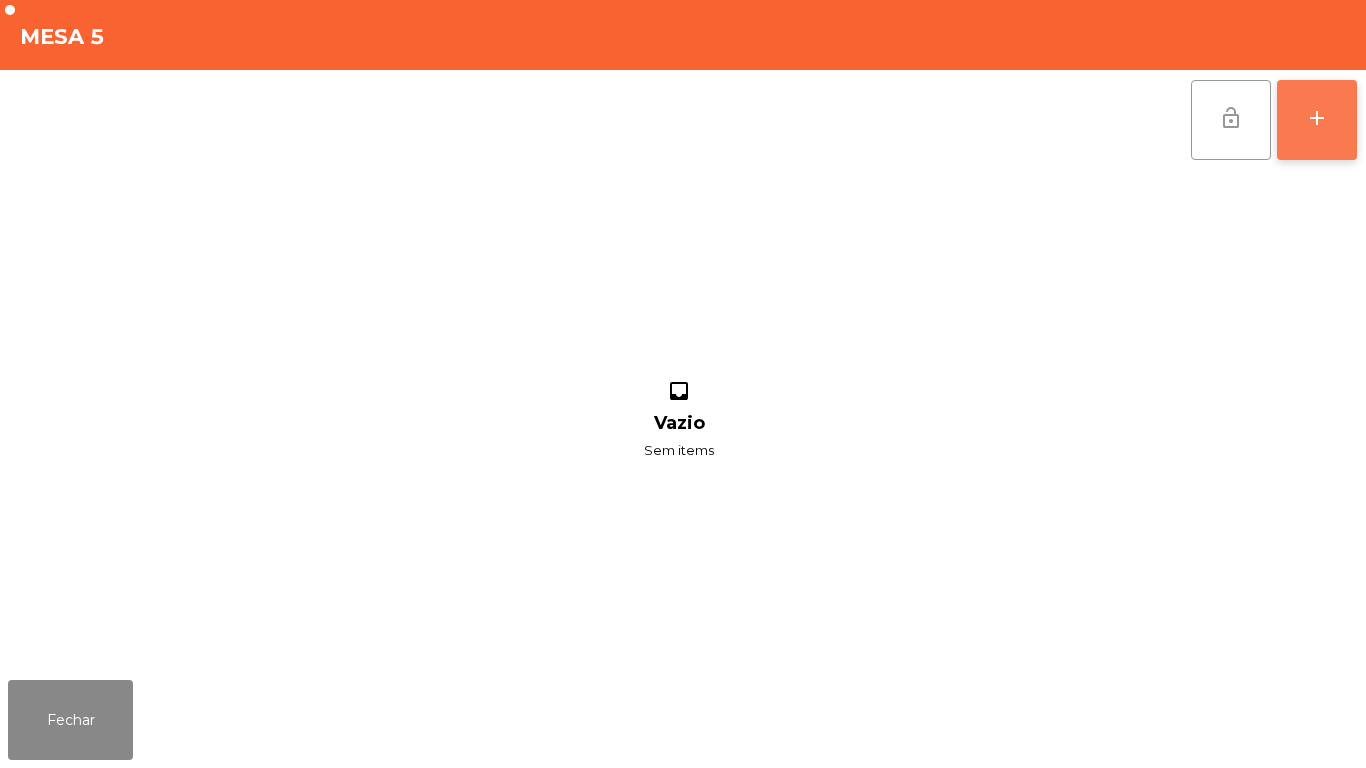 click on "add" at bounding box center (1317, 118) 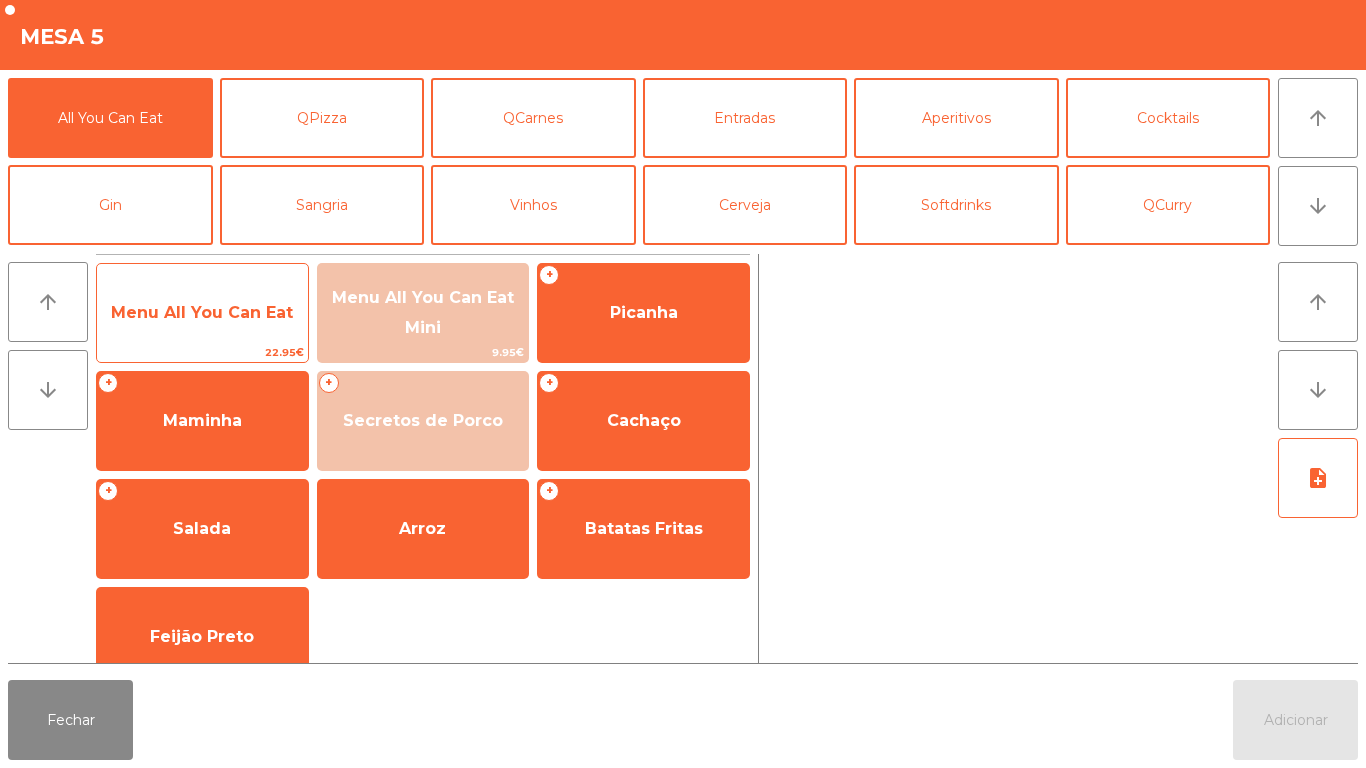 click on "Menu All You Can Eat" at bounding box center (202, 313) 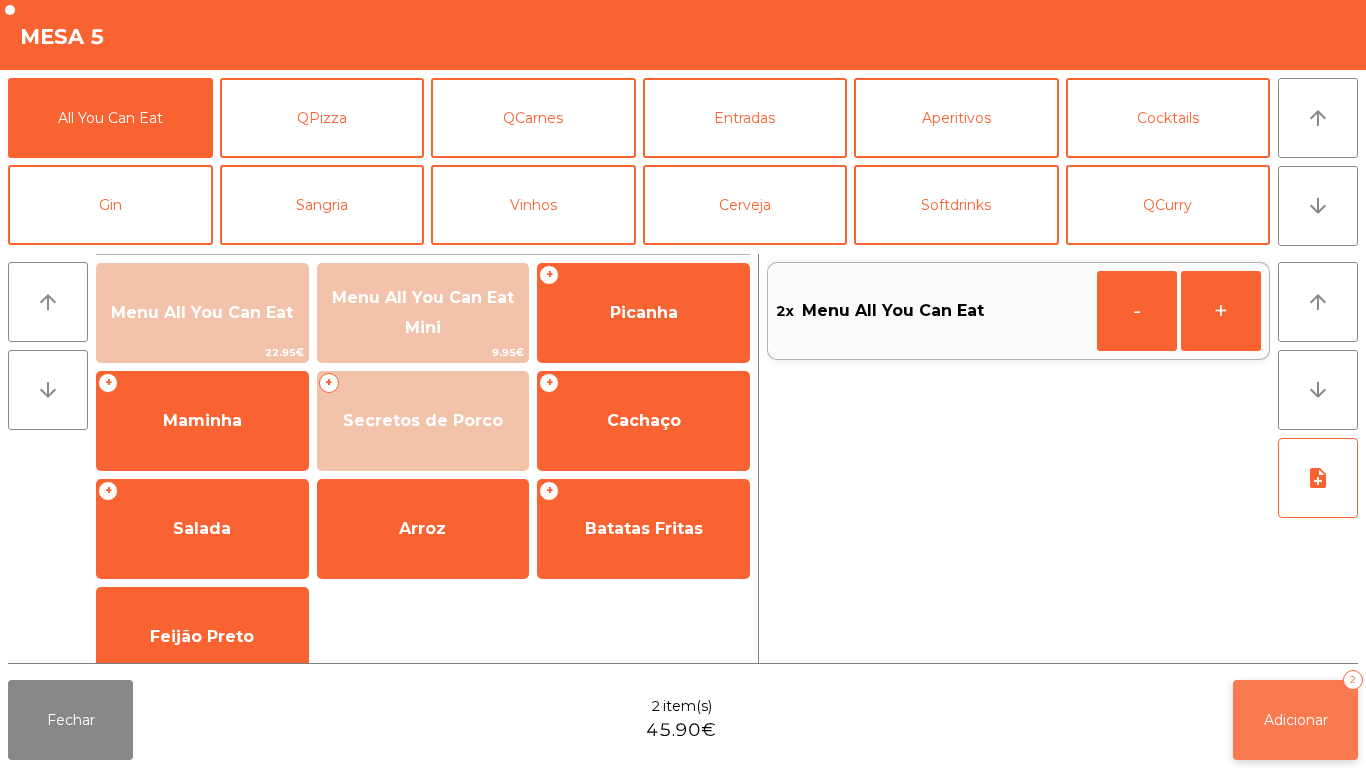 click on "Adicionar   2" at bounding box center (1295, 720) 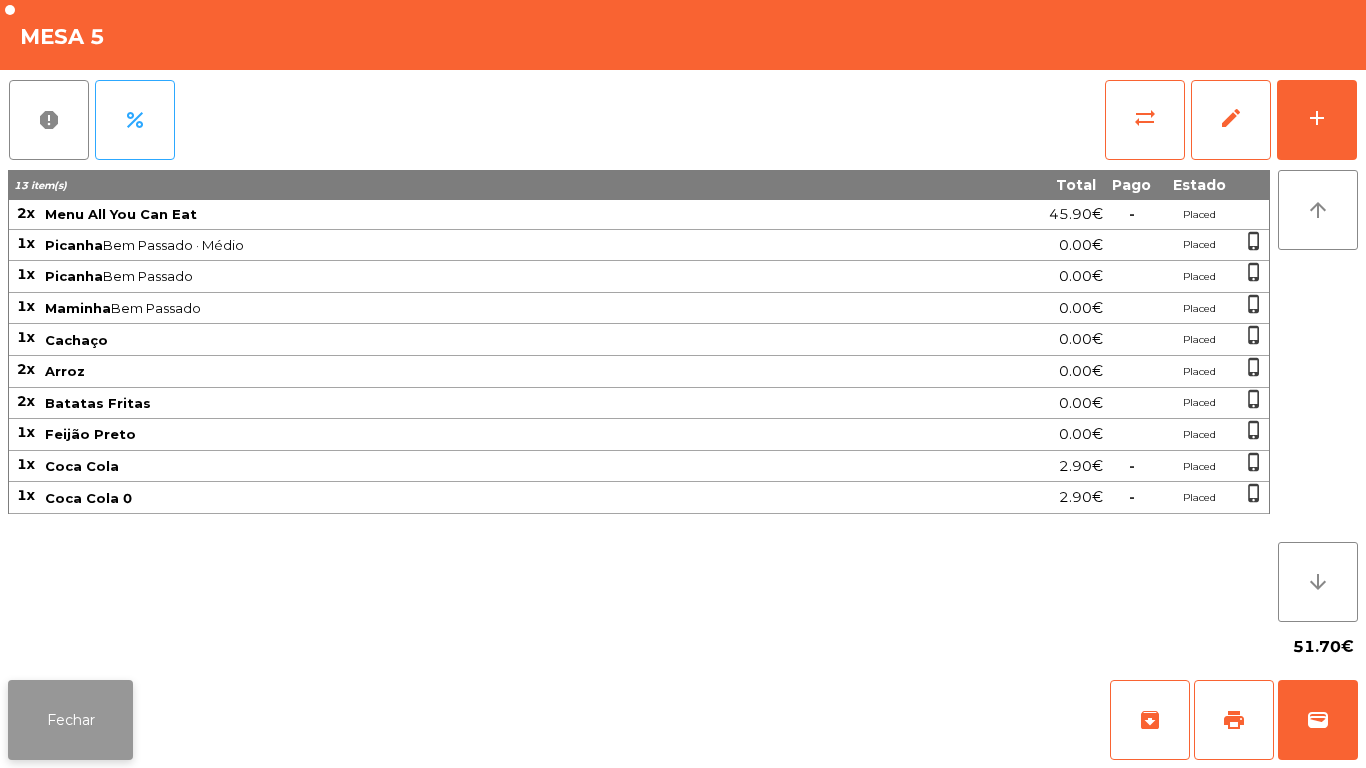 click on "Fechar" at bounding box center [70, 720] 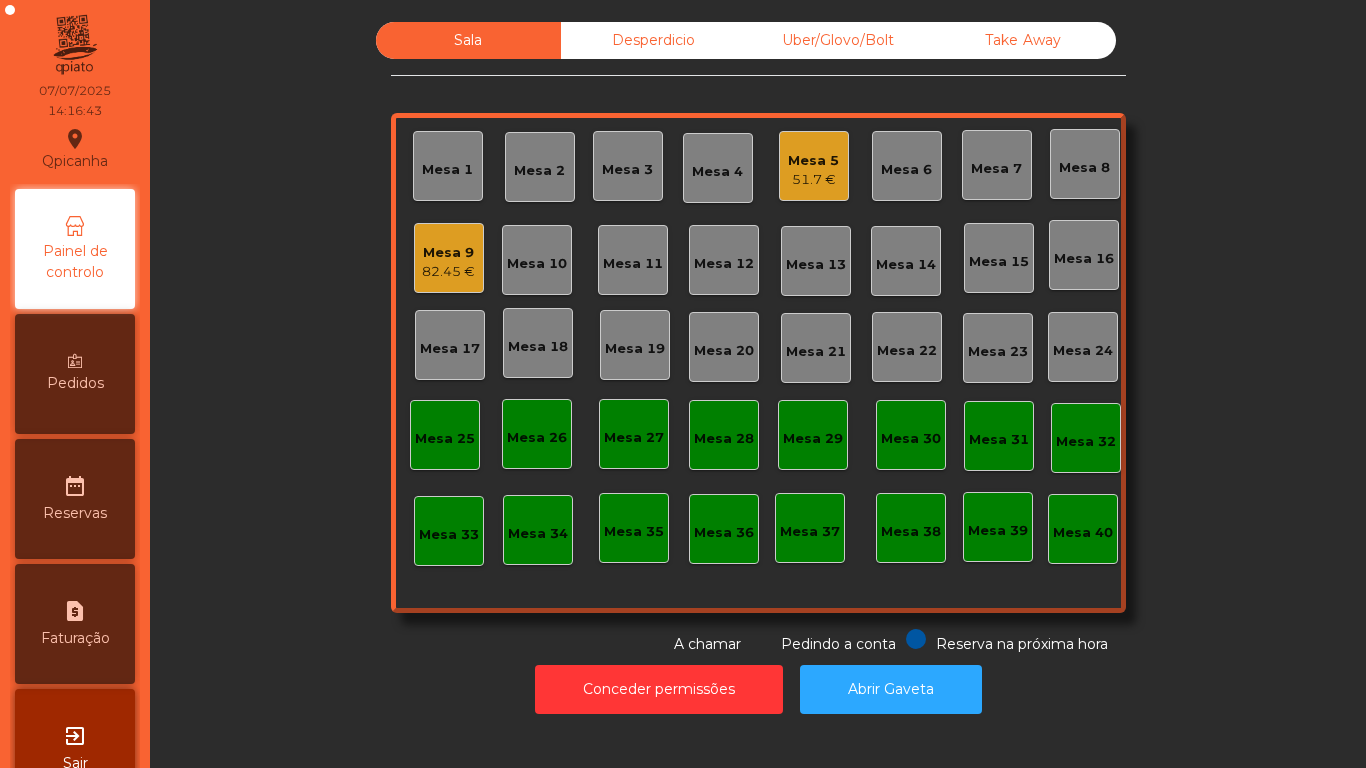 click on "Mesa 9" at bounding box center (813, 161) 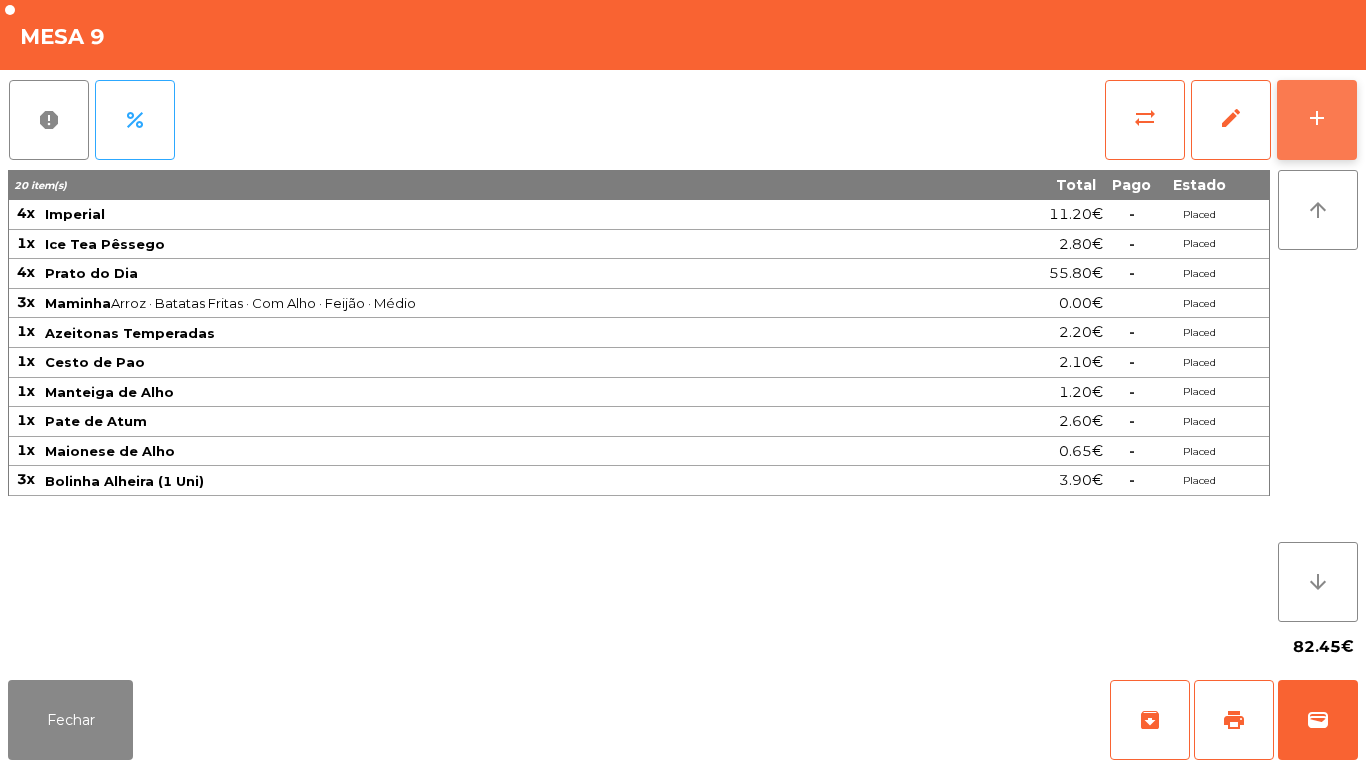 click on "add" at bounding box center [1317, 120] 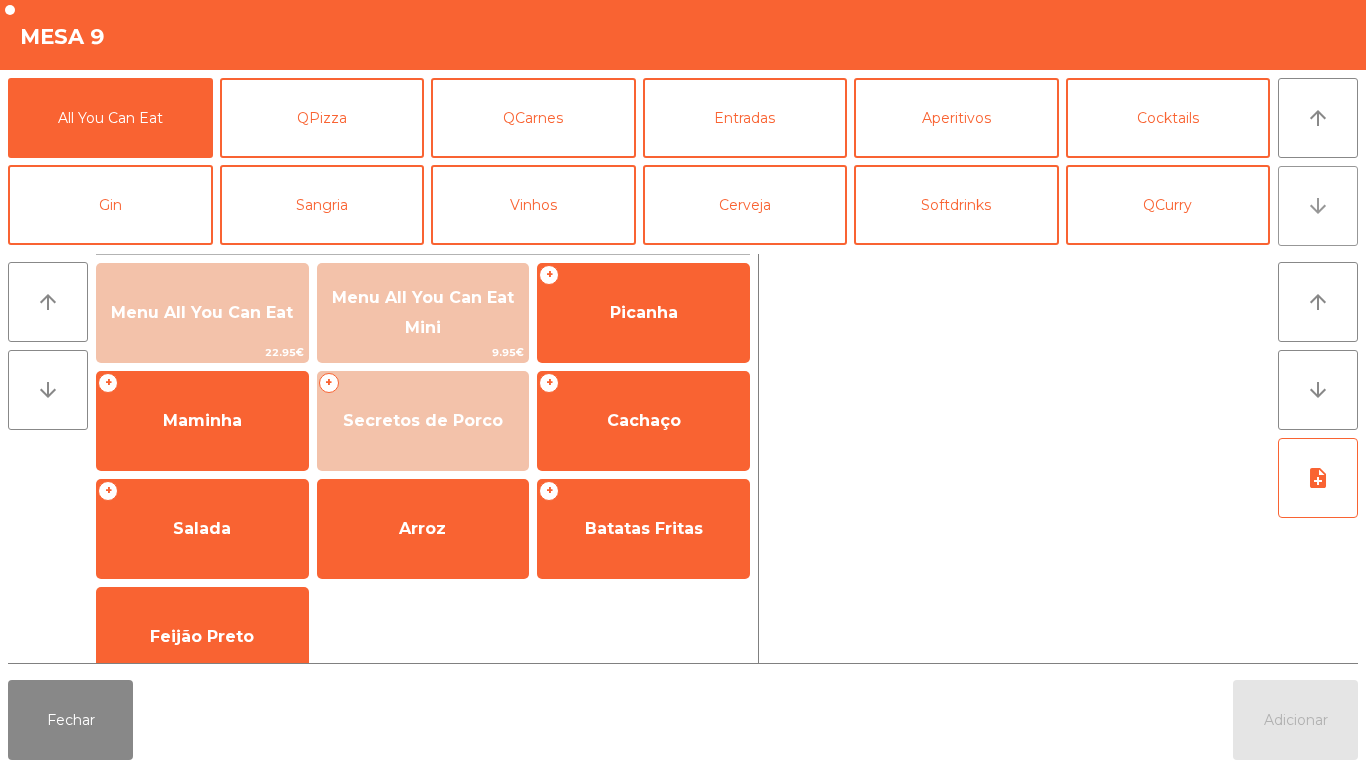 click on "arrow_downward" at bounding box center (1318, 206) 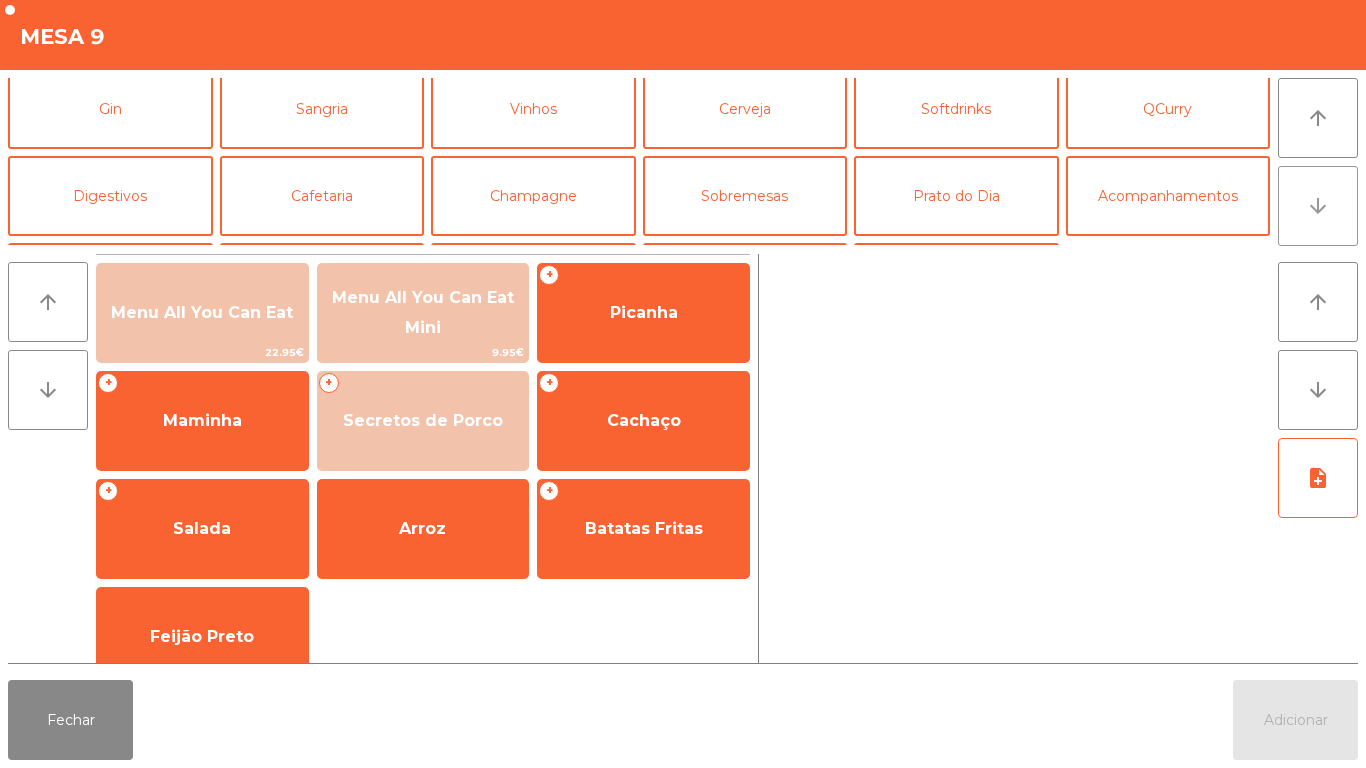scroll, scrollTop: 174, scrollLeft: 0, axis: vertical 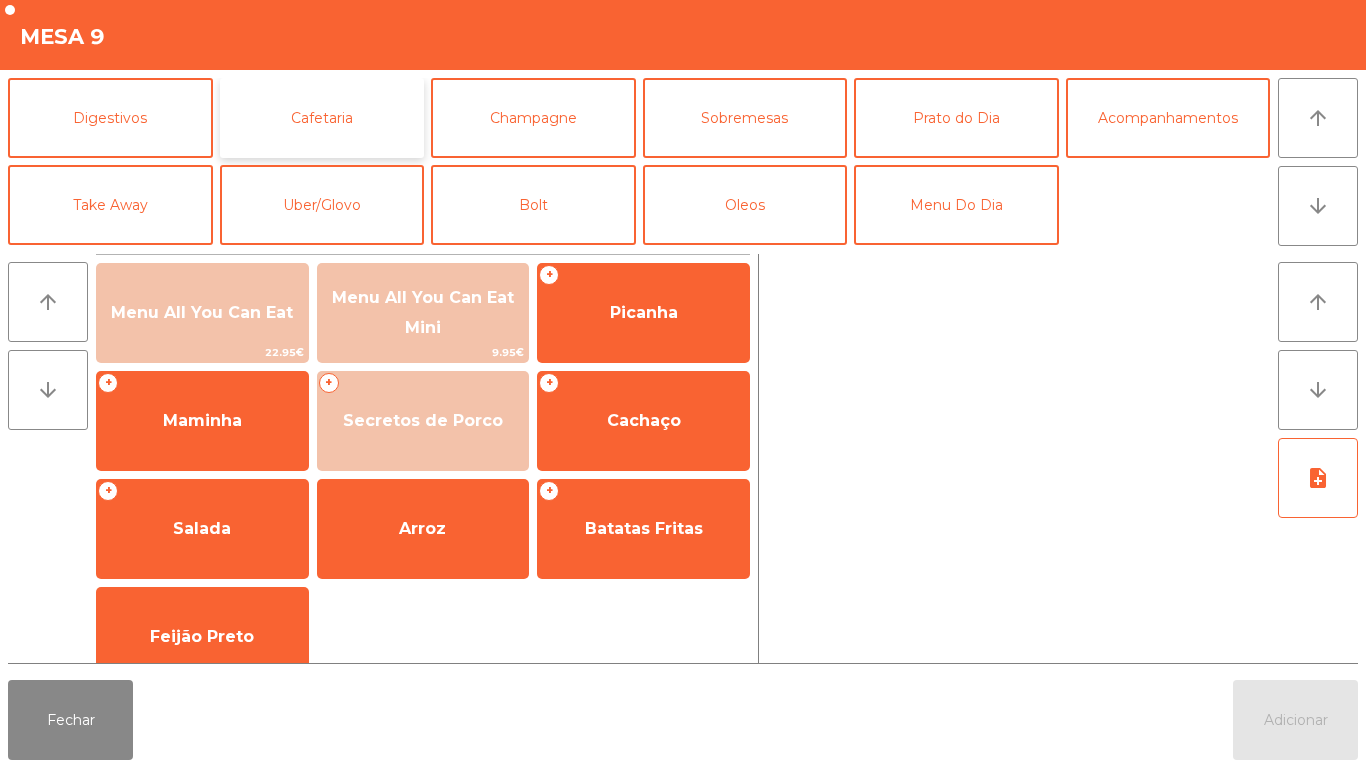 click on "Cafetaria" at bounding box center [322, 118] 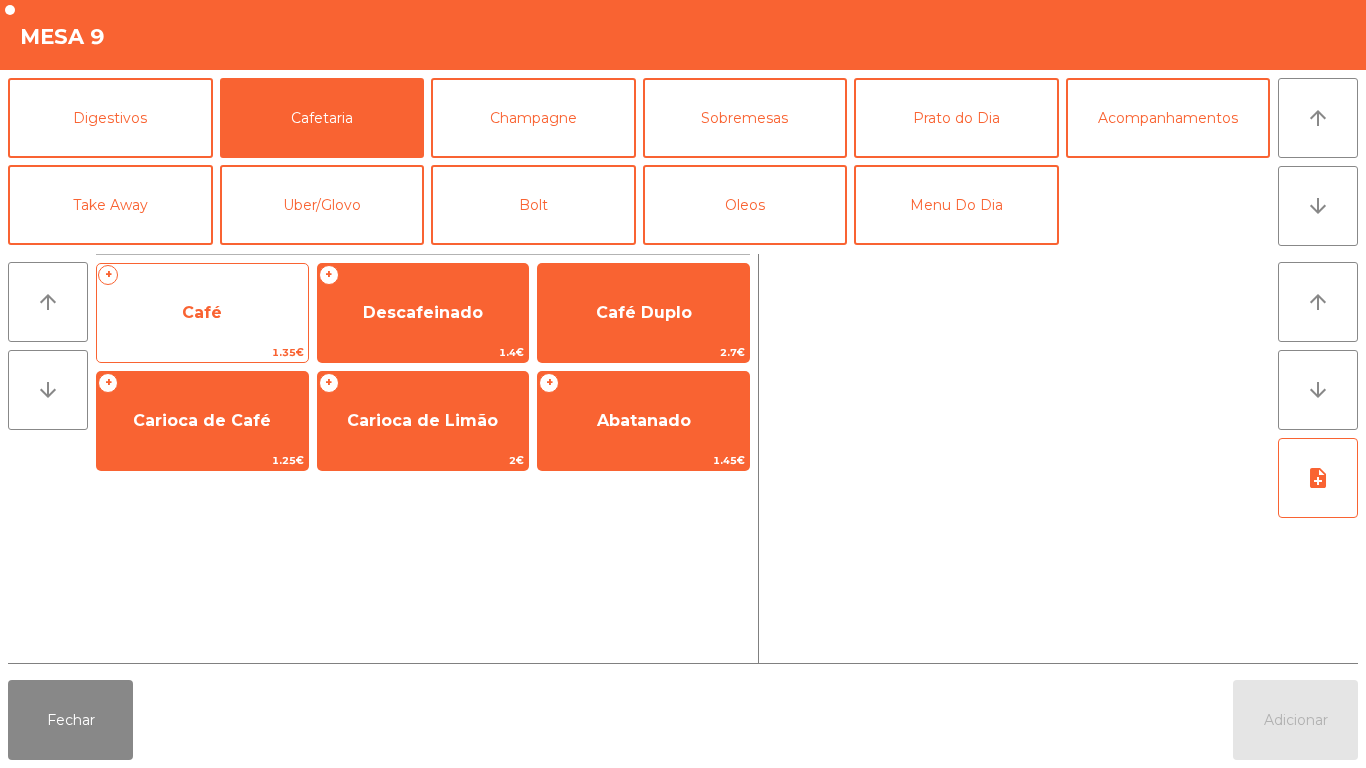 click on "Café" at bounding box center [202, 312] 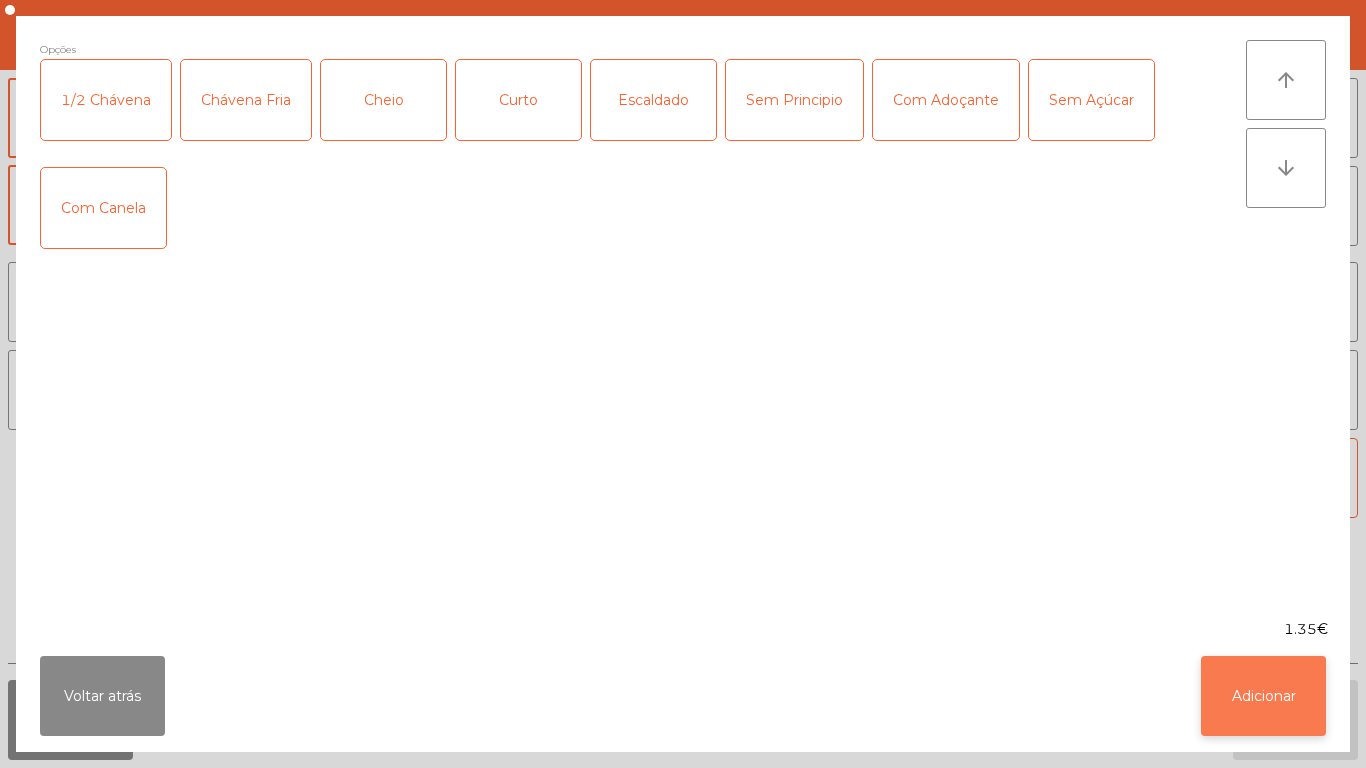click on "Adicionar" at bounding box center [1263, 696] 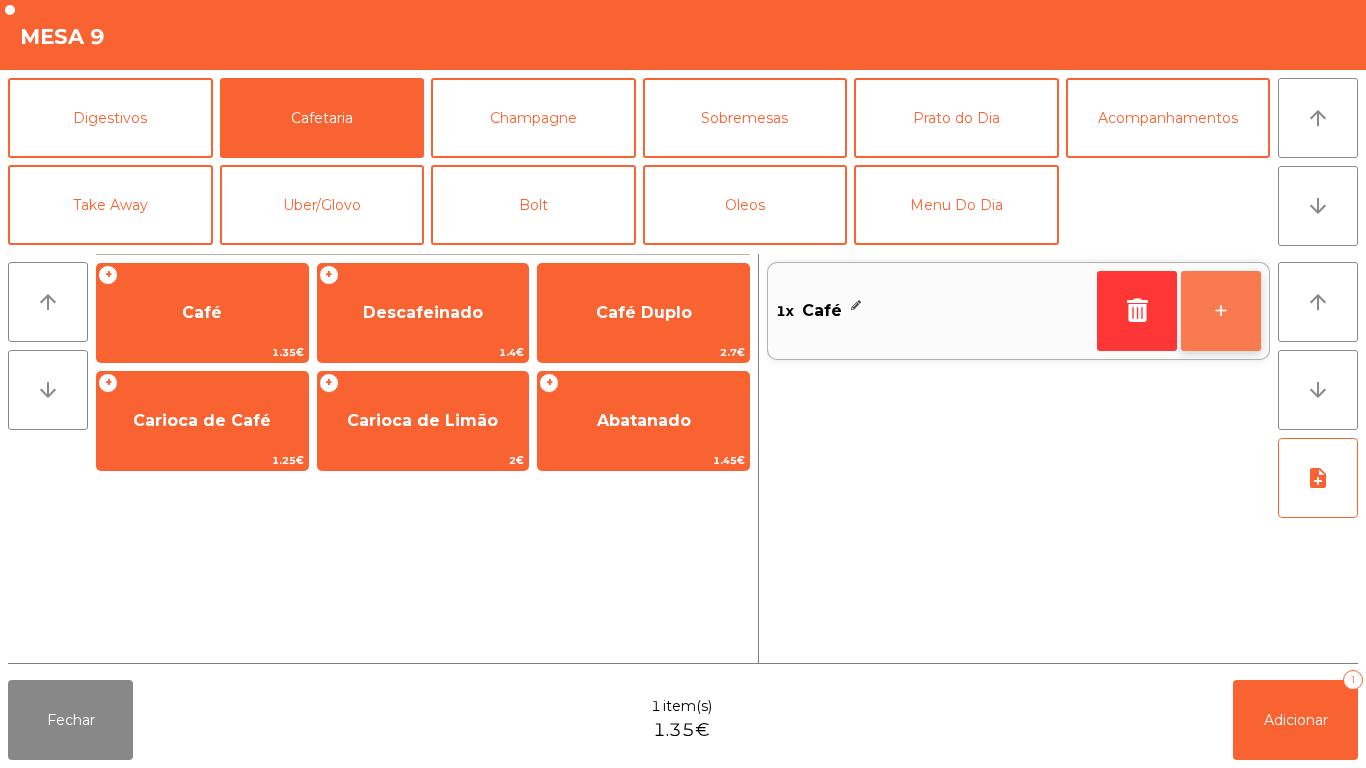 click on "+" at bounding box center (1221, 311) 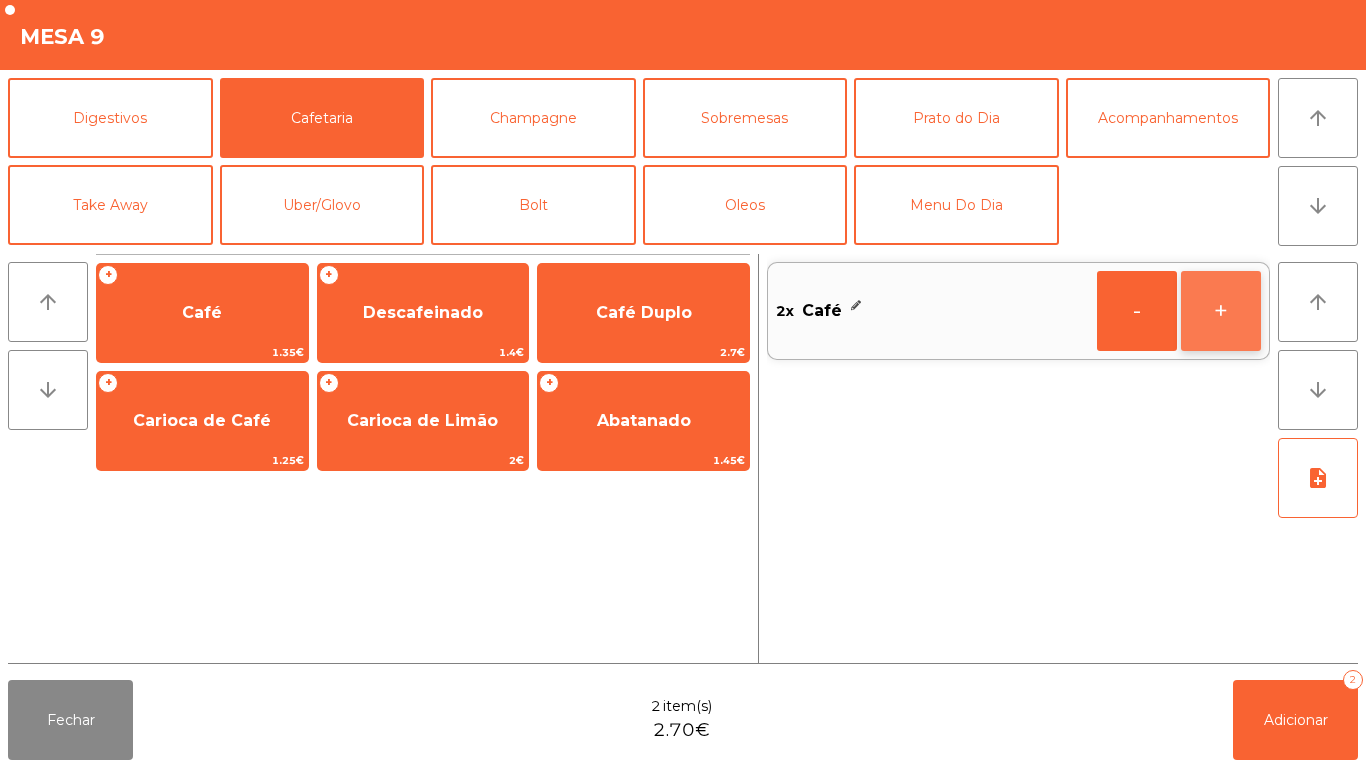 click on "+" at bounding box center [1137, 311] 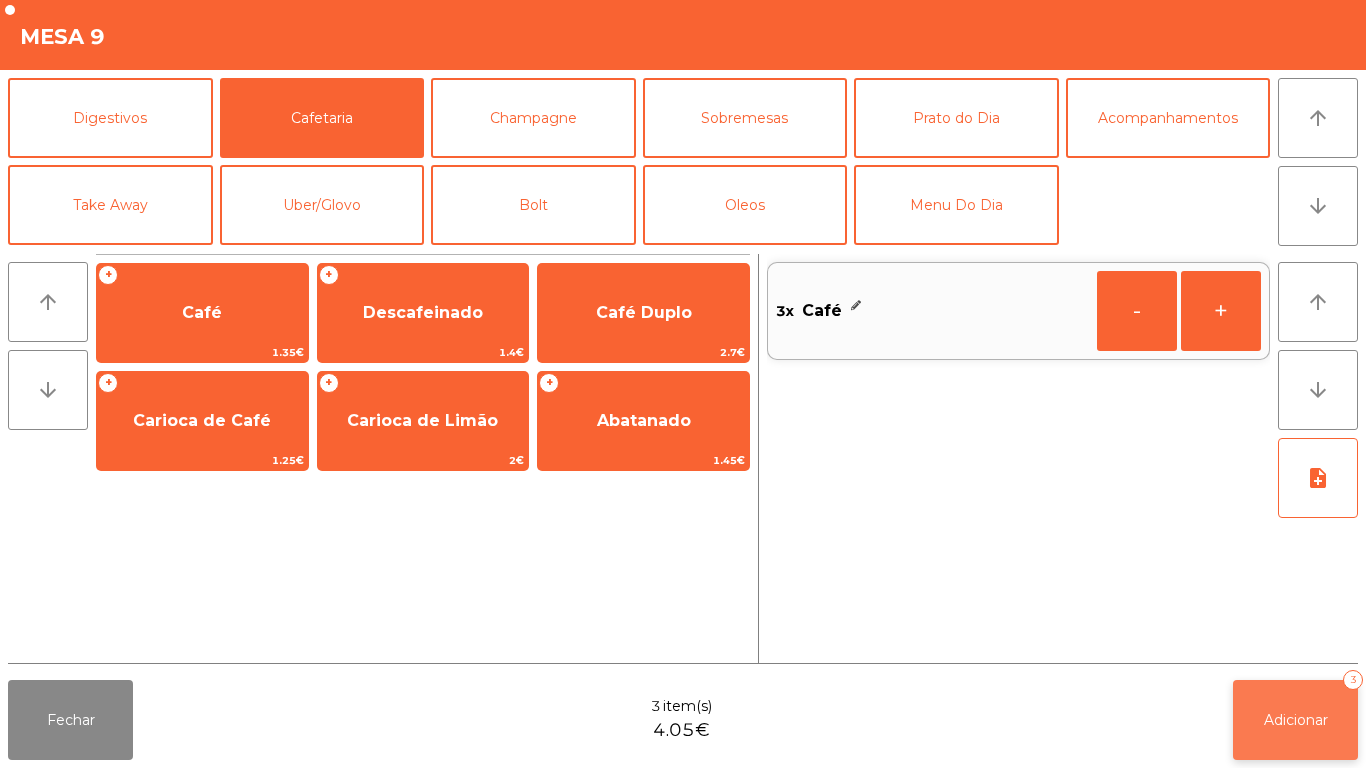 click on "Adicionar   3" at bounding box center [1295, 720] 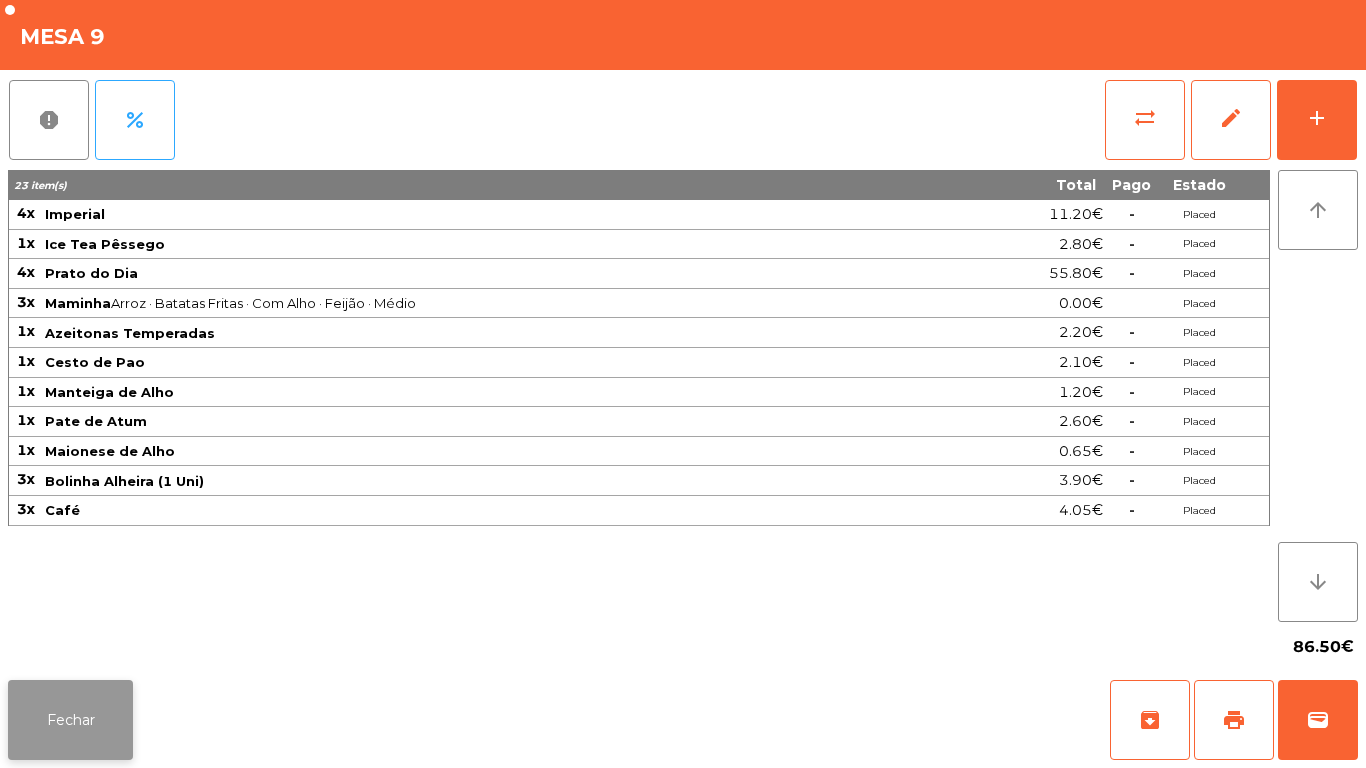 click on "Fechar" at bounding box center (70, 720) 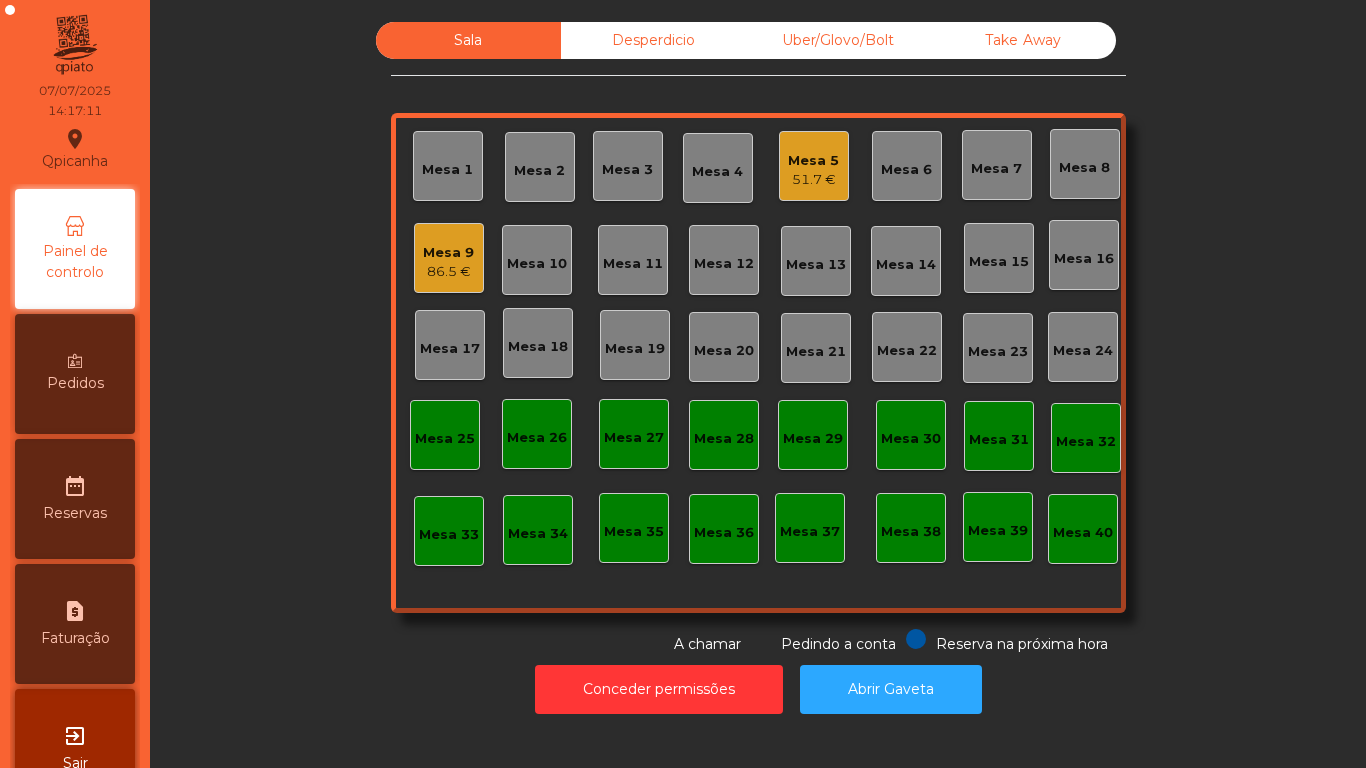 click on "Mesa 5" at bounding box center [813, 161] 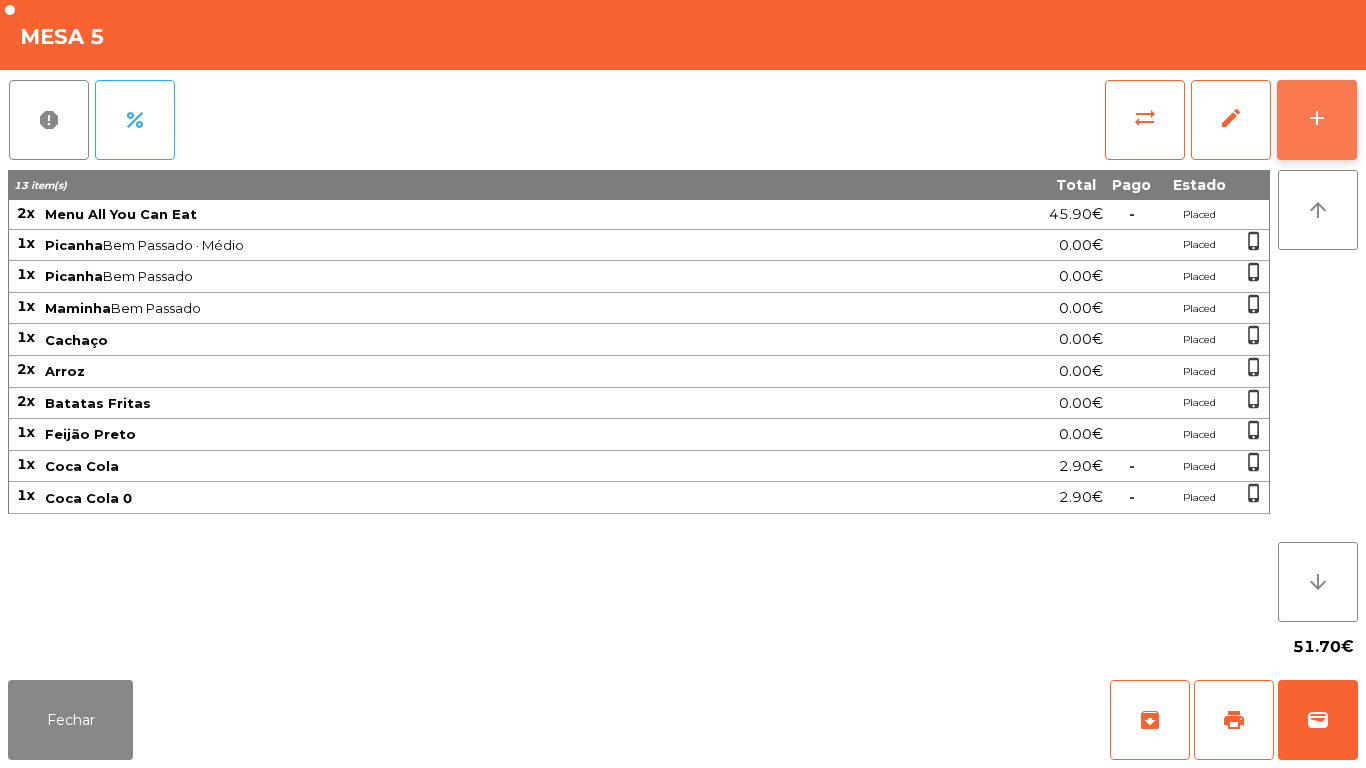 click on "add" at bounding box center [1317, 120] 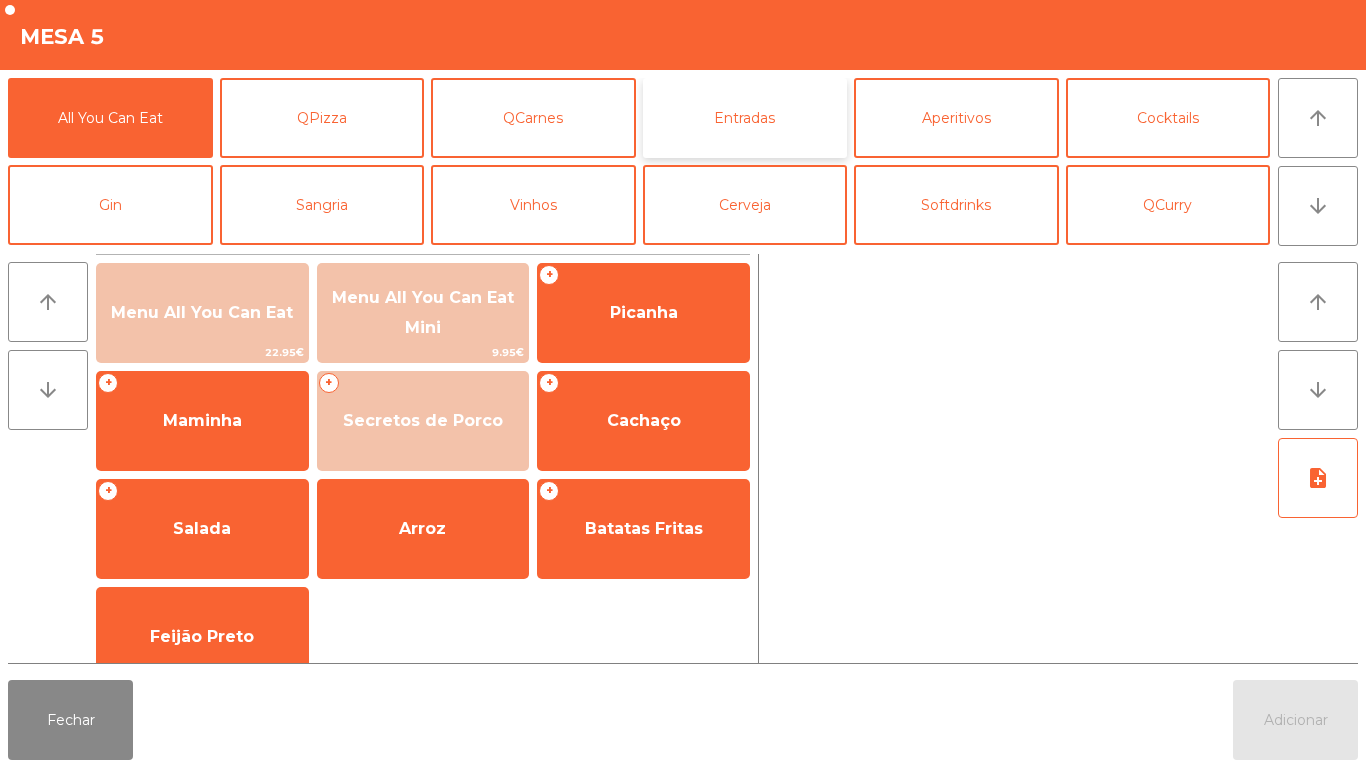 click on "Entradas" at bounding box center (745, 118) 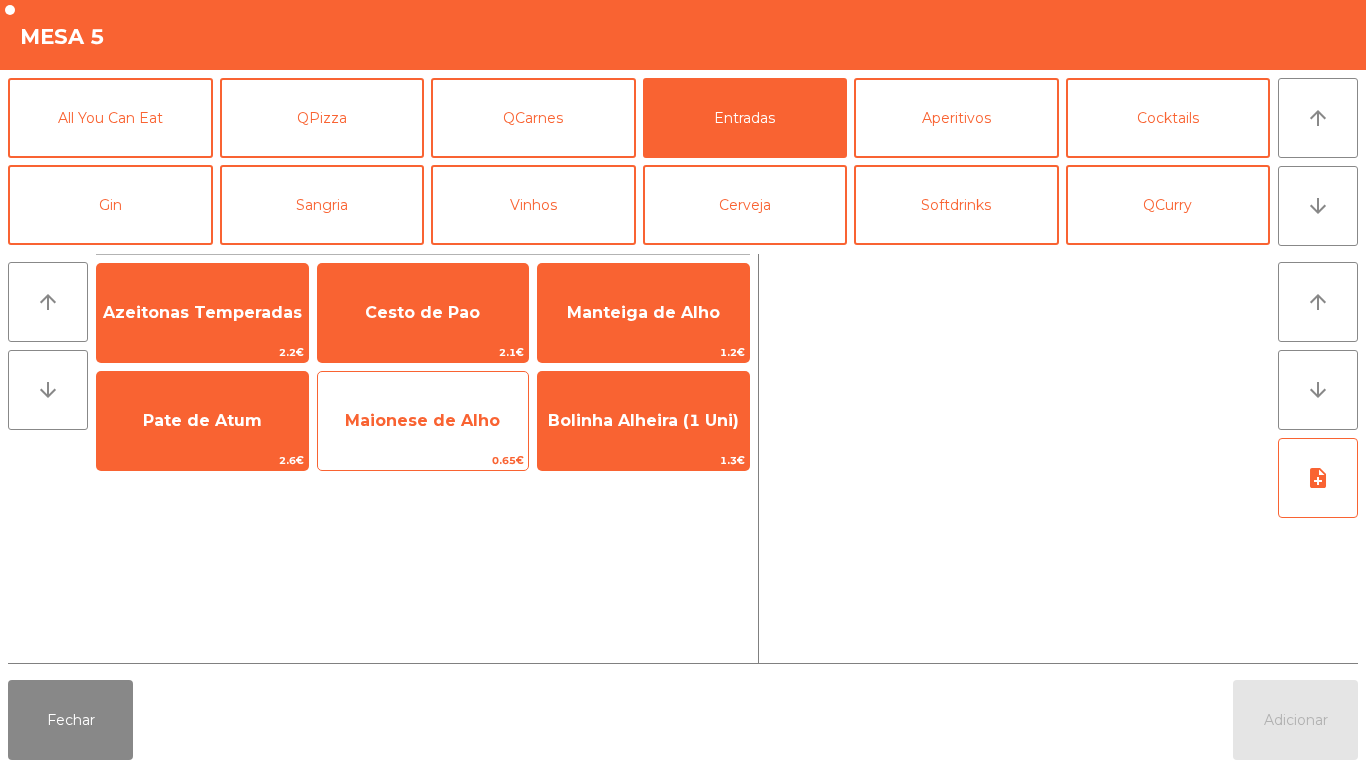 click on "Maionese de Alho" at bounding box center (202, 312) 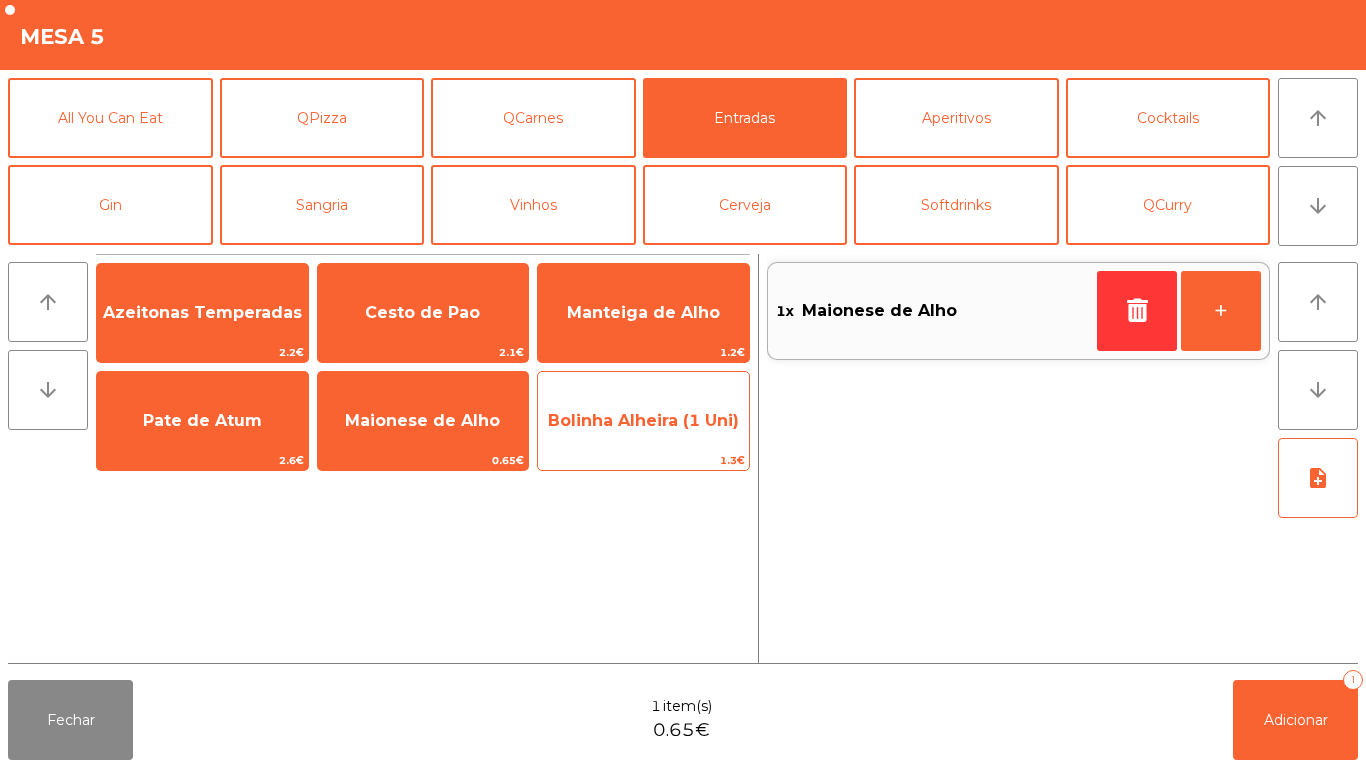 click on "Bolinha Alheira (1 Uni)" at bounding box center (202, 312) 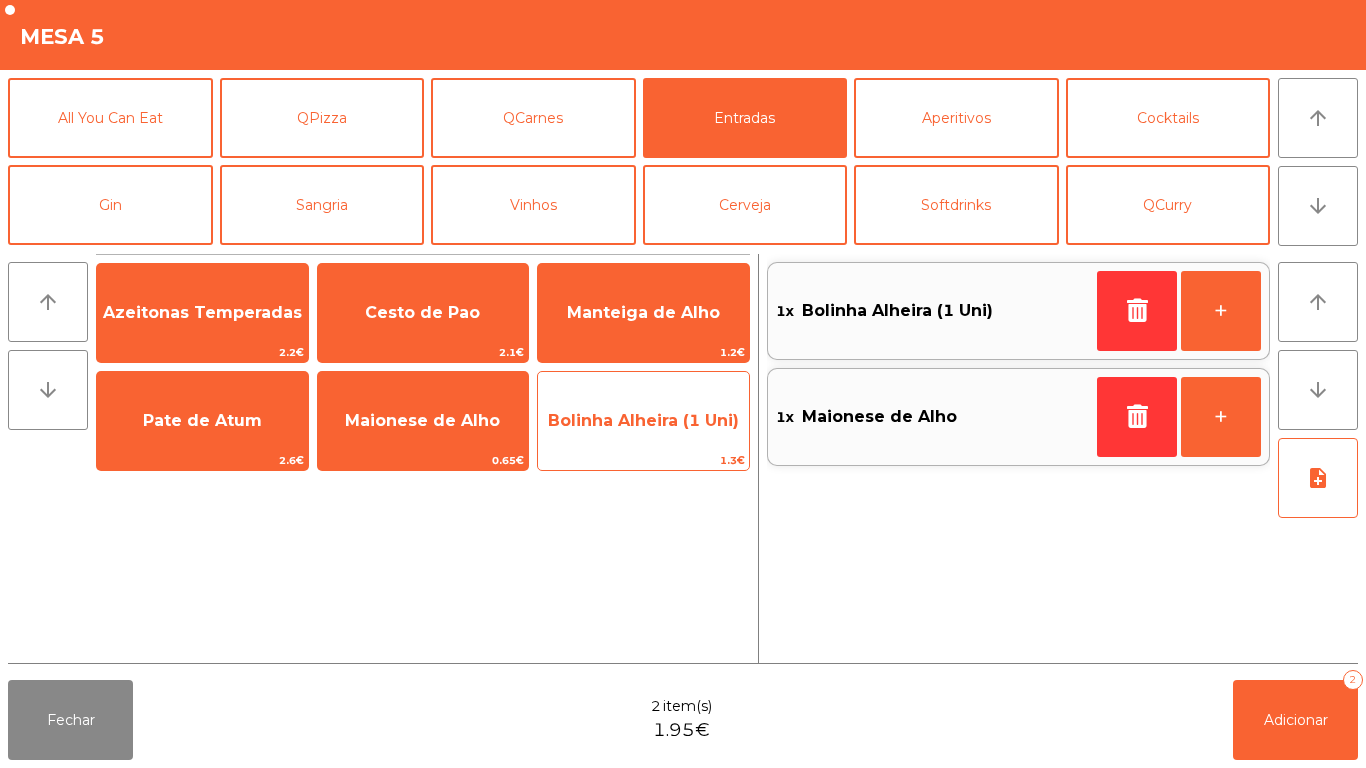 click on "Bolinha Alheira (1 Uni)" at bounding box center (202, 313) 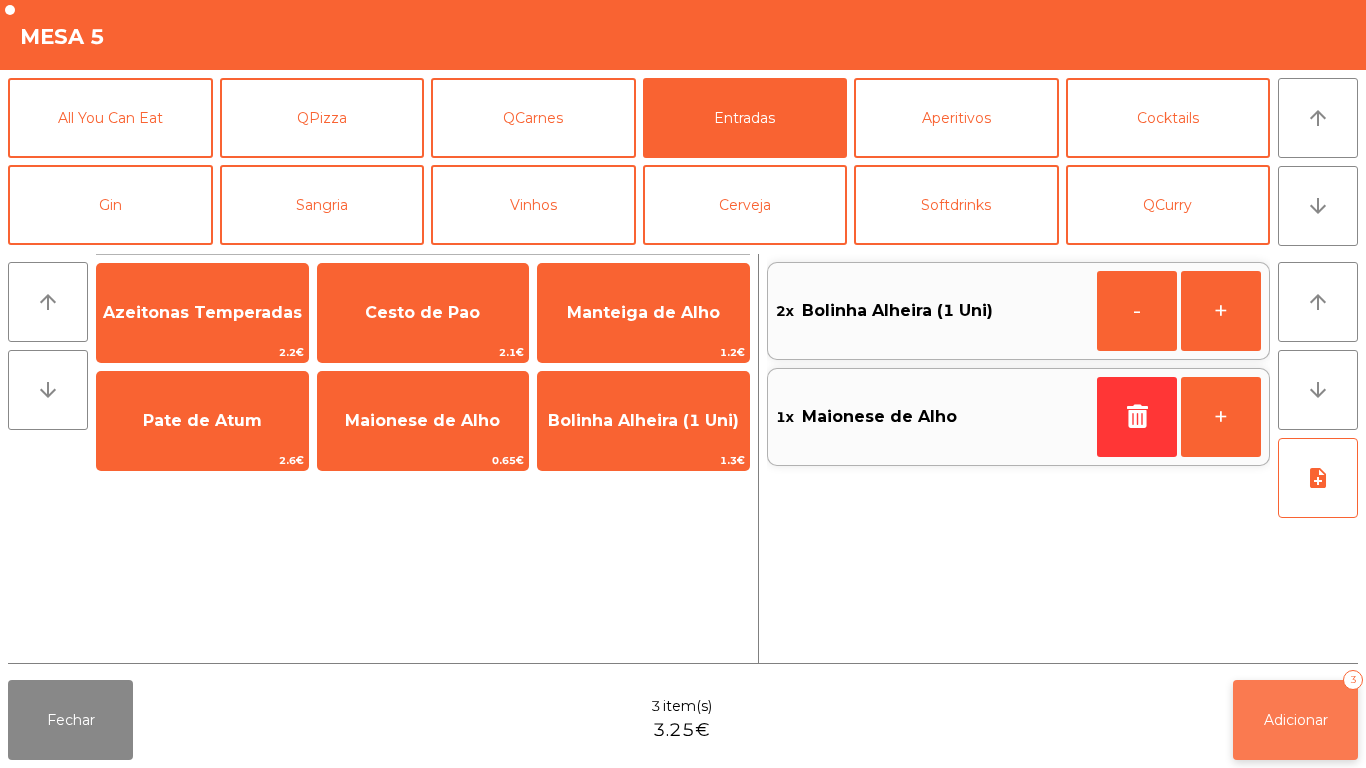 click on "Adicionar" at bounding box center (1296, 720) 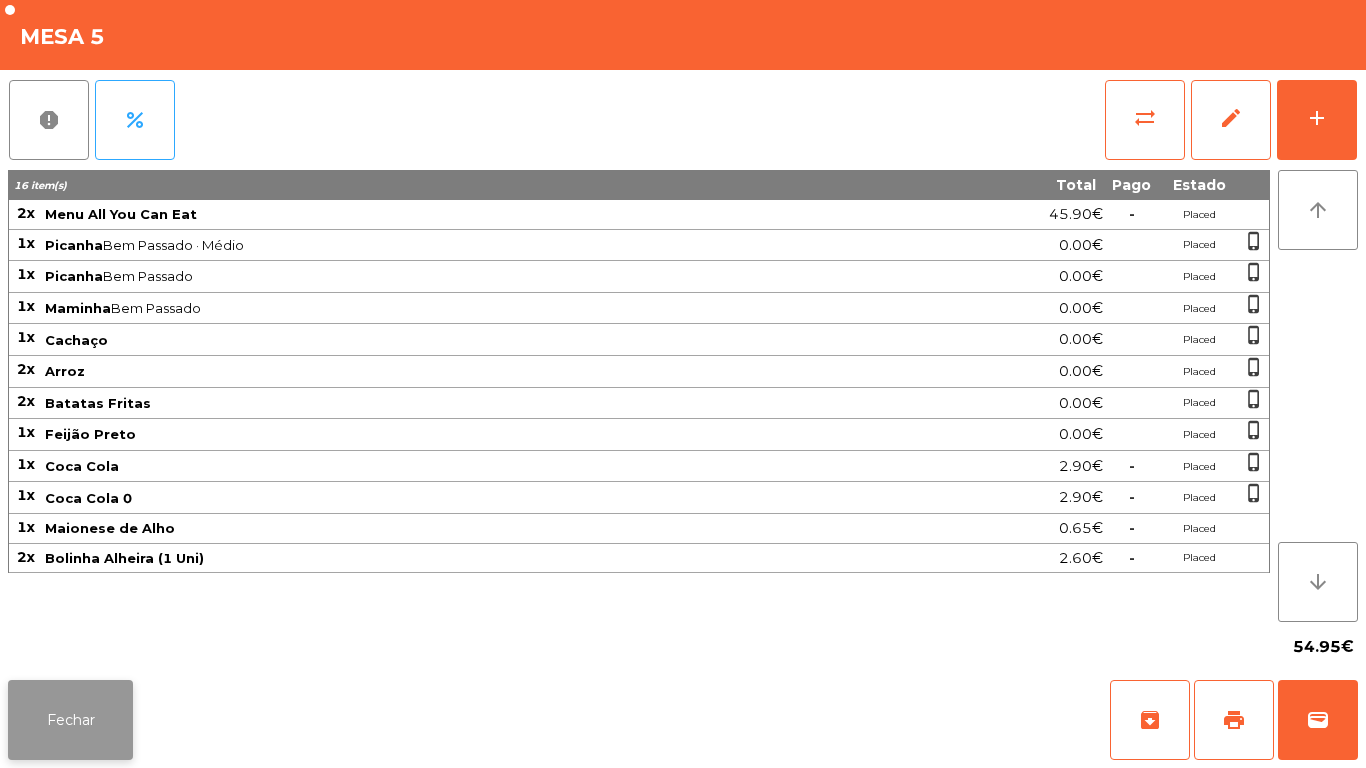 click on "Fechar" at bounding box center [70, 720] 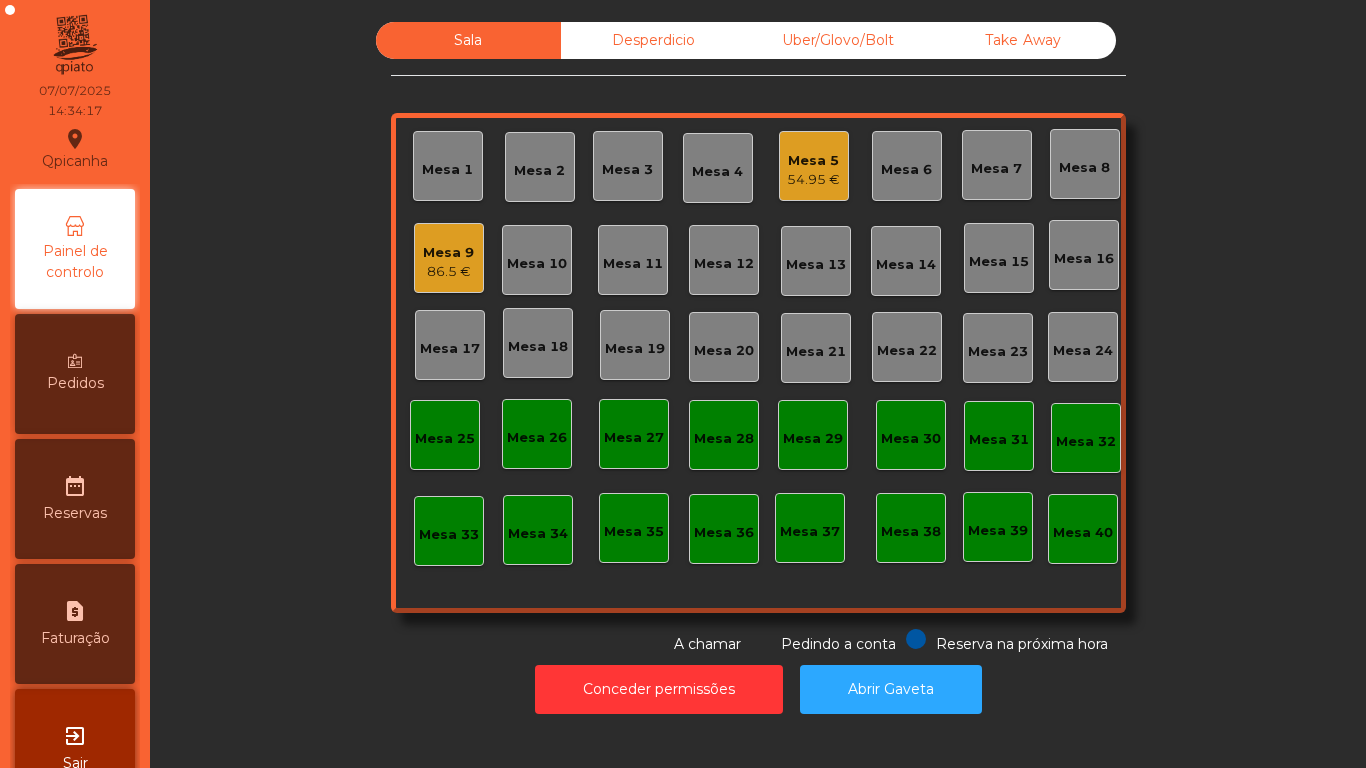 scroll, scrollTop: 0, scrollLeft: 0, axis: both 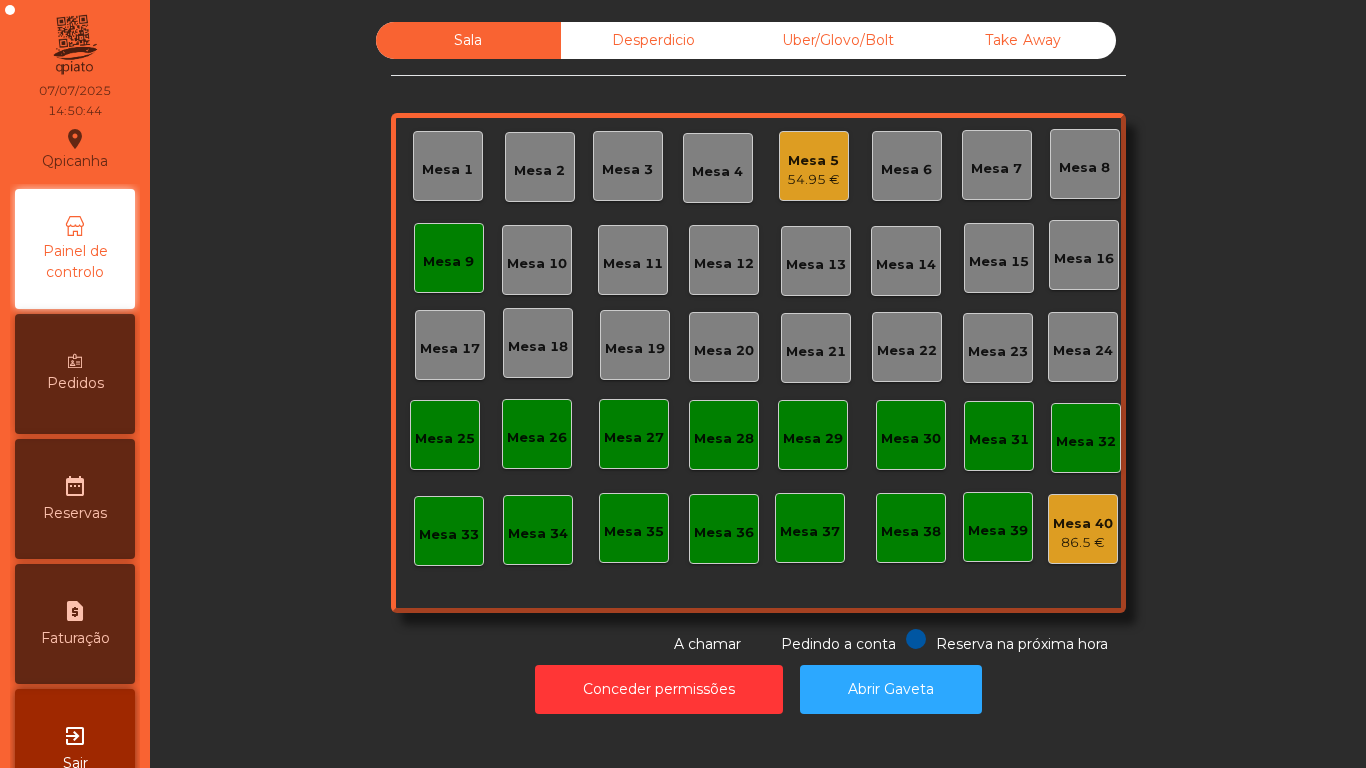click on "54.95 €" at bounding box center [813, 180] 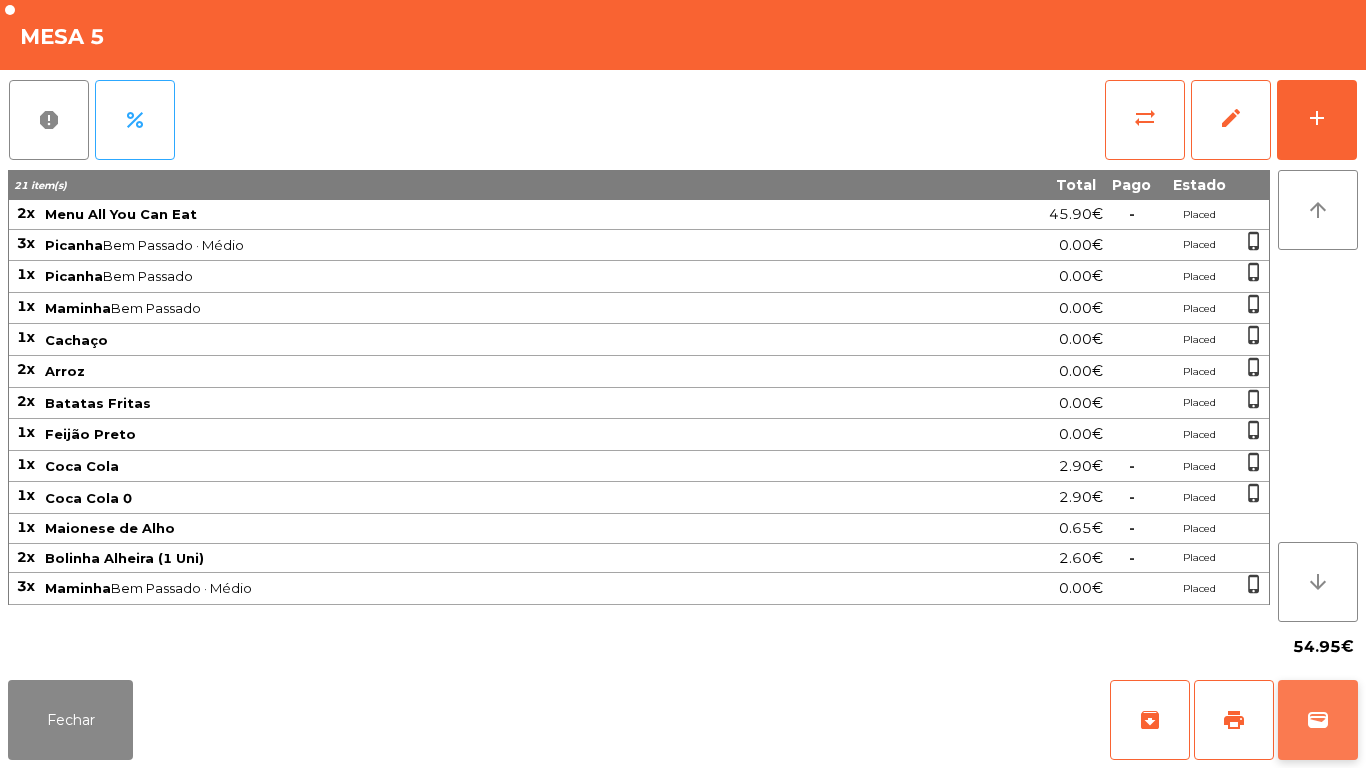 click on "wallet" at bounding box center (1318, 720) 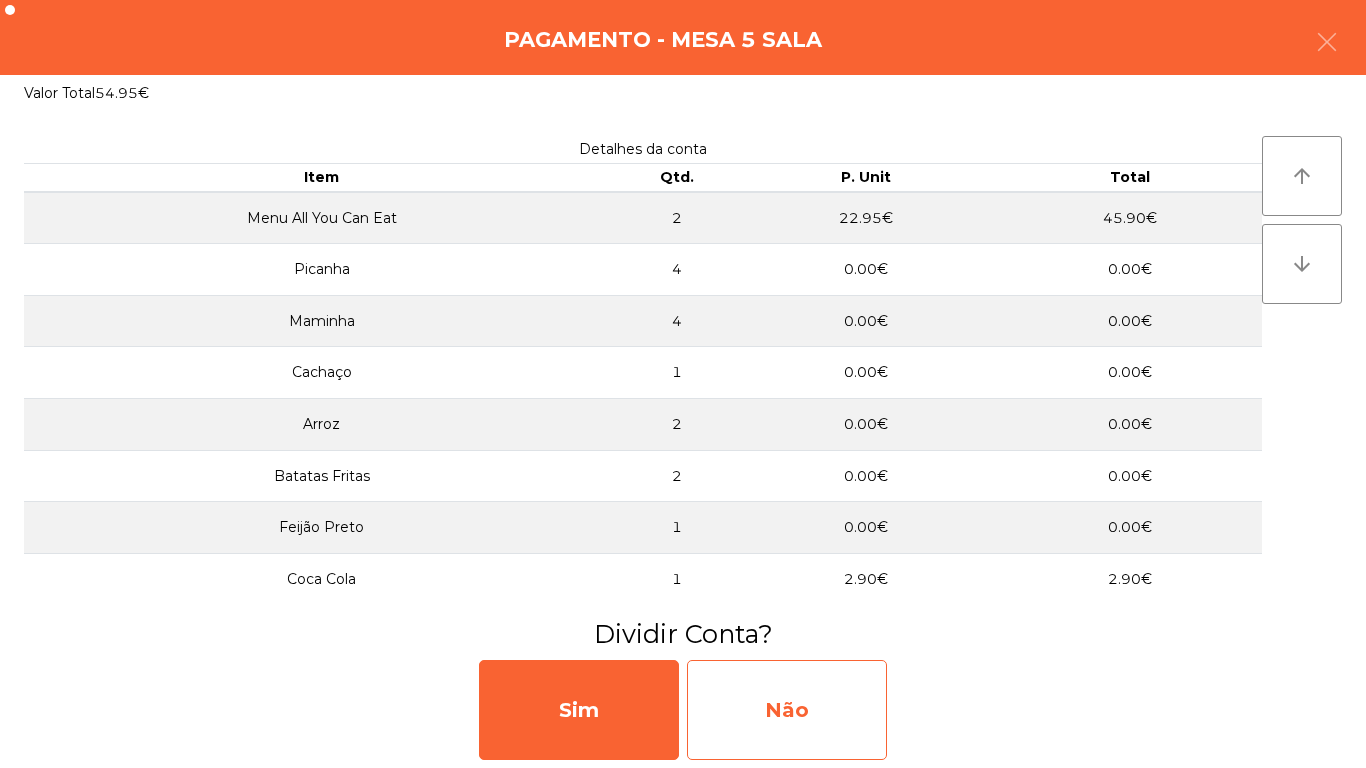 click on "Não" at bounding box center (787, 710) 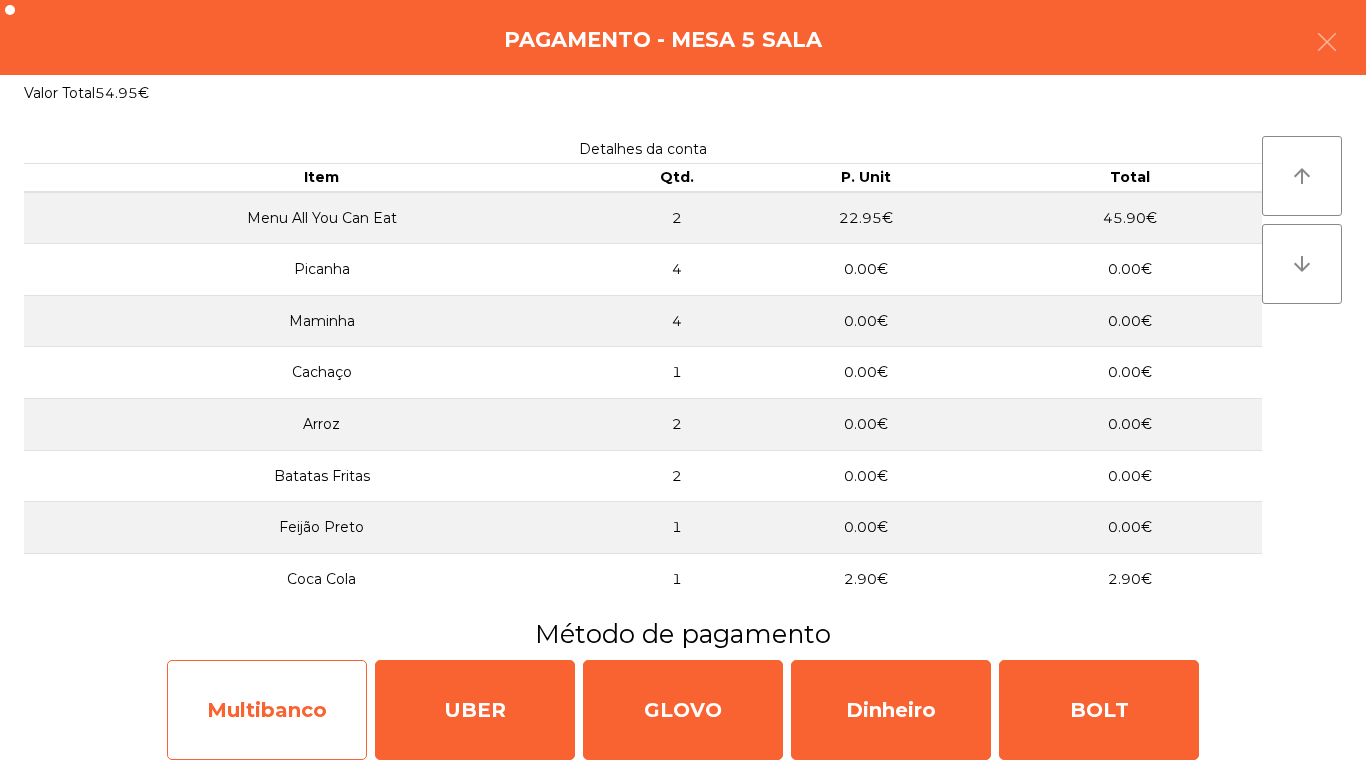 click on "Multibanco" at bounding box center [267, 710] 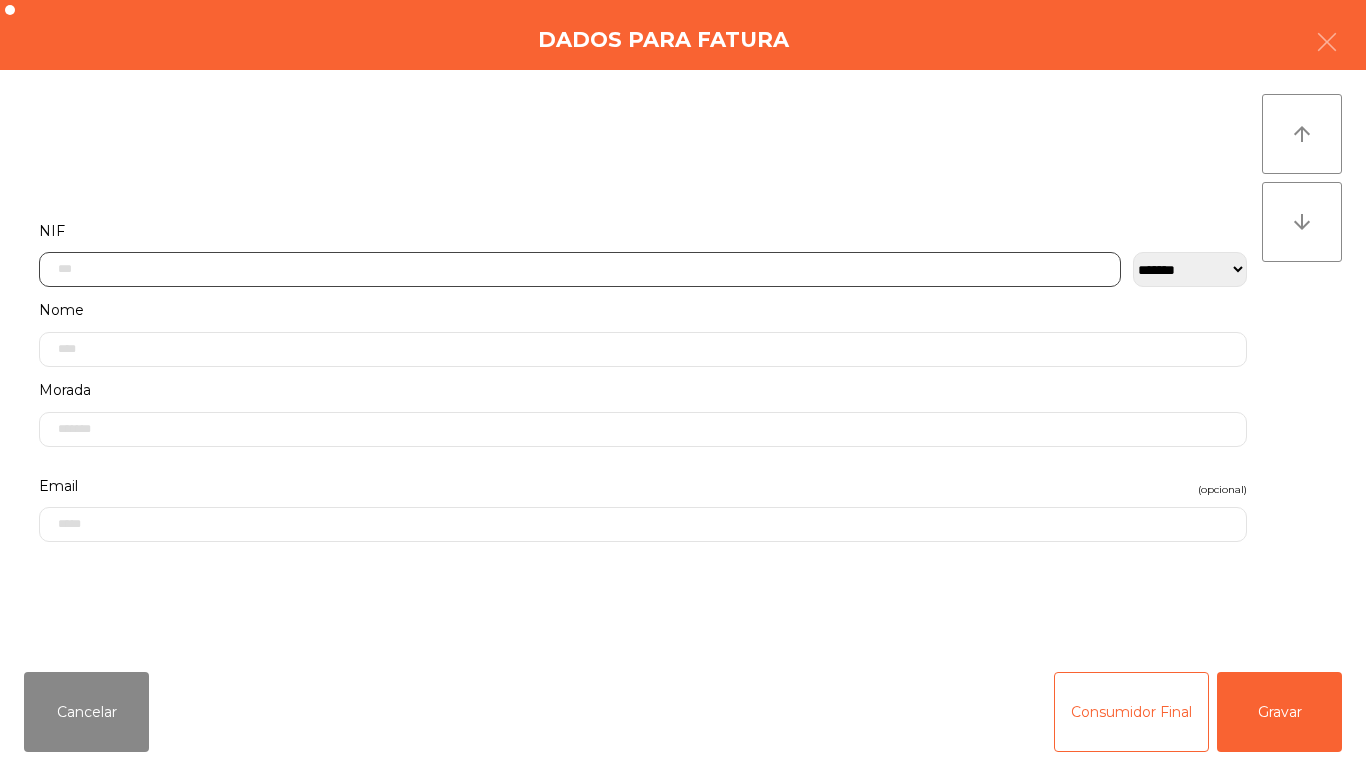 click at bounding box center (580, 269) 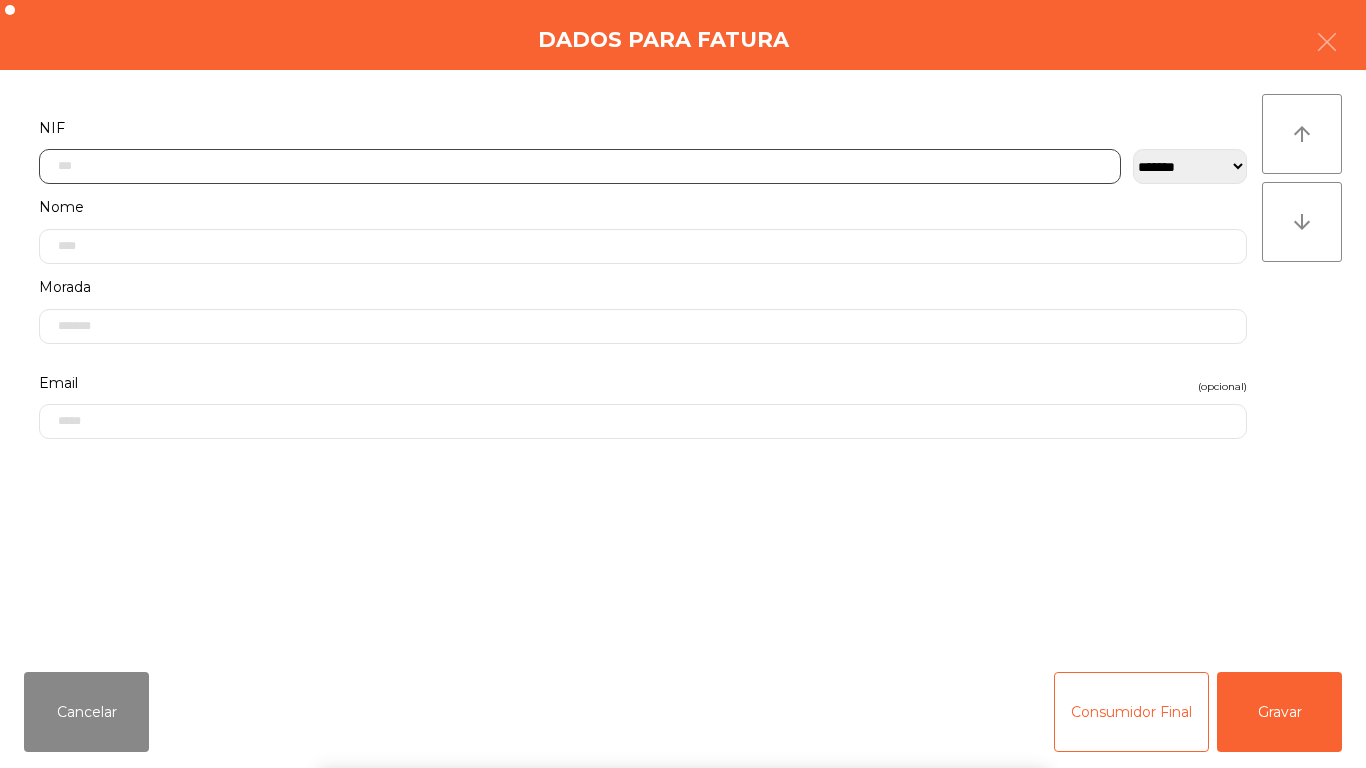 scroll, scrollTop: 122, scrollLeft: 0, axis: vertical 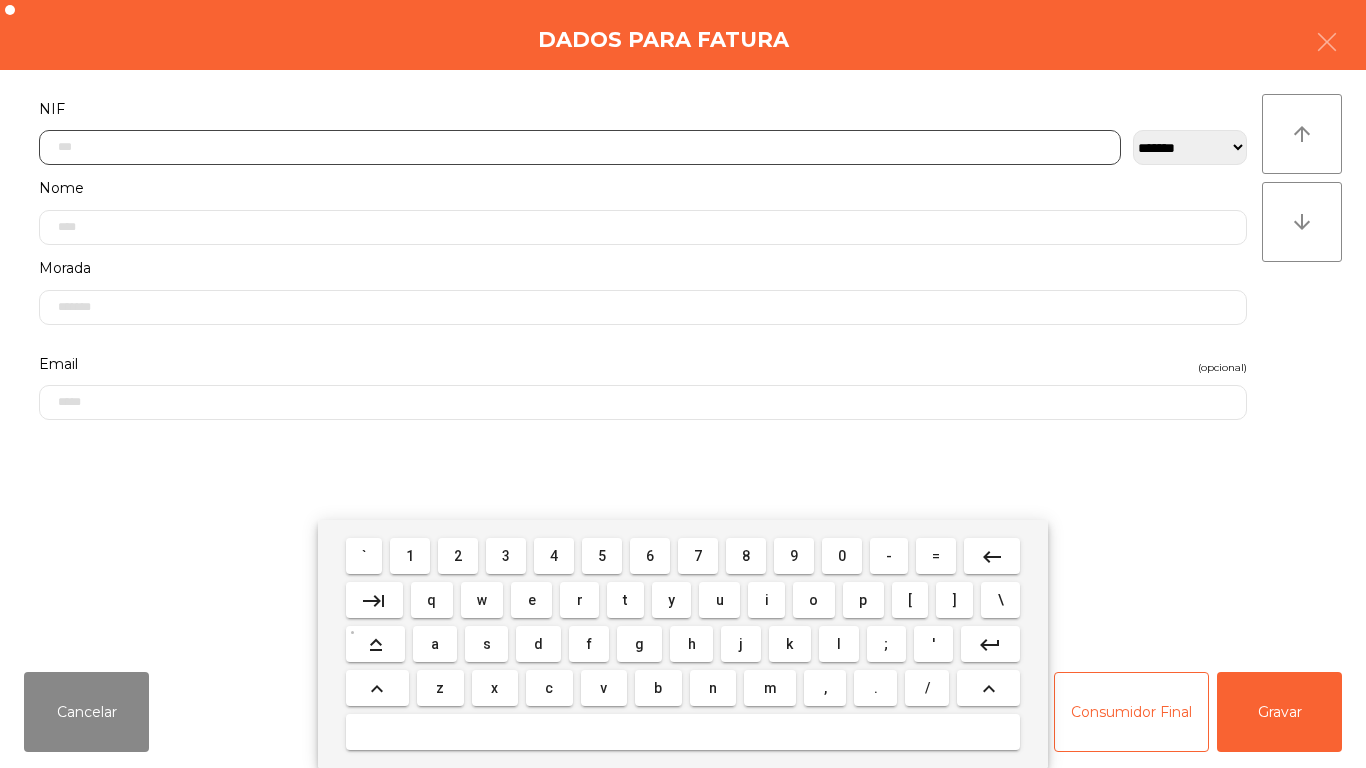 click on "2" at bounding box center (364, 556) 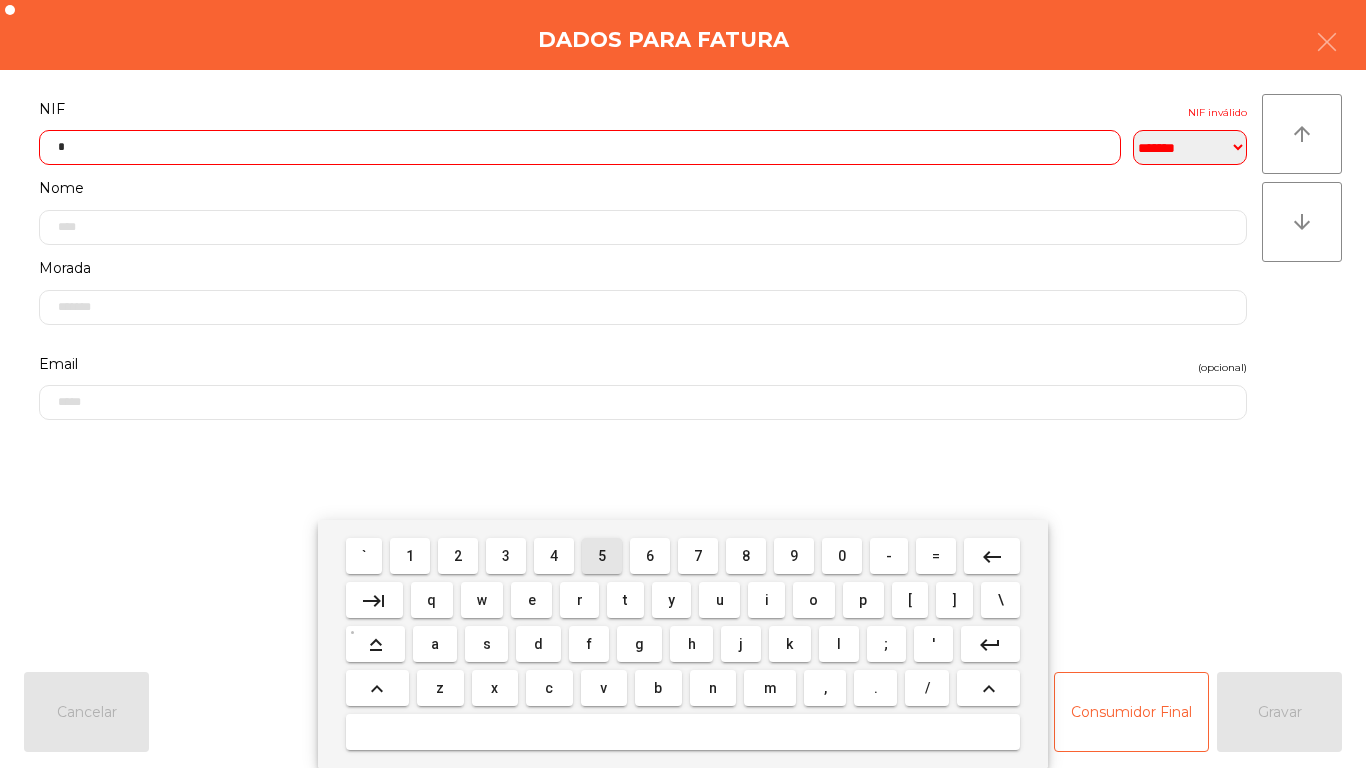 click on "5" at bounding box center (364, 556) 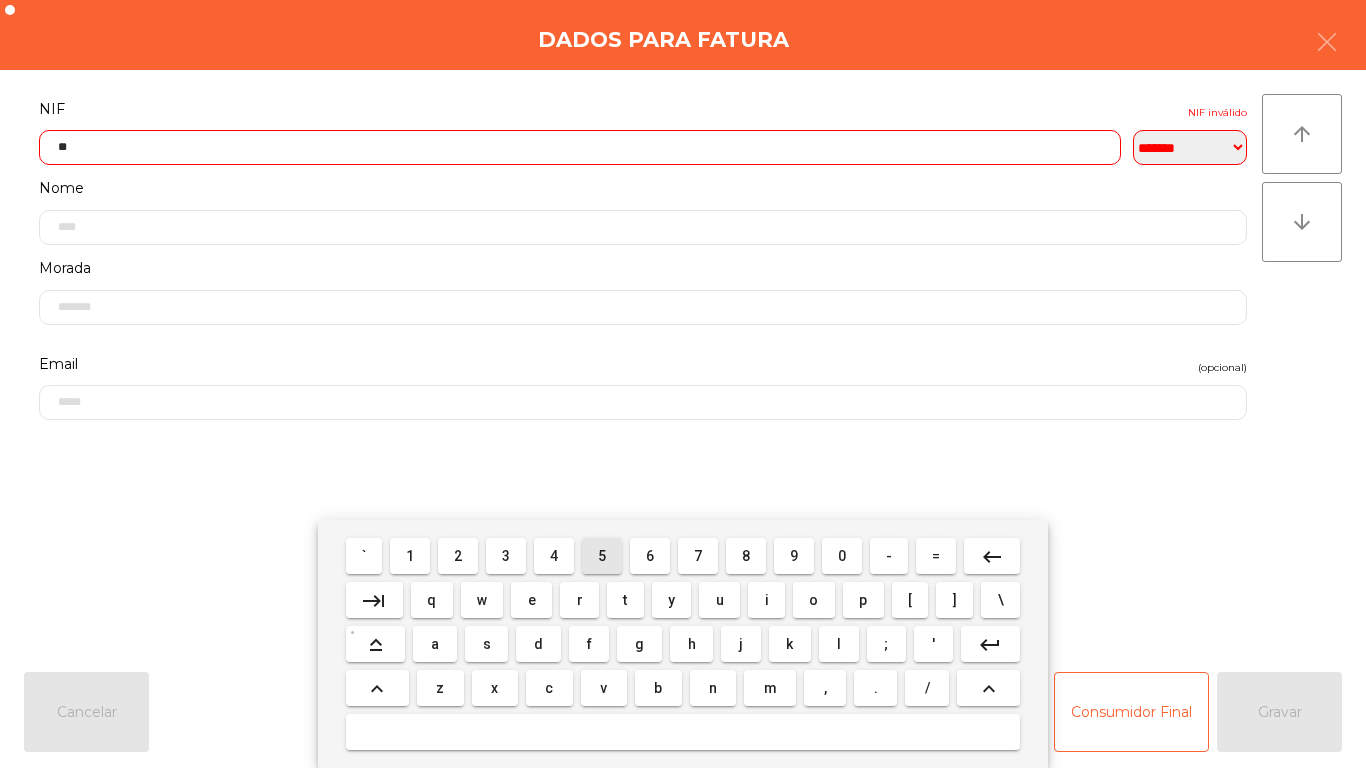 click on "6" at bounding box center (364, 556) 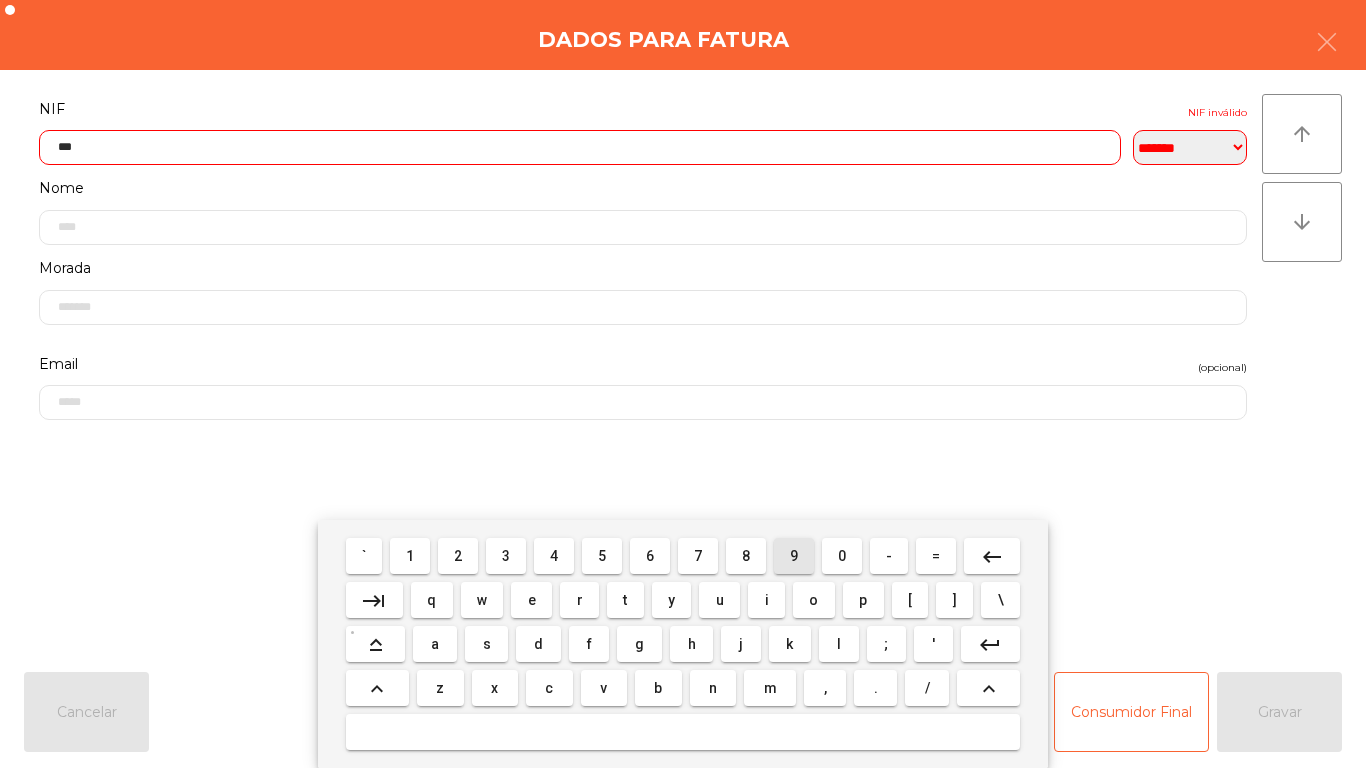 click on "9" at bounding box center [364, 556] 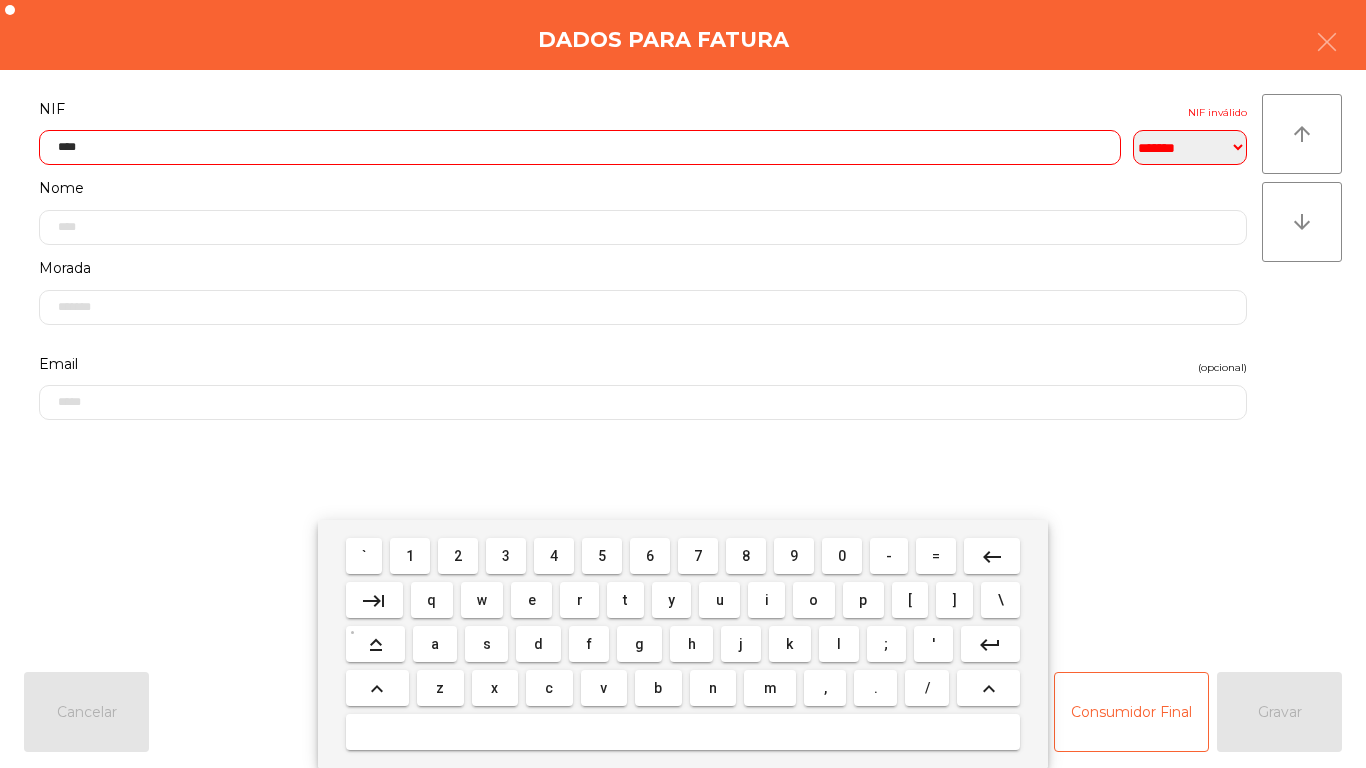 click on "4" at bounding box center (364, 556) 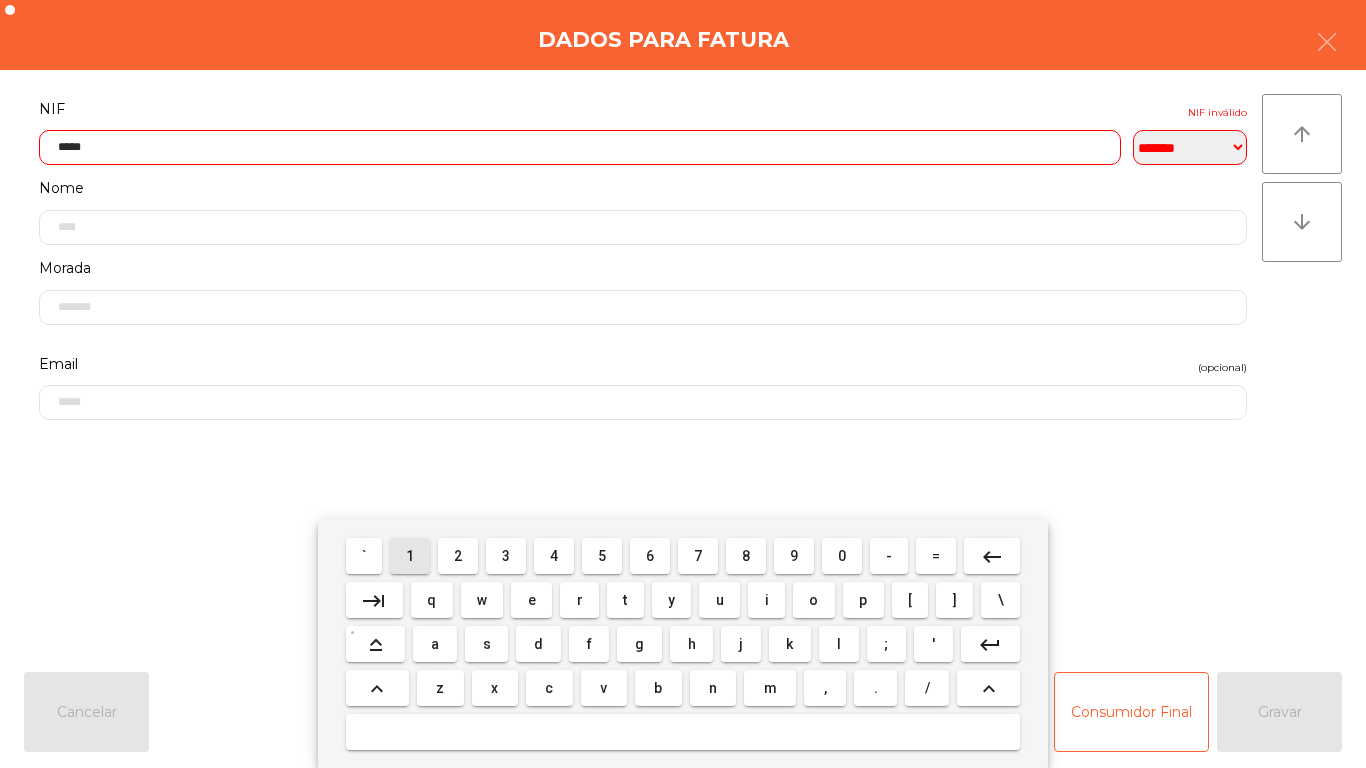 click on "1" at bounding box center [364, 556] 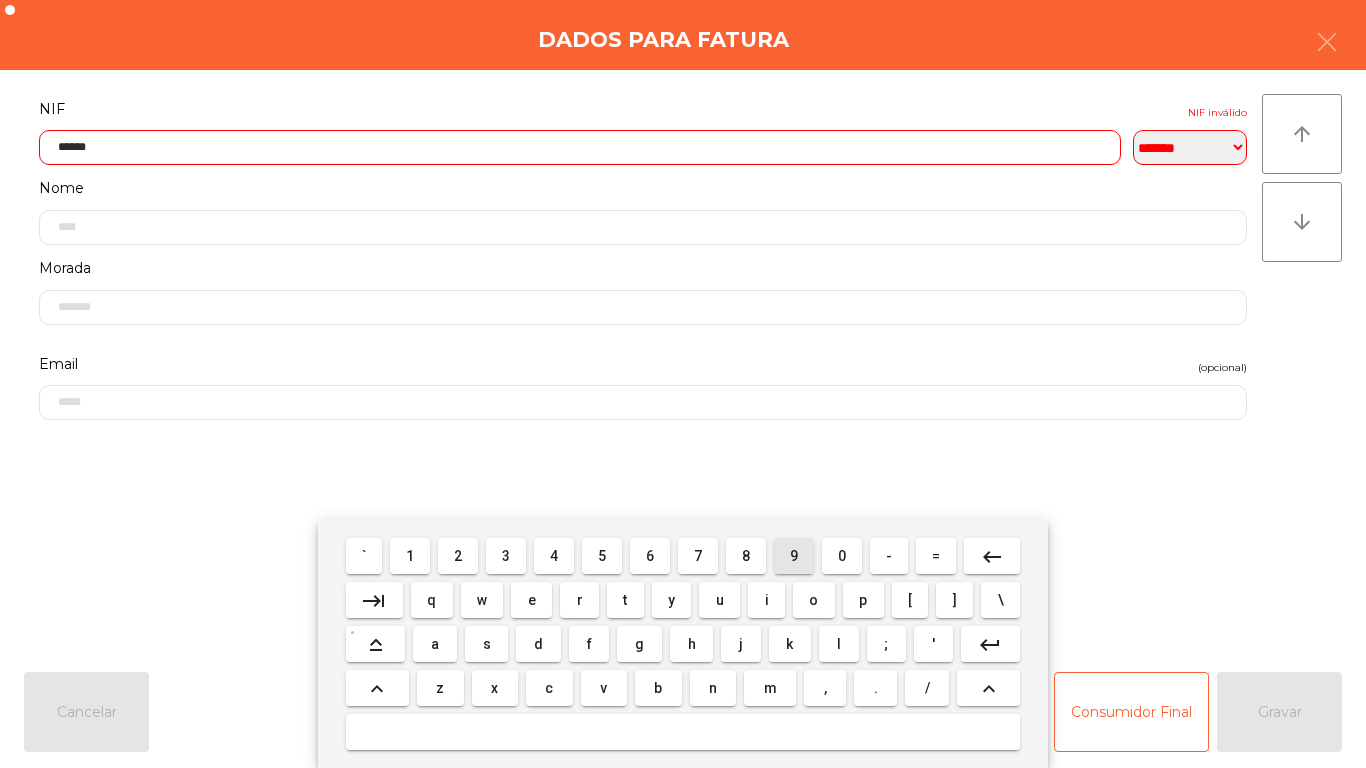 click on "9" at bounding box center [364, 556] 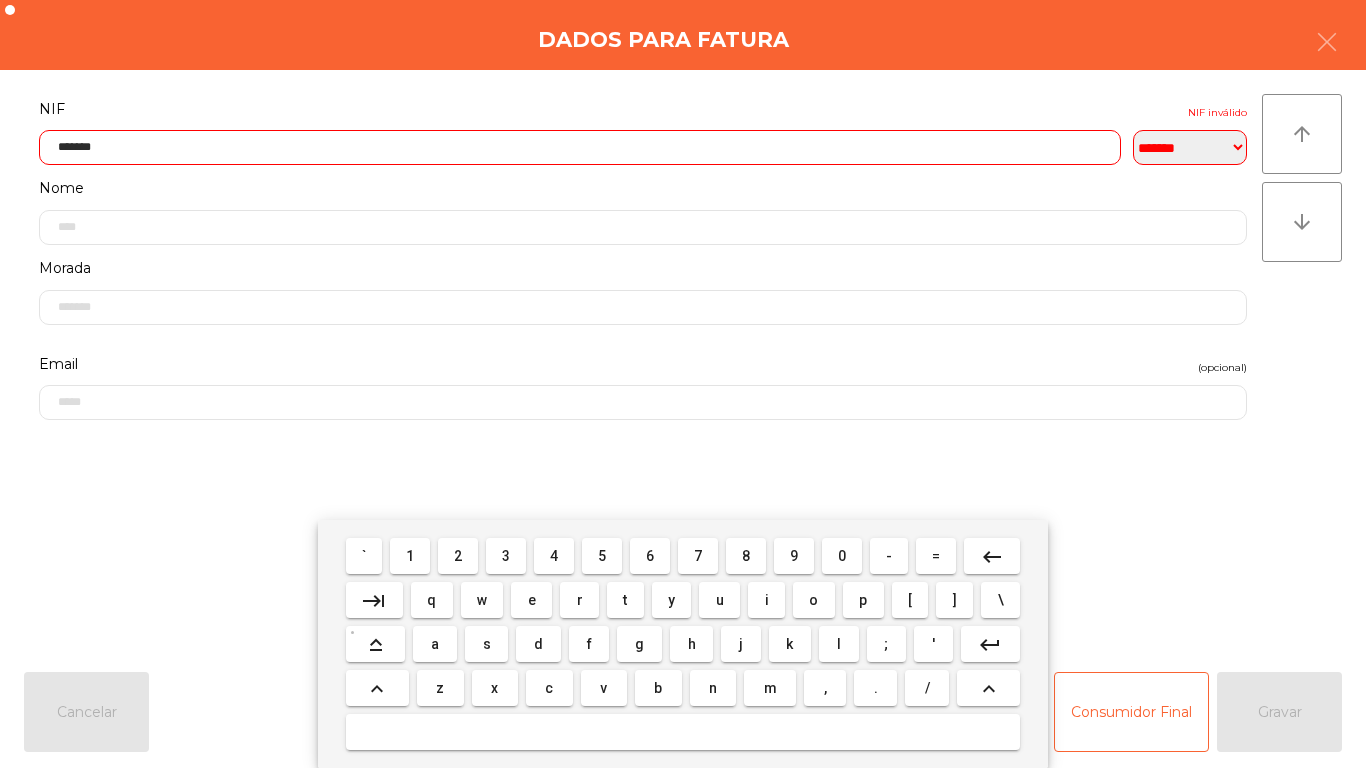 click on "7" at bounding box center (364, 556) 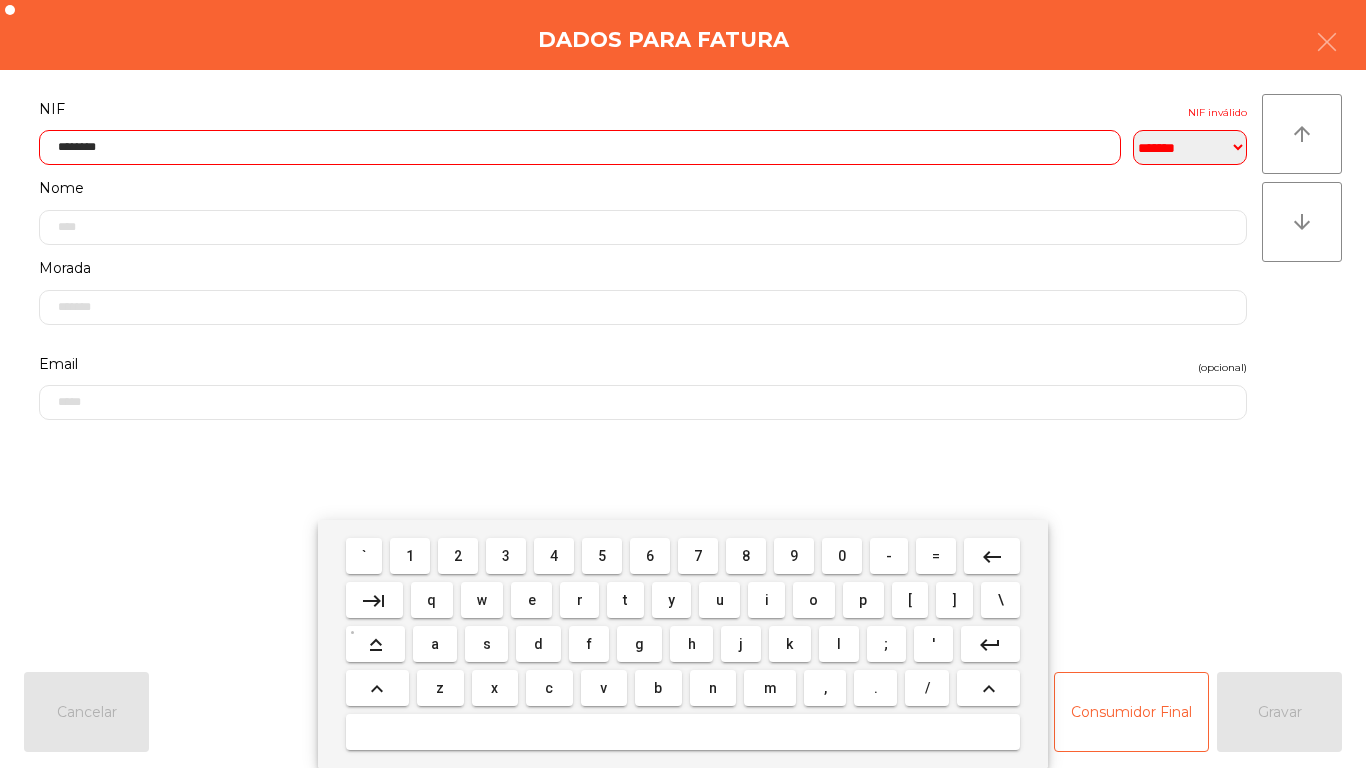 click on "1" at bounding box center (364, 556) 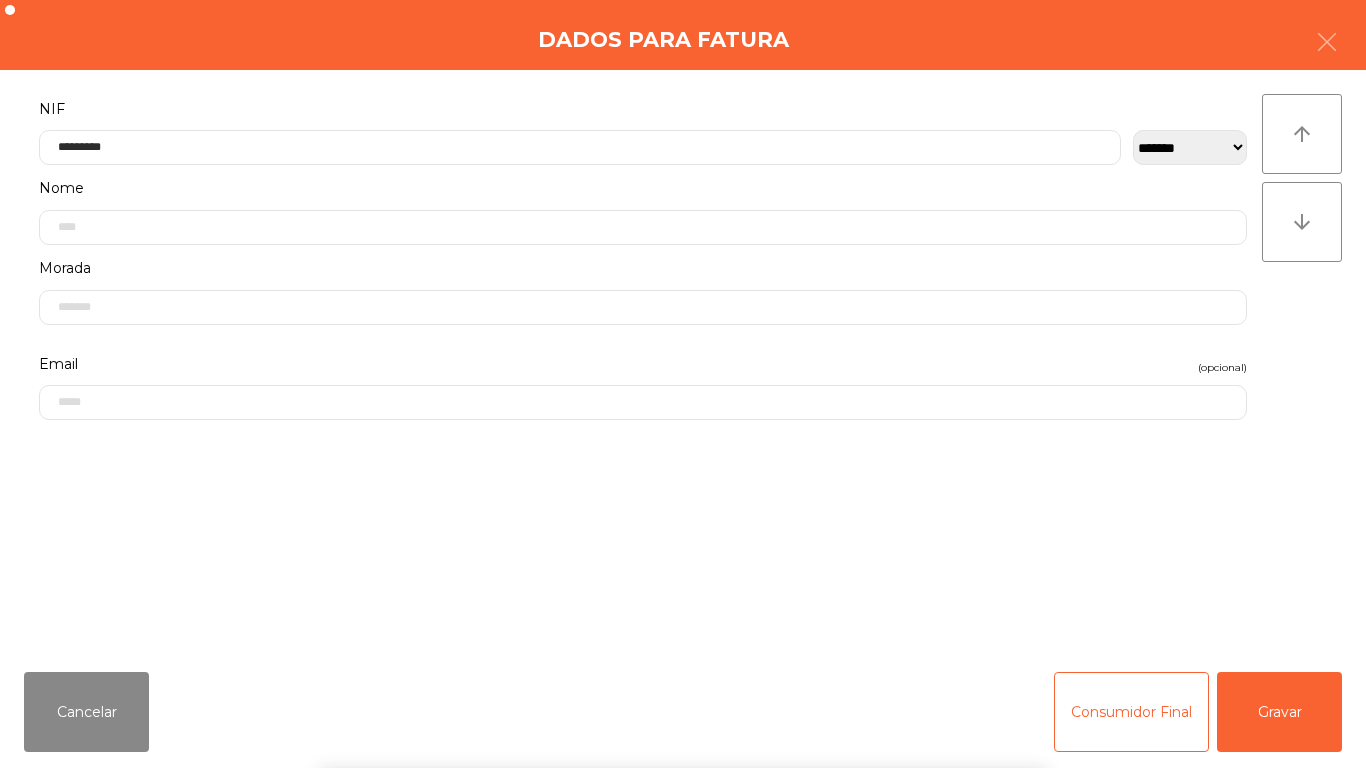 click on "` 1 2 3 4 5 6 7 8 9 0 - = keyboard_backspace keyboard_tab q w e r t y u i o p [ ] \ keyboard_capslock a s d f g h j k l ; ' keyboard_return keyboard_arrow_up z x c v b n m , . / keyboard_arrow_up" at bounding box center (683, 644) 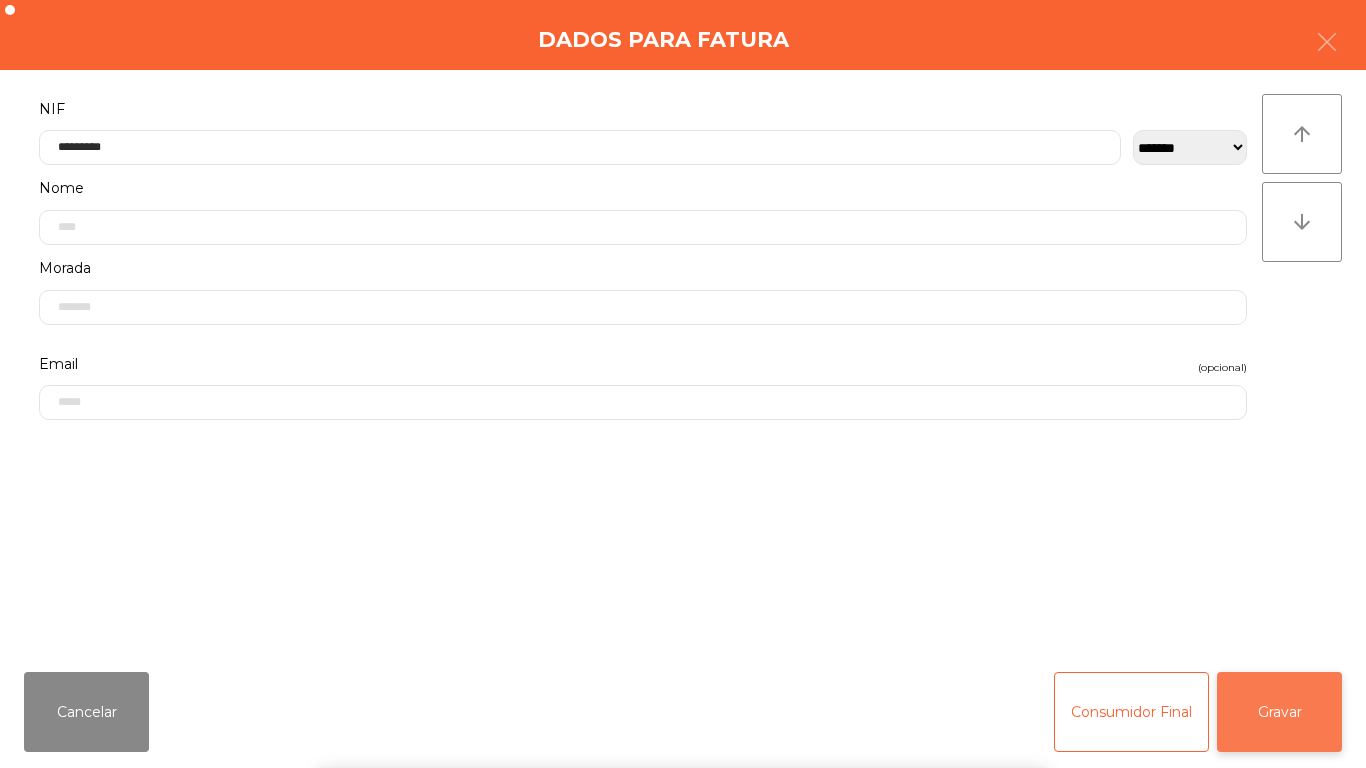 click on "Gravar" at bounding box center [1279, 712] 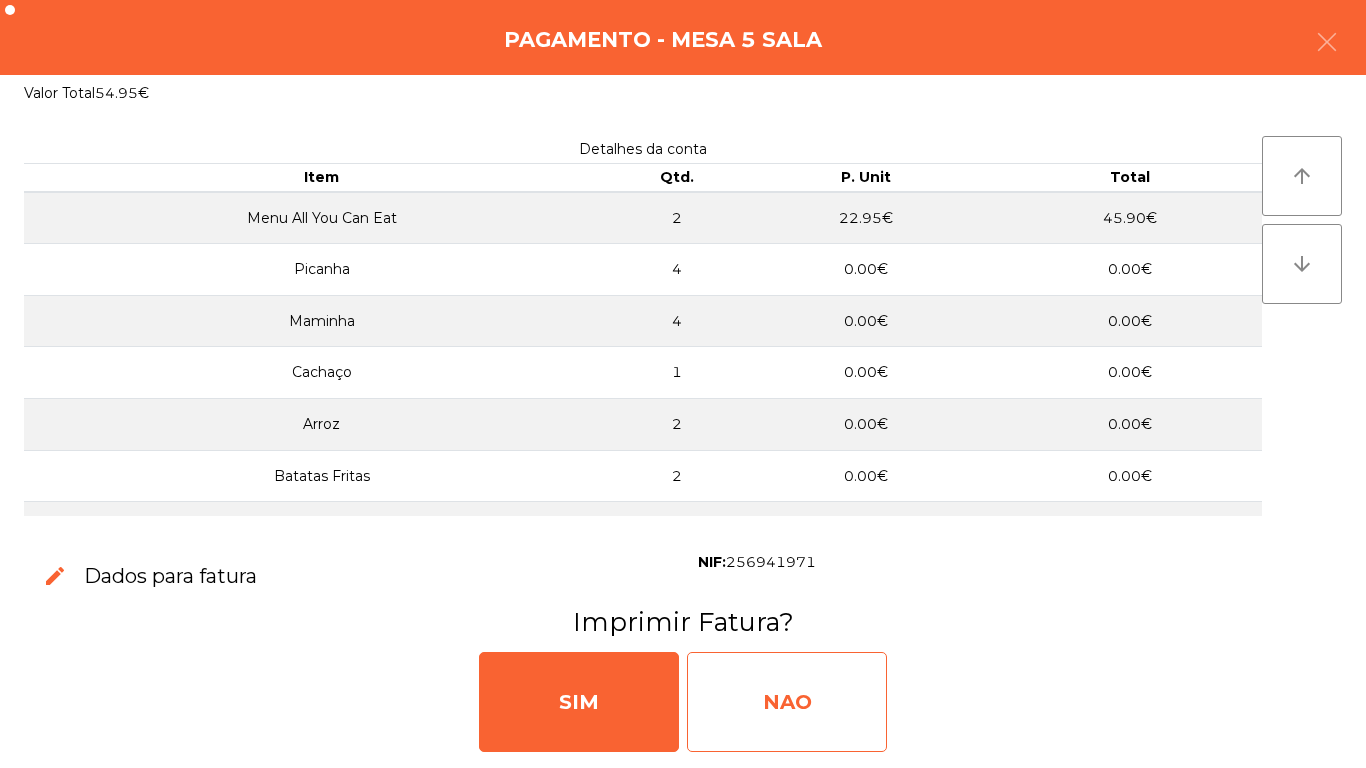 click on "NAO" at bounding box center (787, 702) 